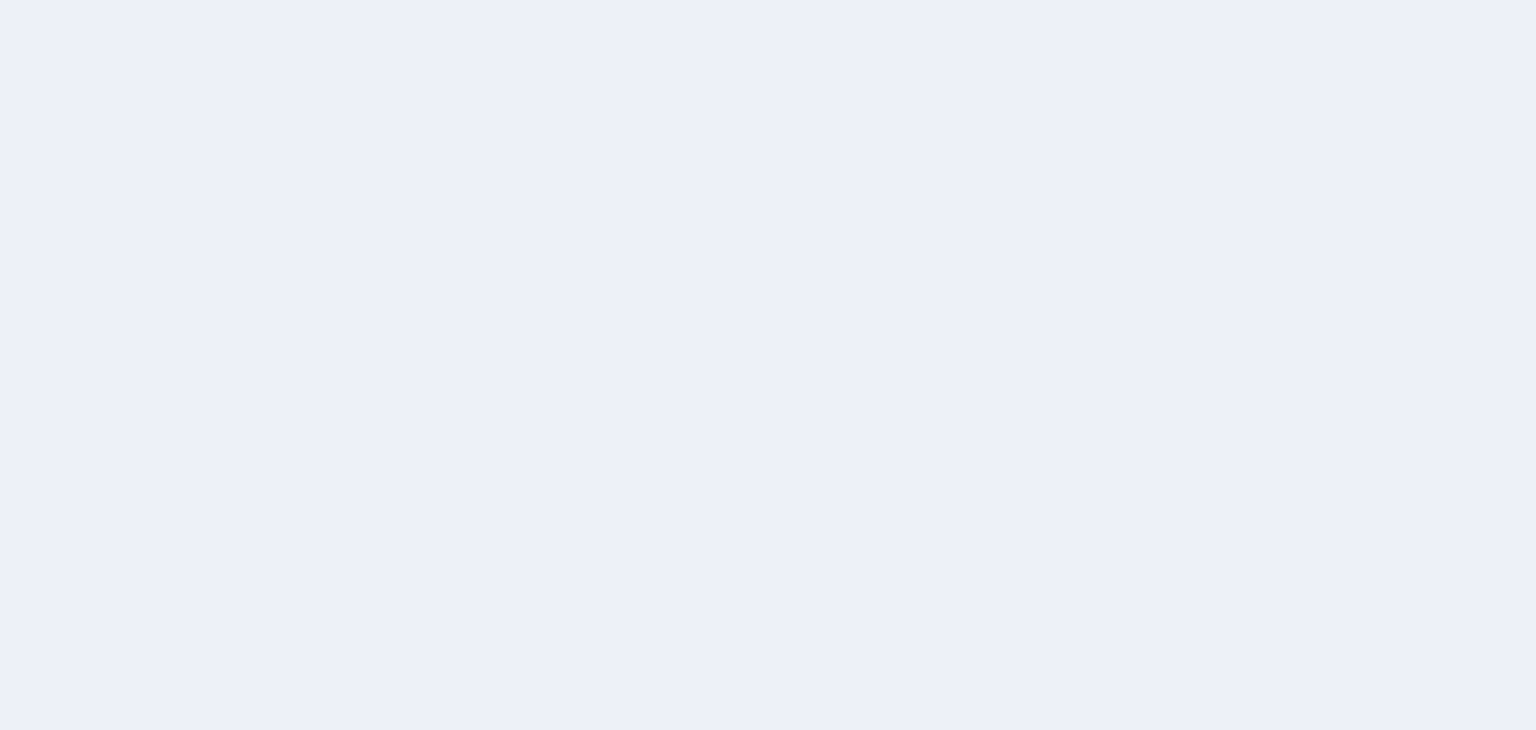 scroll, scrollTop: 0, scrollLeft: 0, axis: both 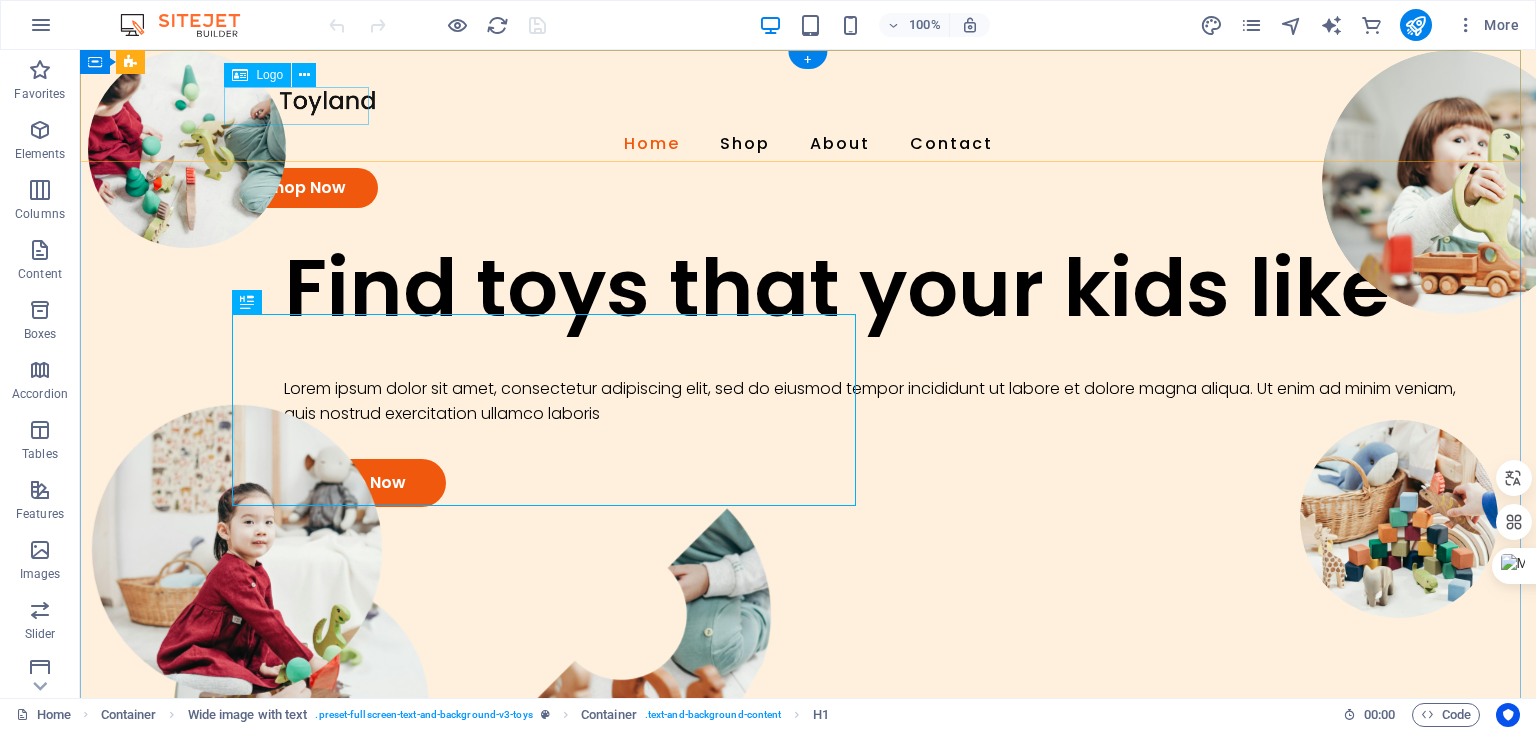 click at bounding box center [808, 101] 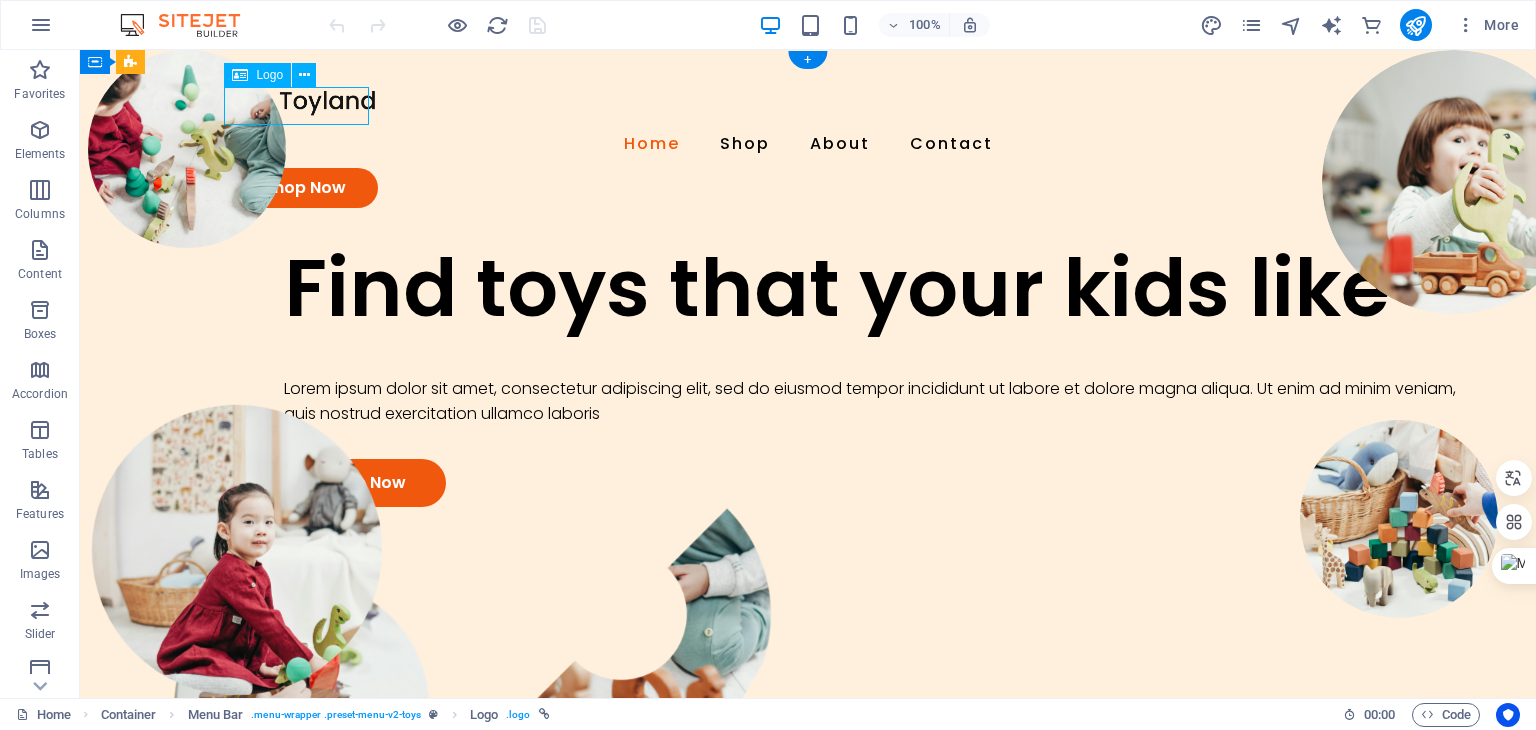 click at bounding box center (808, 101) 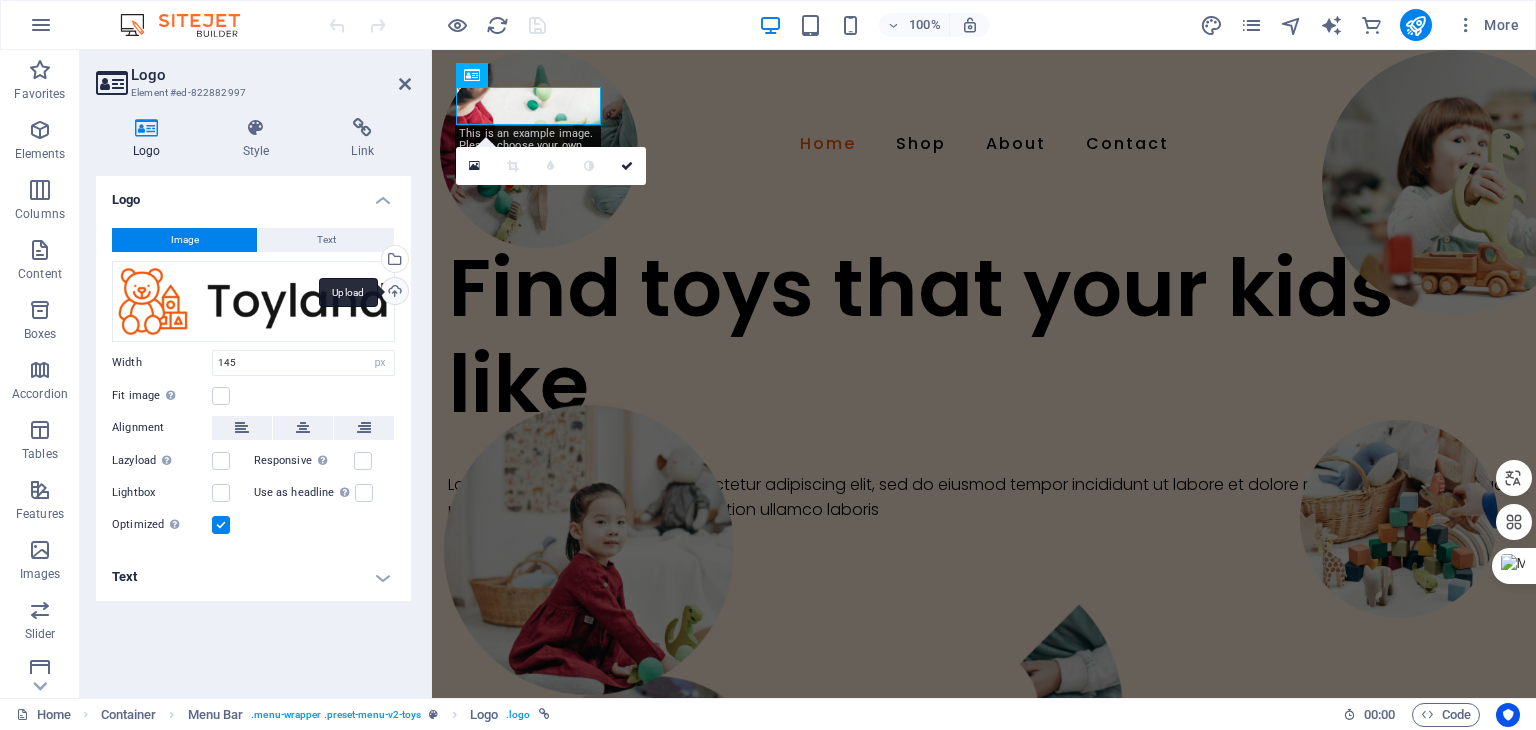 click on "Upload" at bounding box center [393, 293] 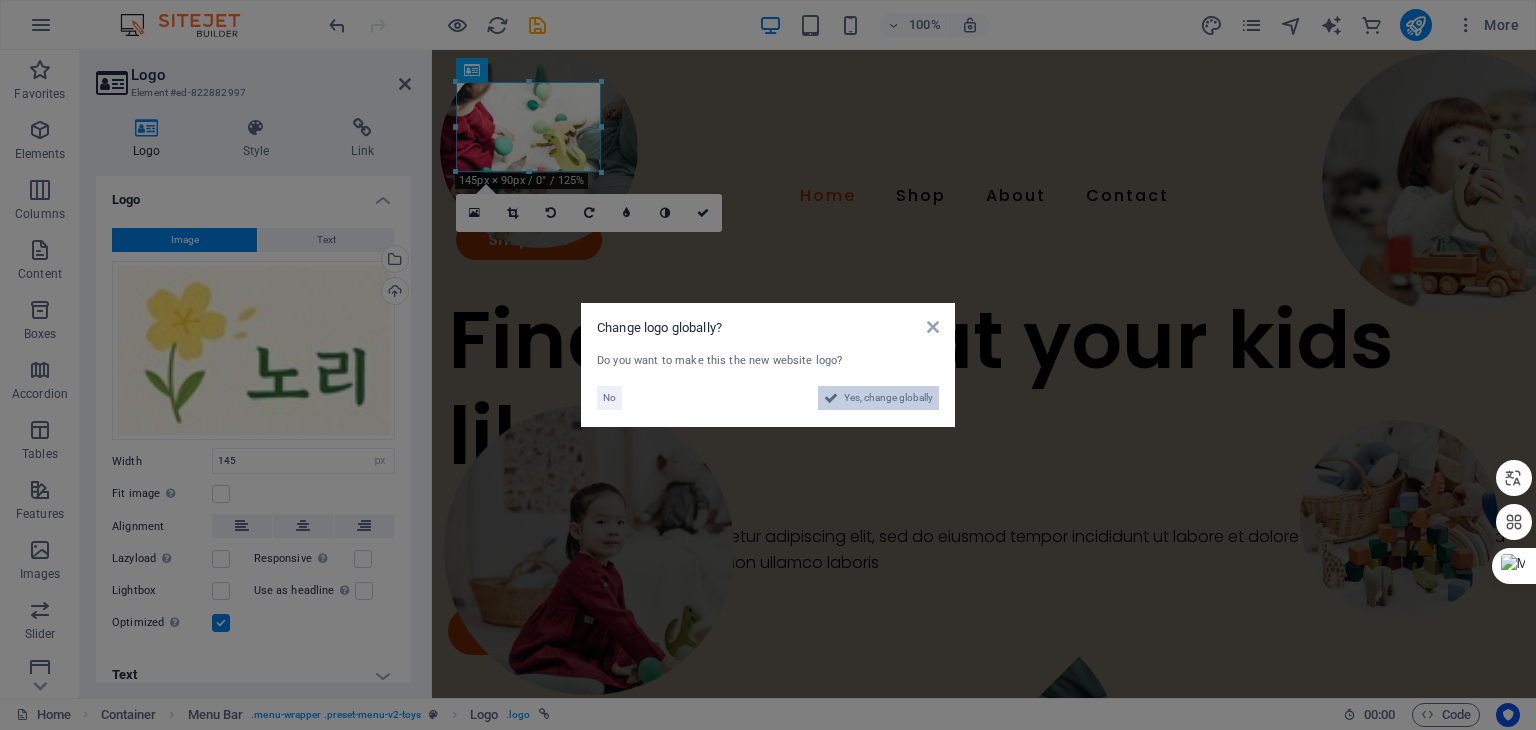 click on "Yes, change globally" at bounding box center [888, 398] 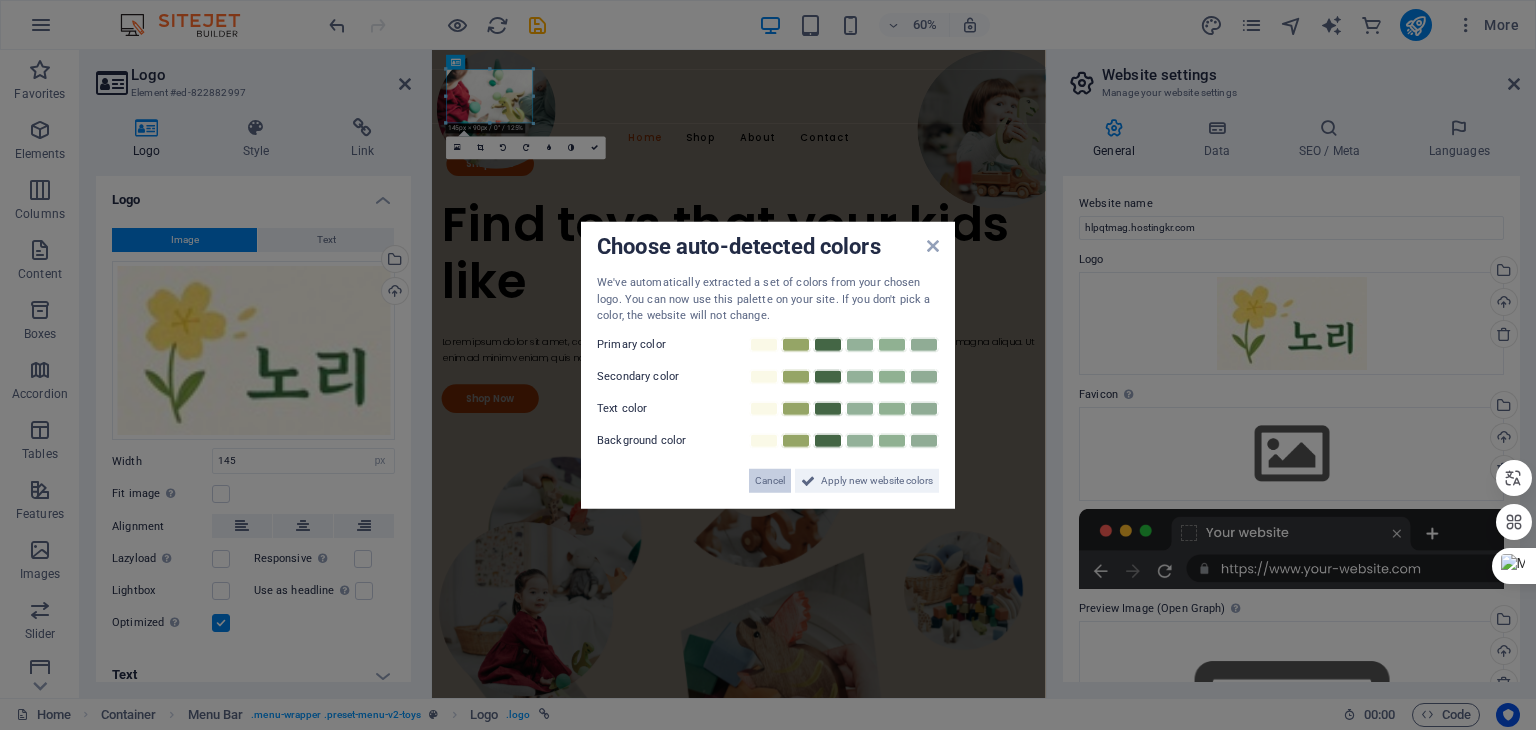 click on "Cancel" at bounding box center [770, 480] 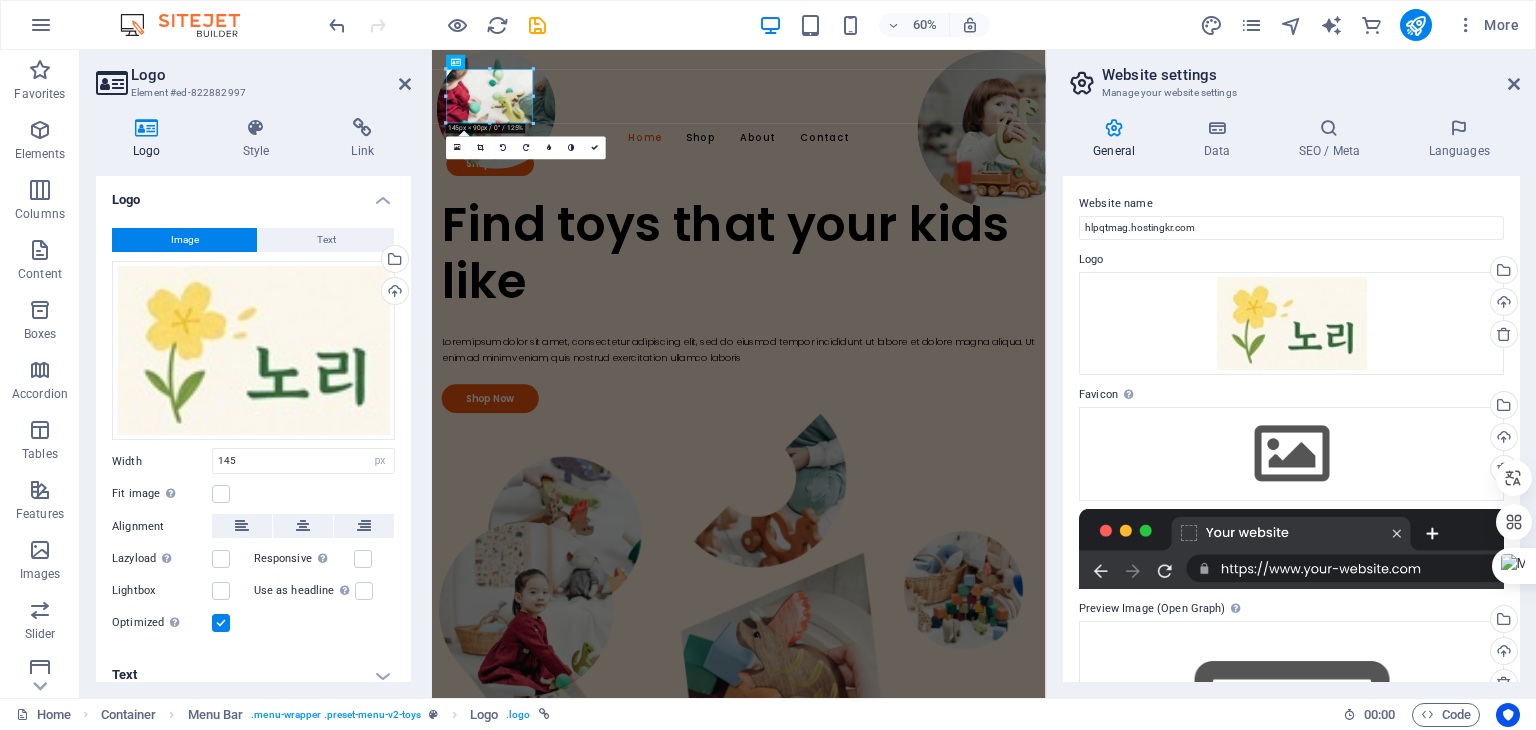 scroll, scrollTop: 0, scrollLeft: 0, axis: both 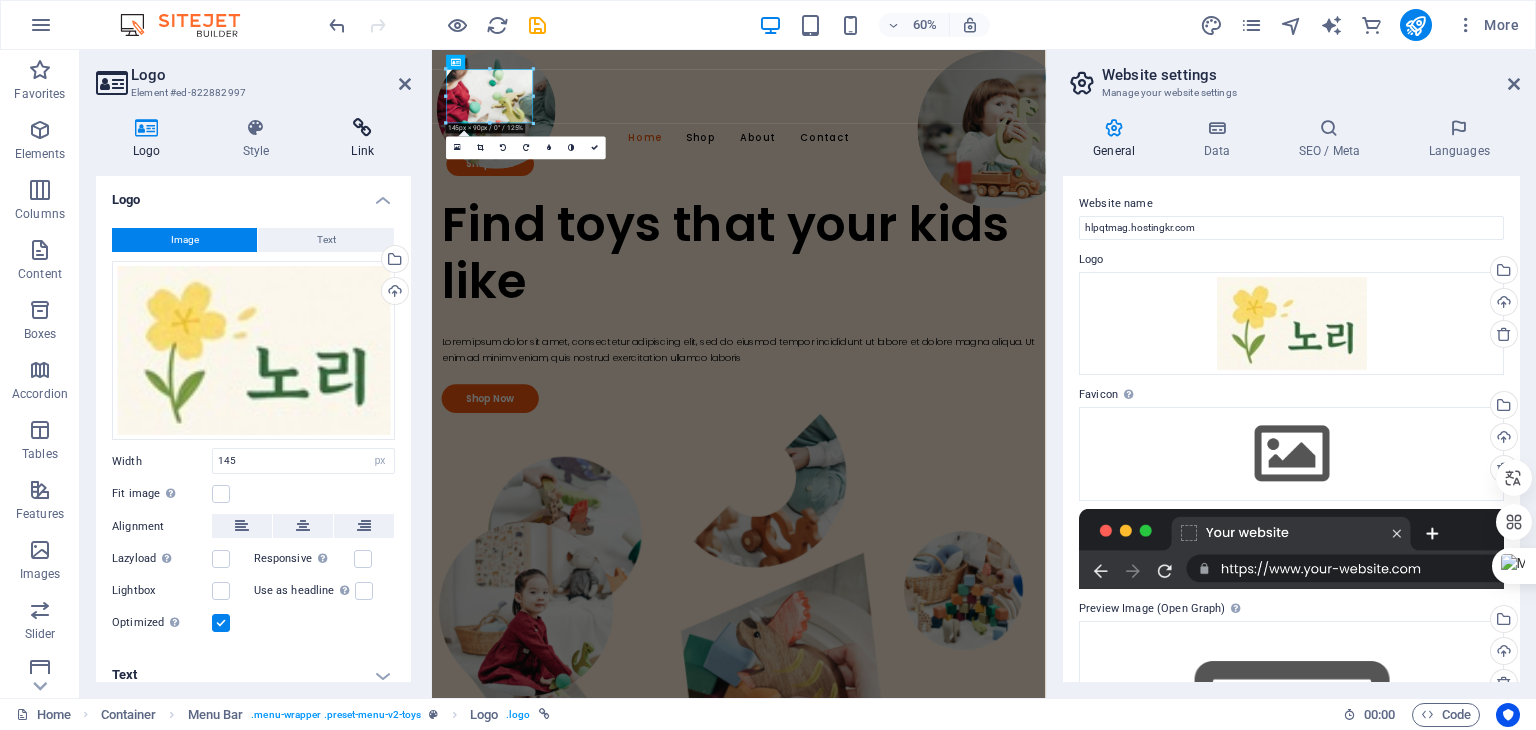 click at bounding box center (362, 128) 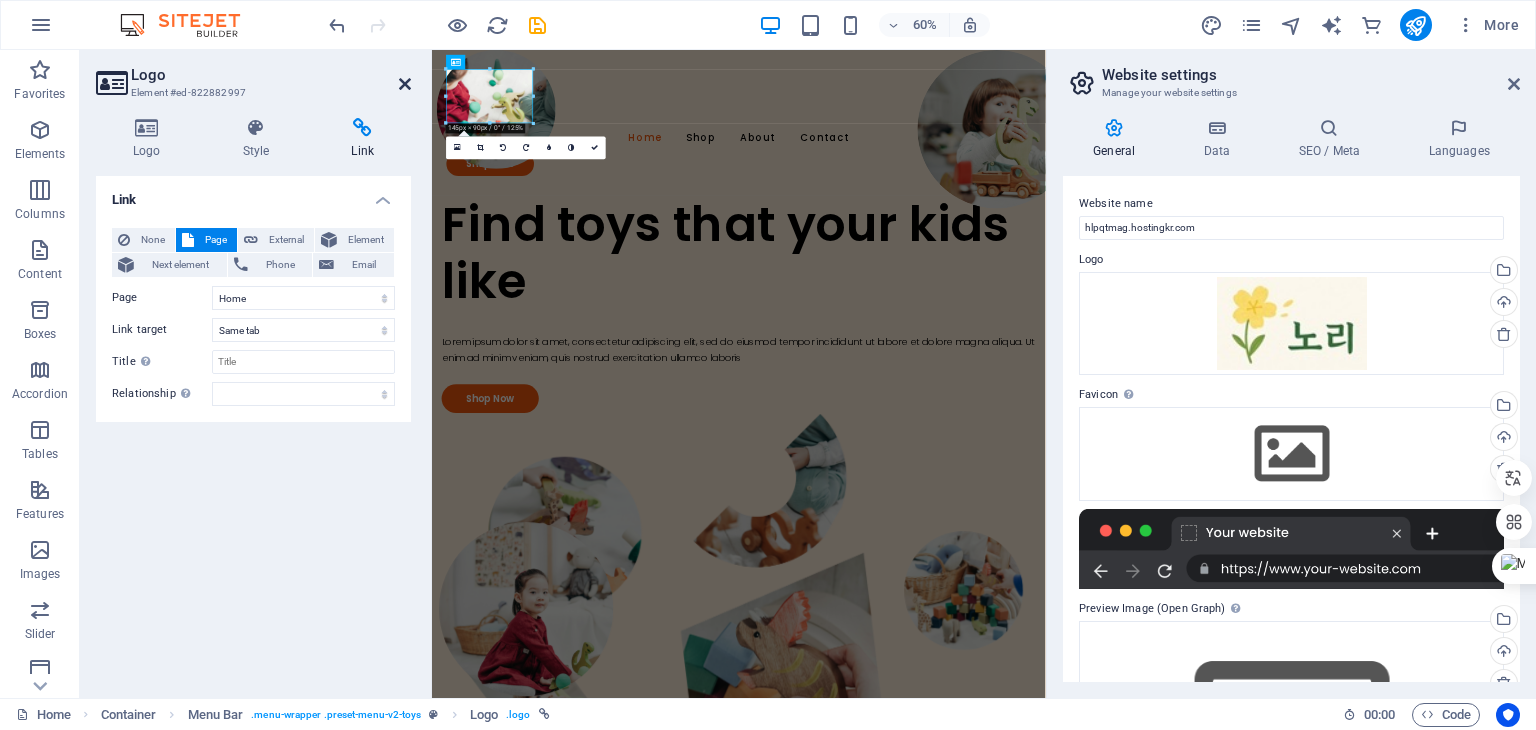 click at bounding box center [405, 84] 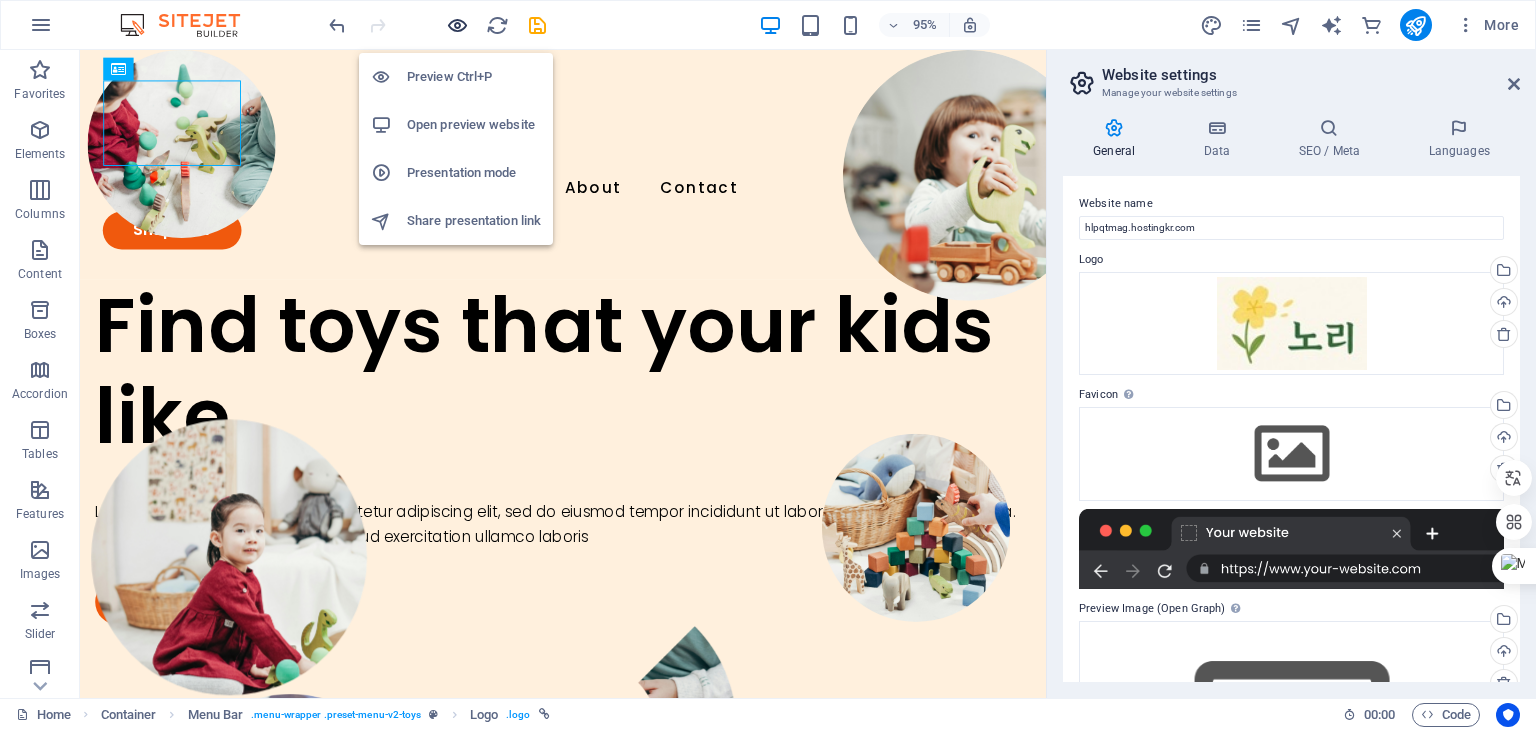 click at bounding box center [457, 25] 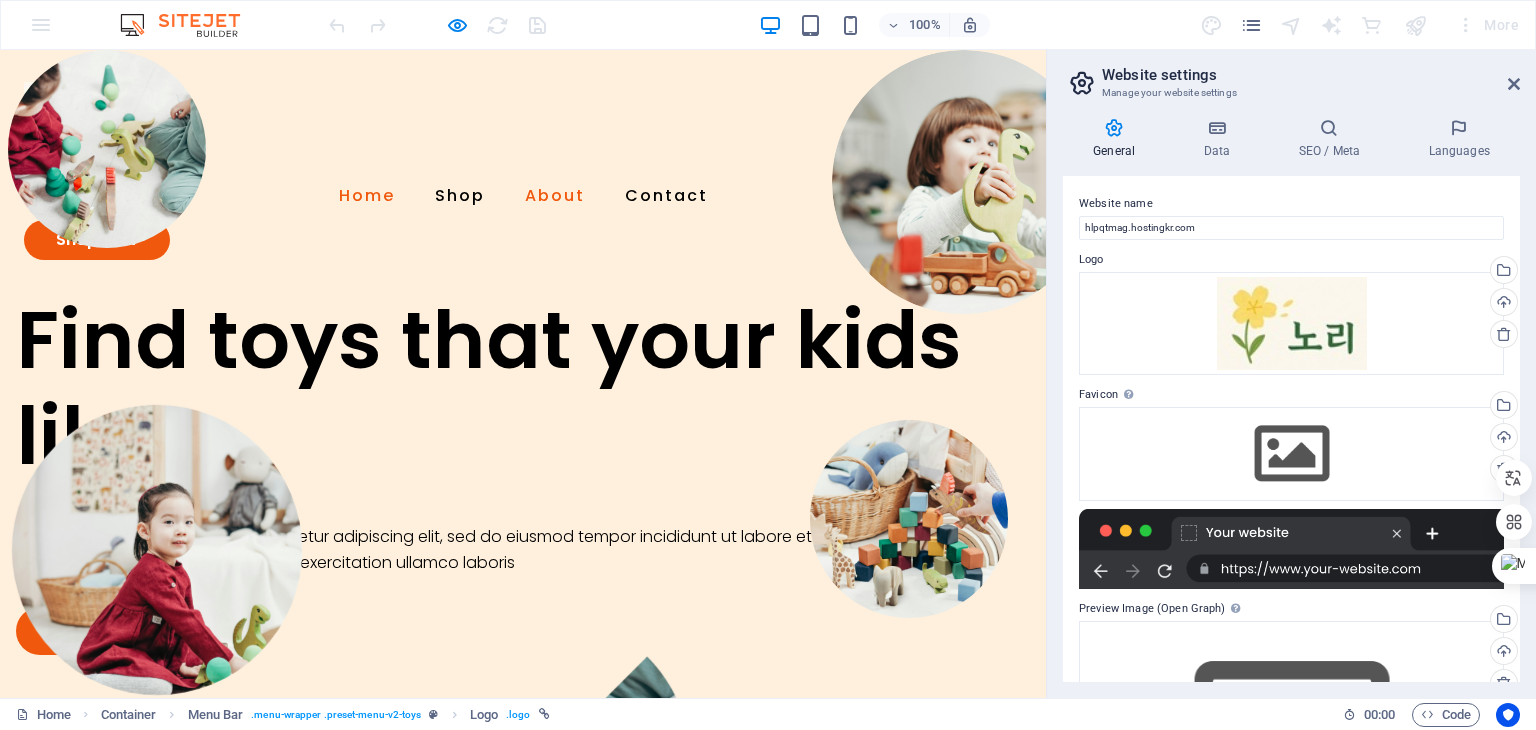 click on "About" at bounding box center (555, 196) 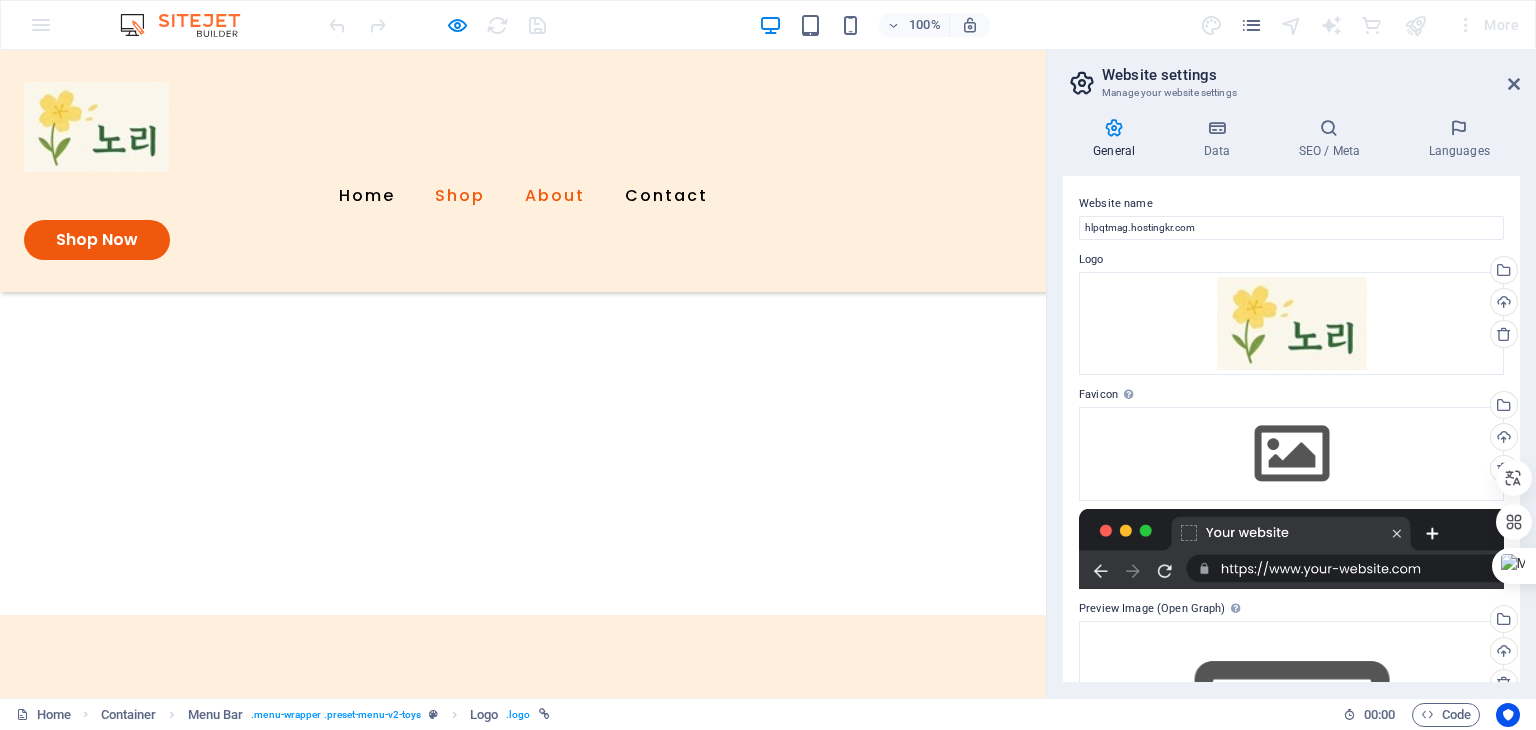 scroll, scrollTop: 1981, scrollLeft: 0, axis: vertical 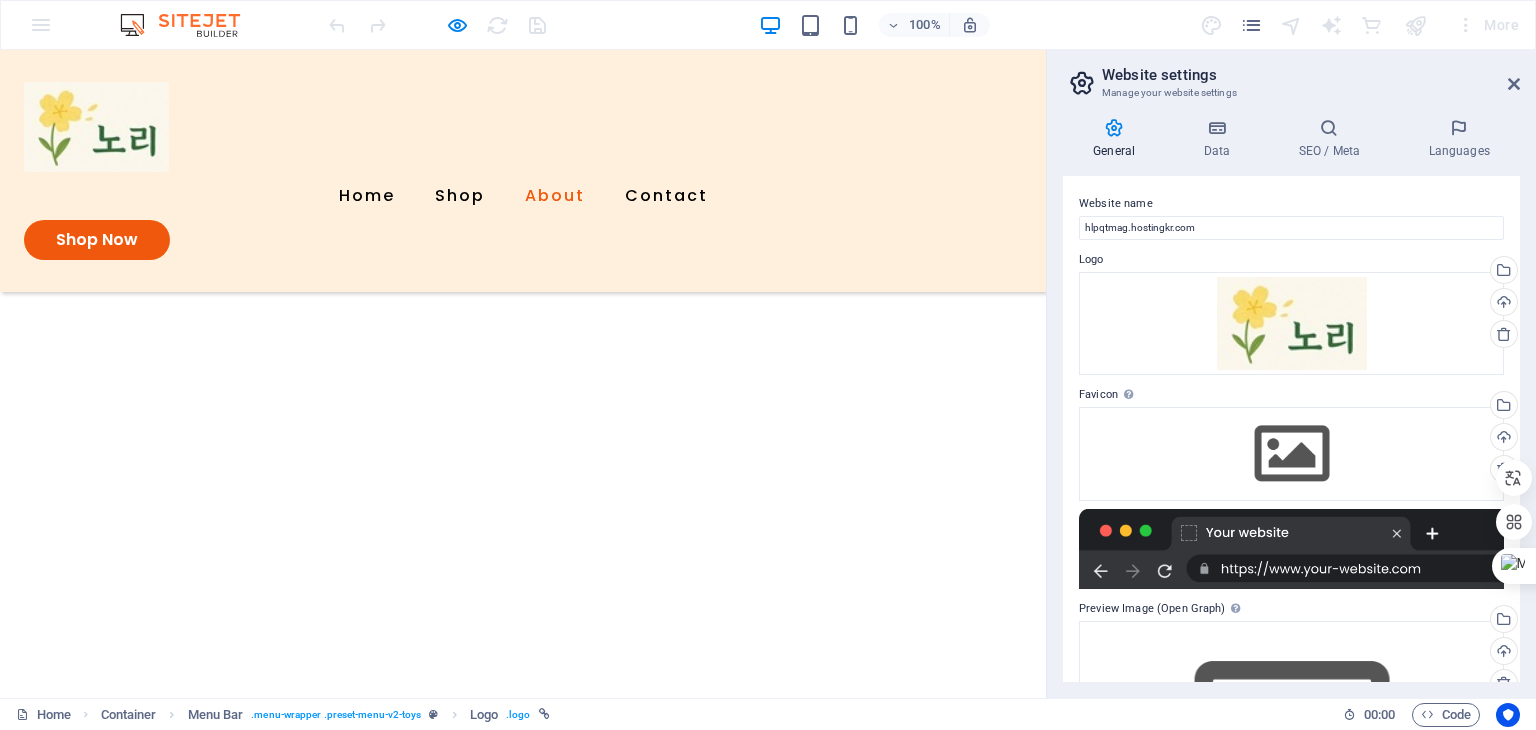 click at bounding box center [96, 127] 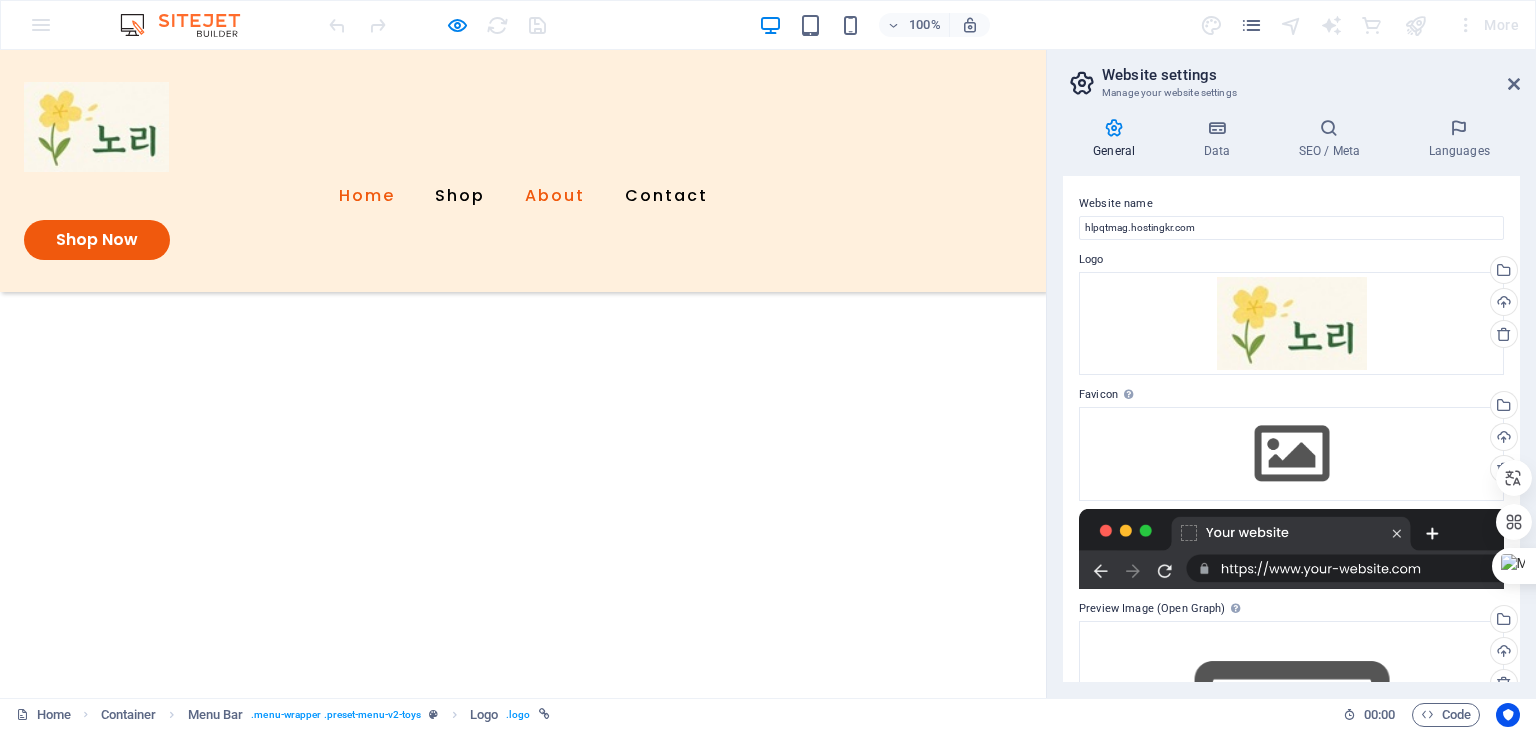 click on "Home" at bounding box center [367, 196] 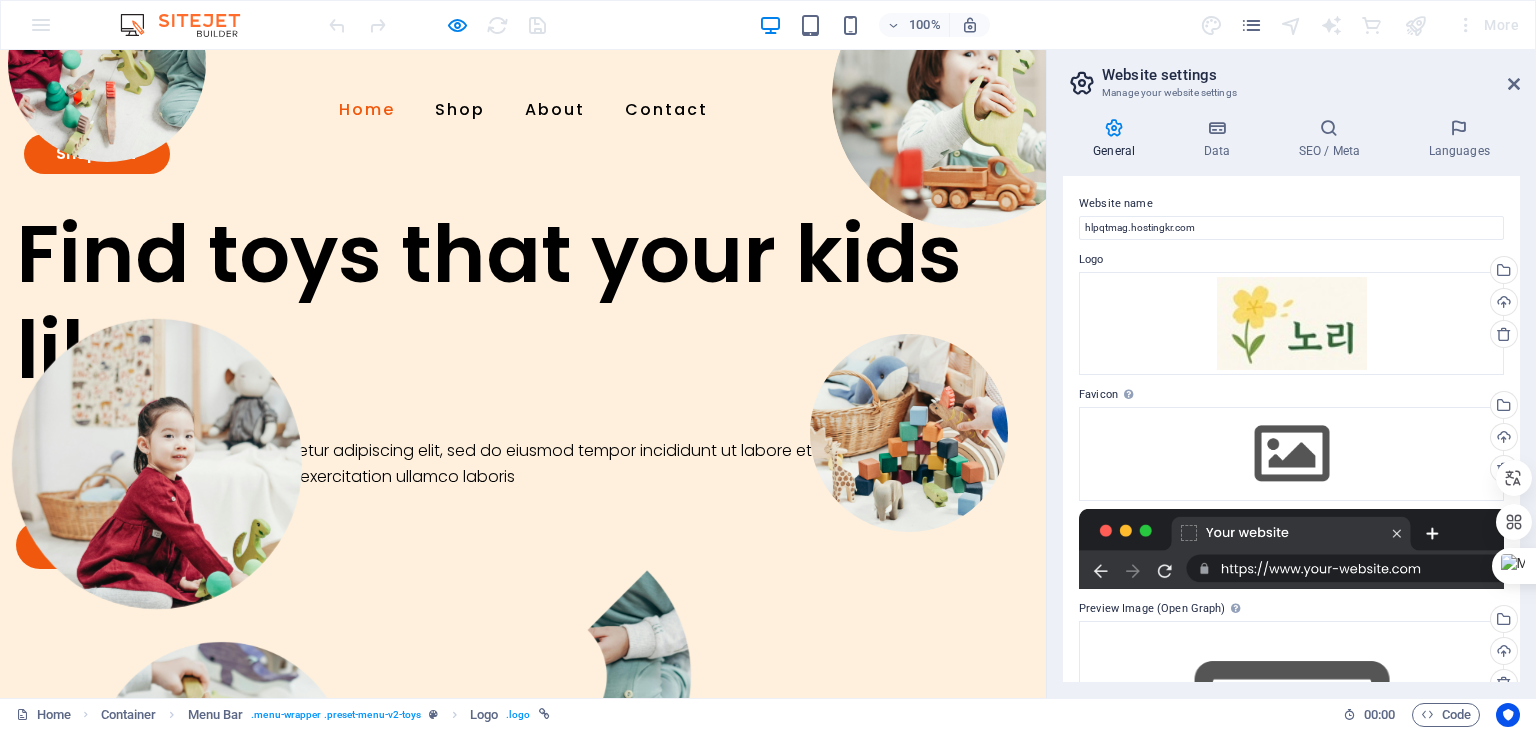 scroll, scrollTop: 0, scrollLeft: 0, axis: both 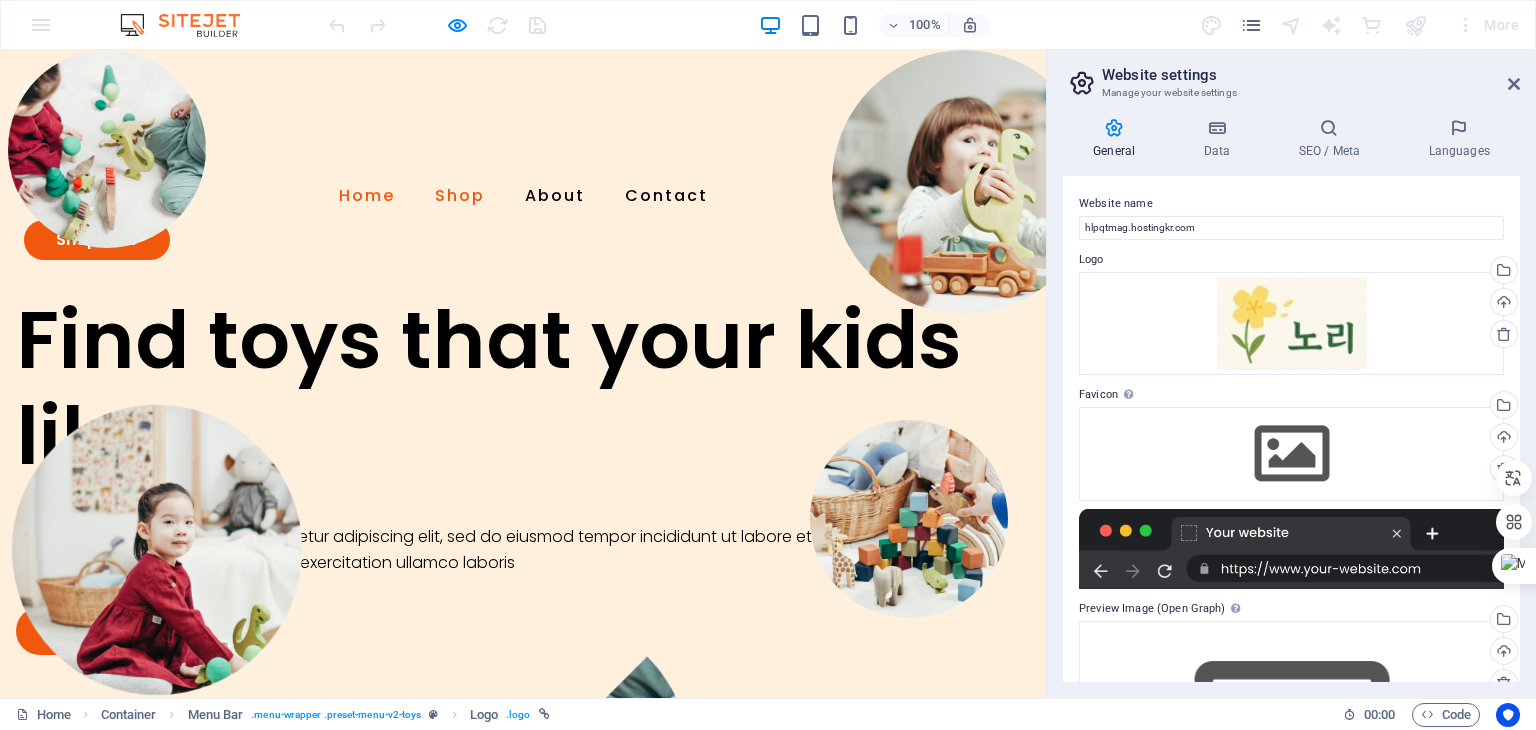 click on "Shop" at bounding box center [460, 196] 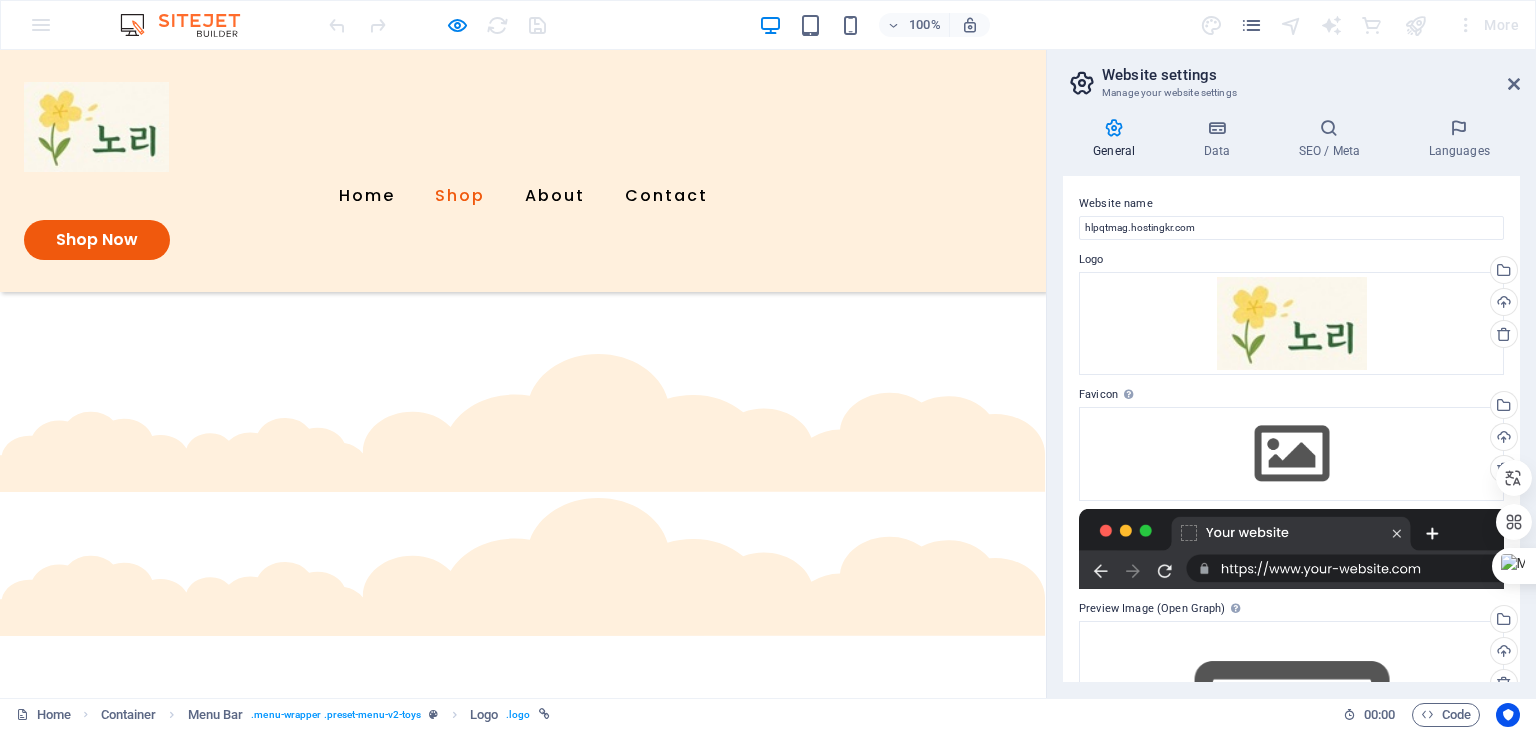 scroll, scrollTop: 835, scrollLeft: 0, axis: vertical 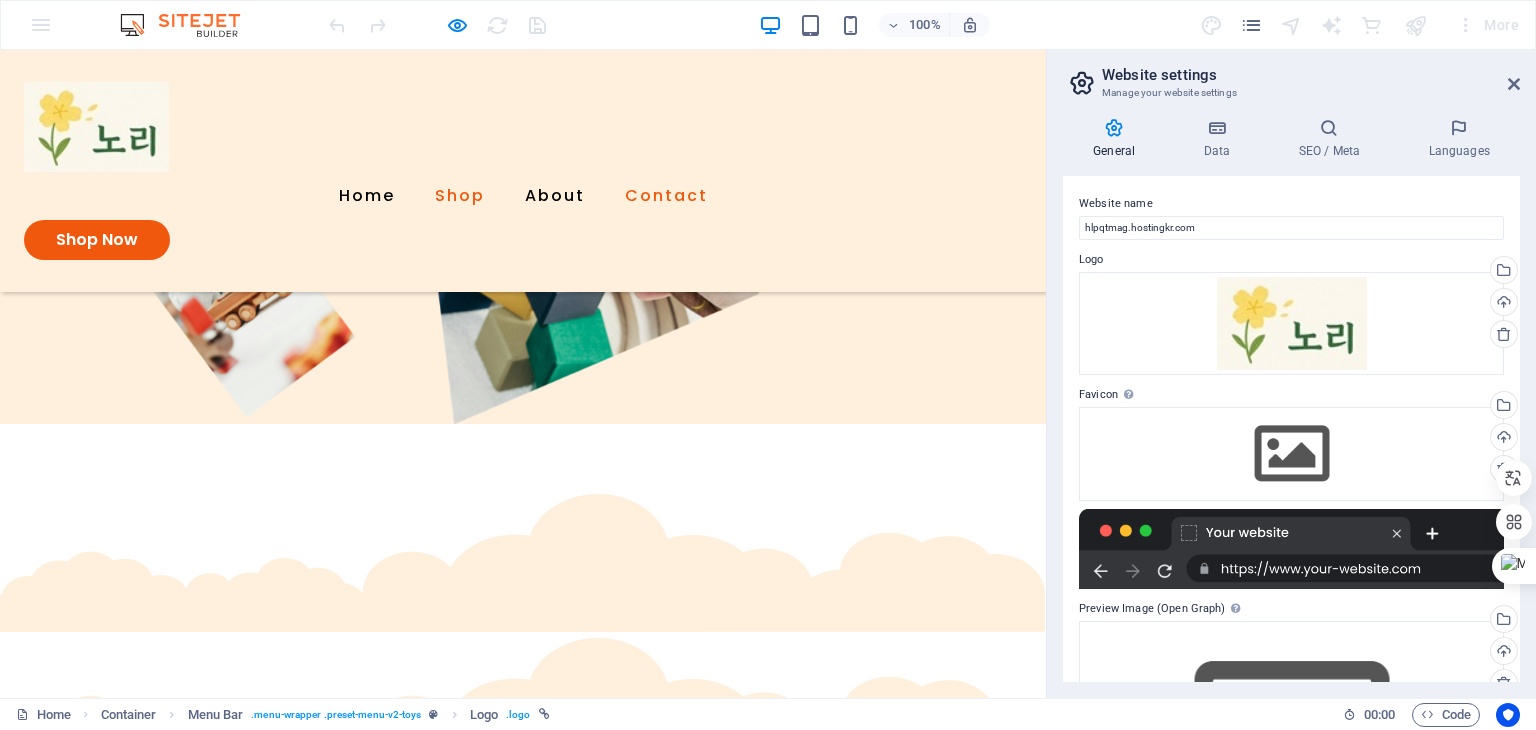 click on "Contact" at bounding box center (666, 196) 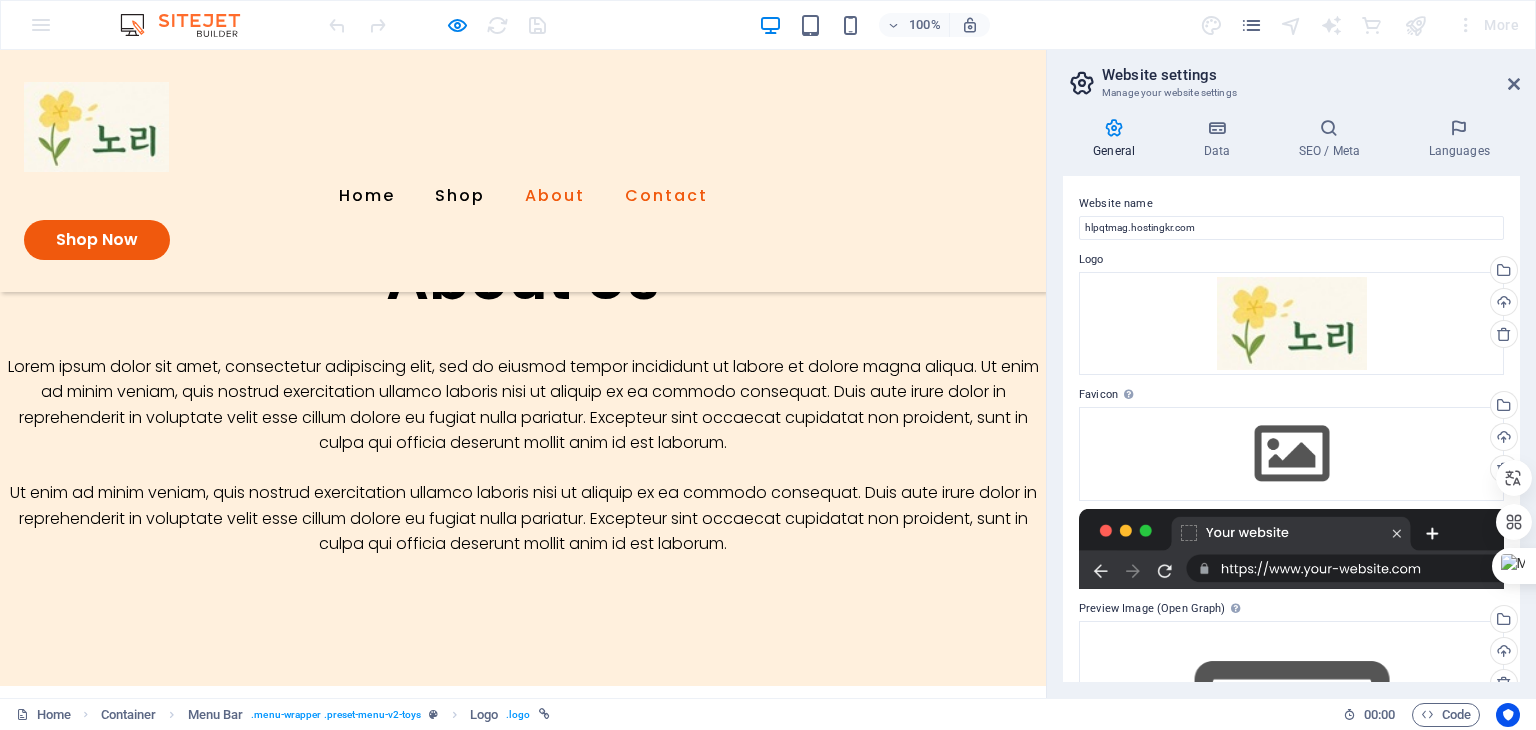 scroll, scrollTop: 2630, scrollLeft: 0, axis: vertical 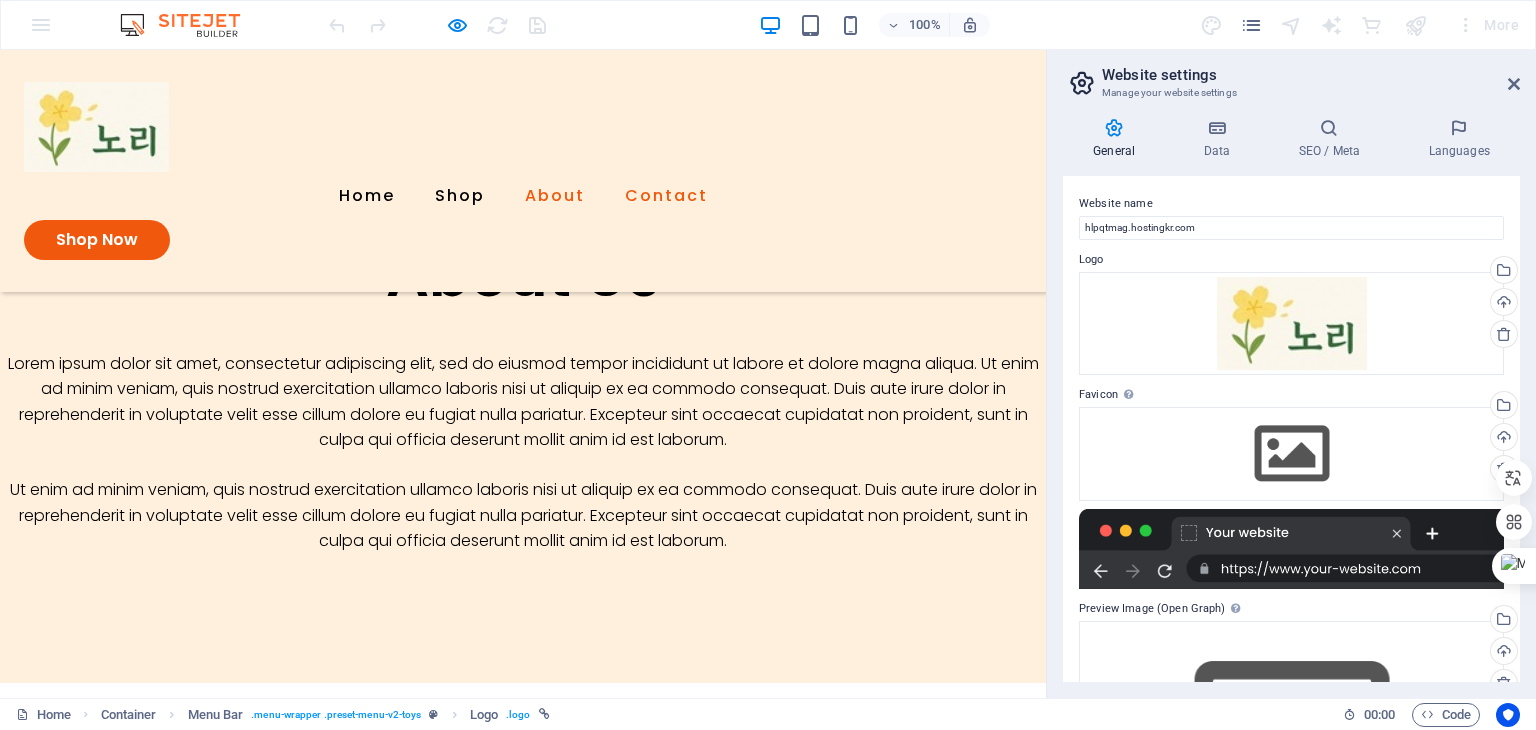 click on "About" at bounding box center (555, 196) 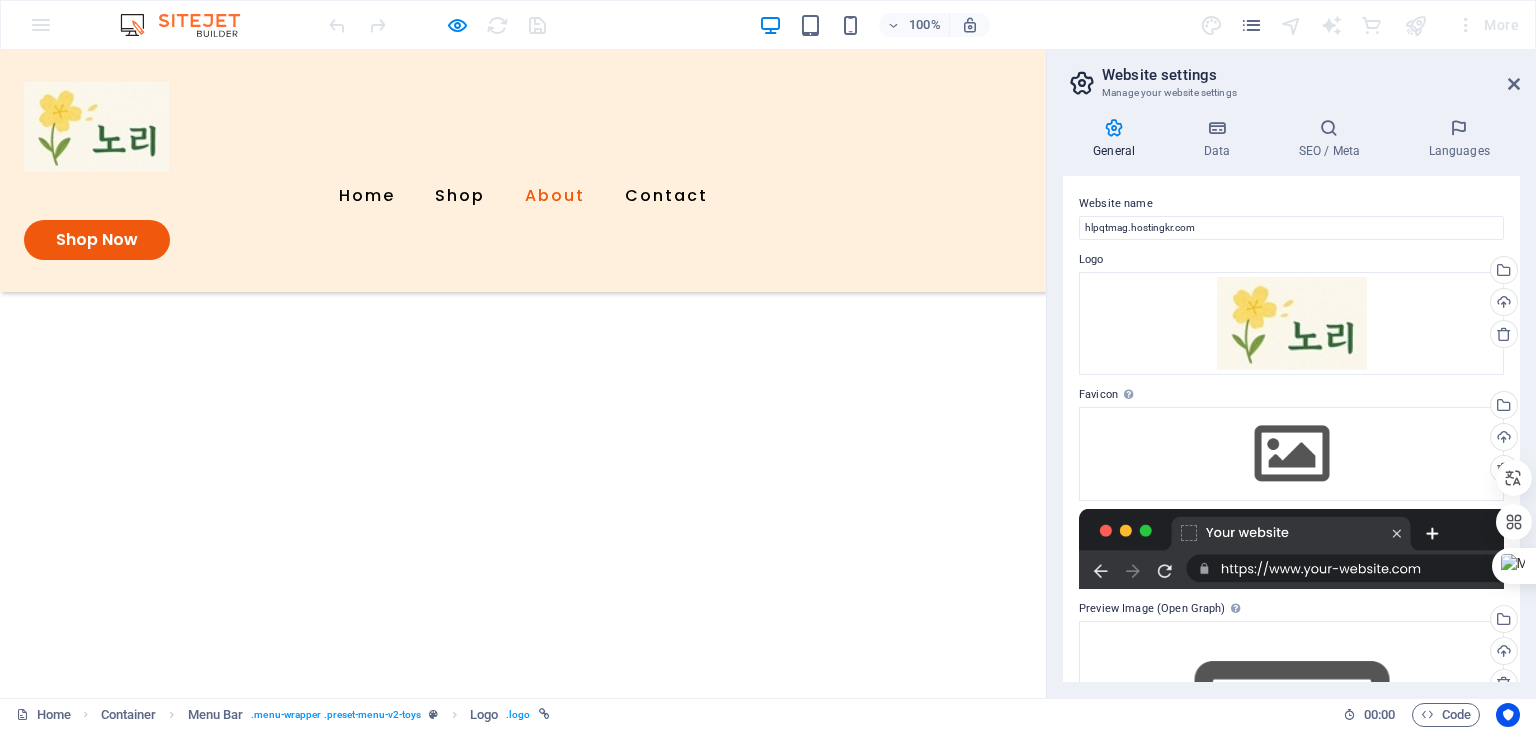 scroll, scrollTop: 1981, scrollLeft: 0, axis: vertical 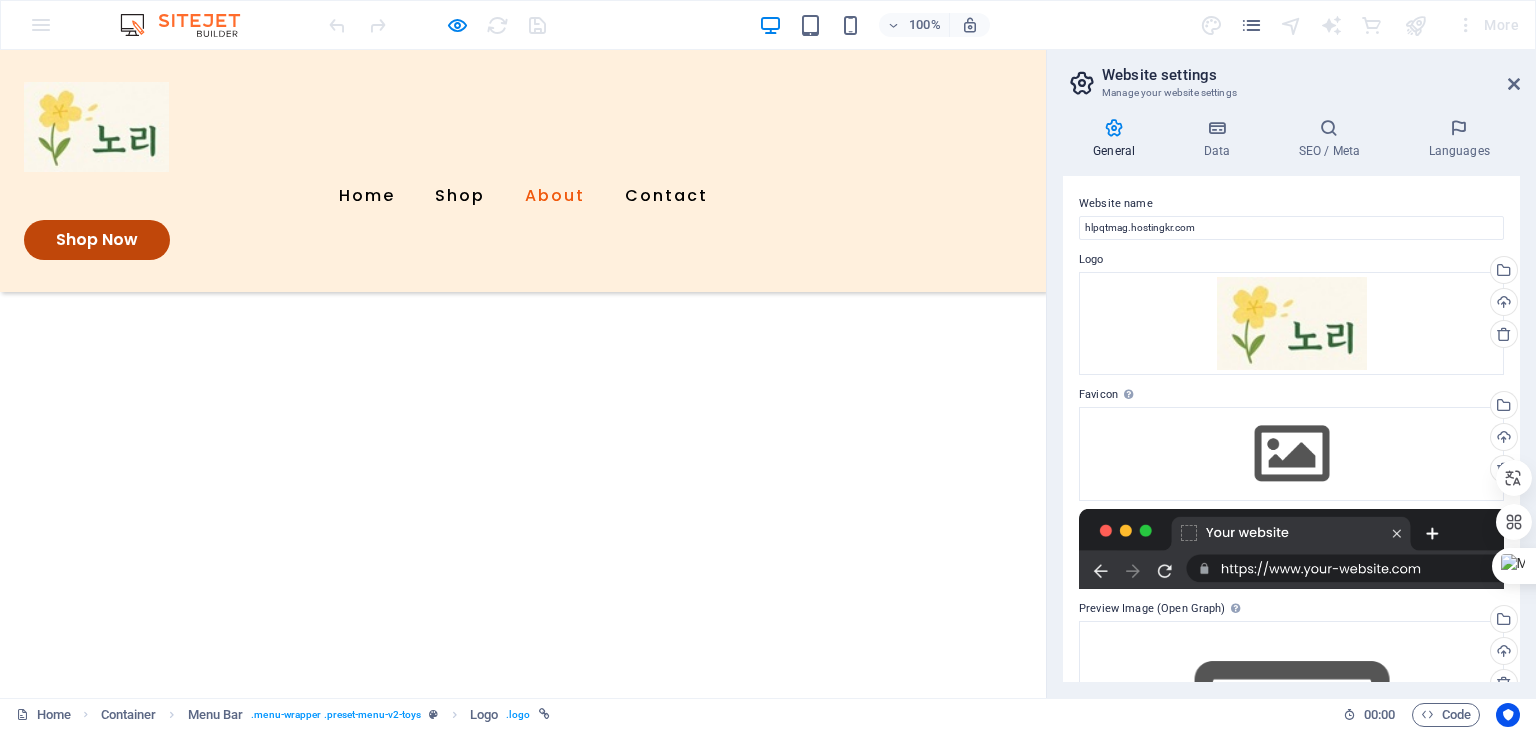 click on "Shop Now" at bounding box center (97, 240) 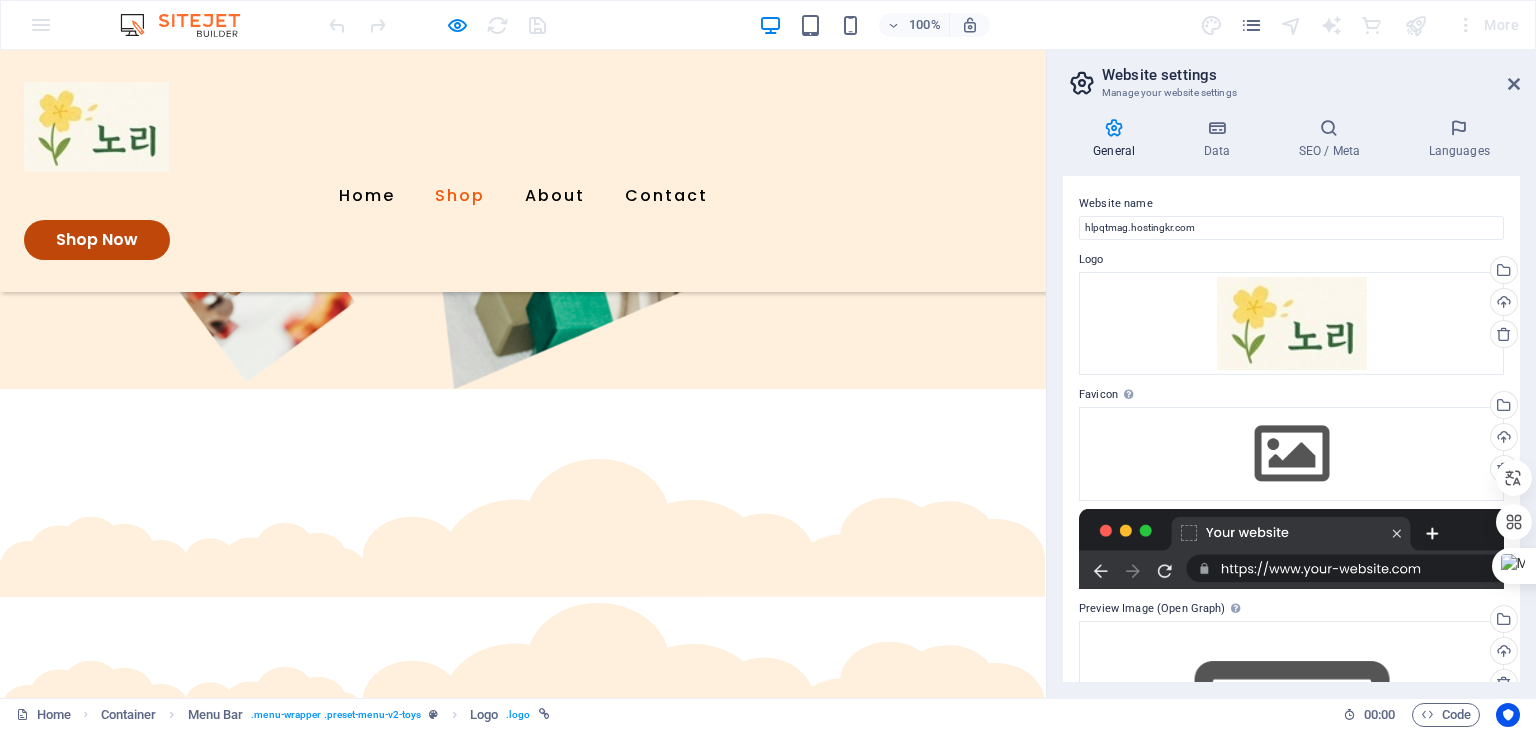 scroll, scrollTop: 835, scrollLeft: 0, axis: vertical 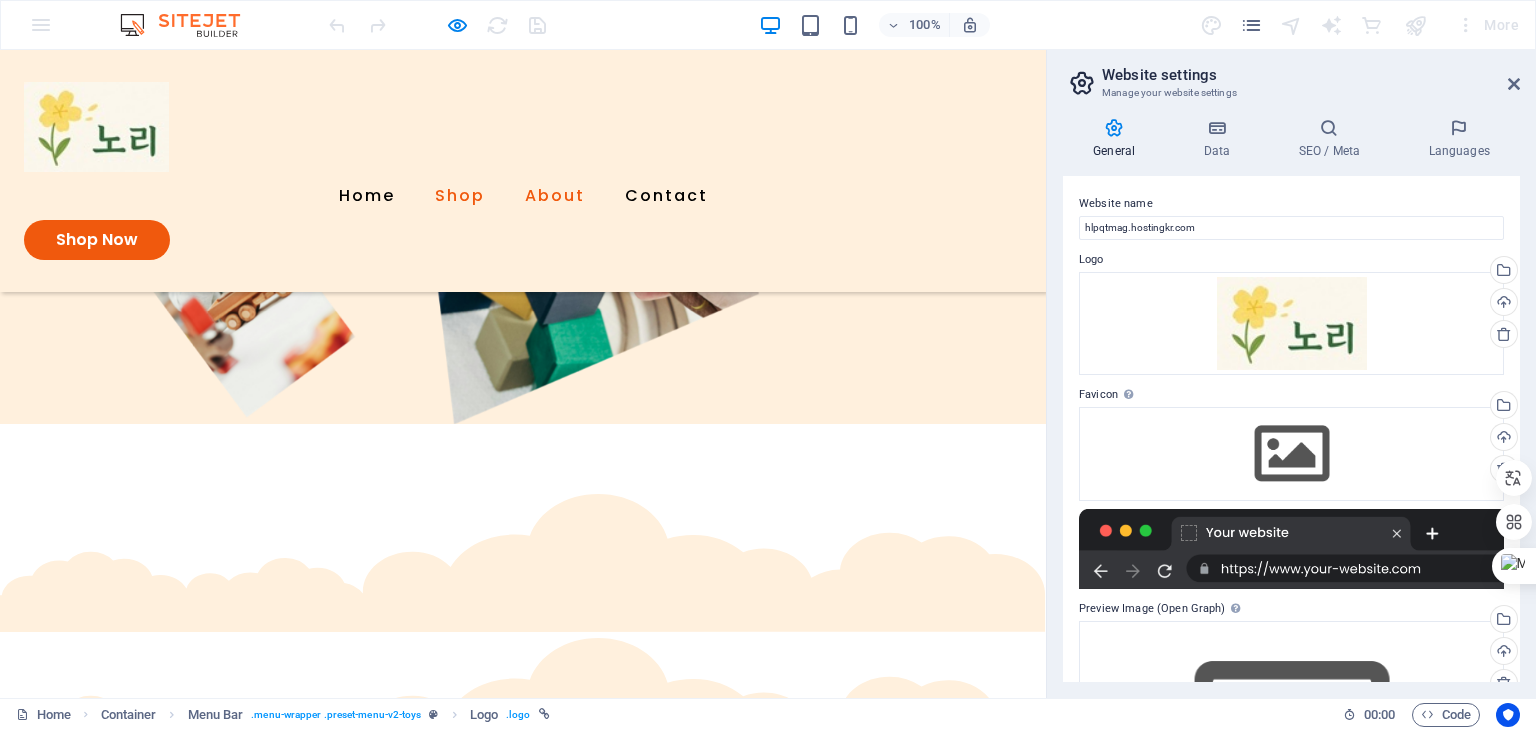 click on "About" at bounding box center (555, 196) 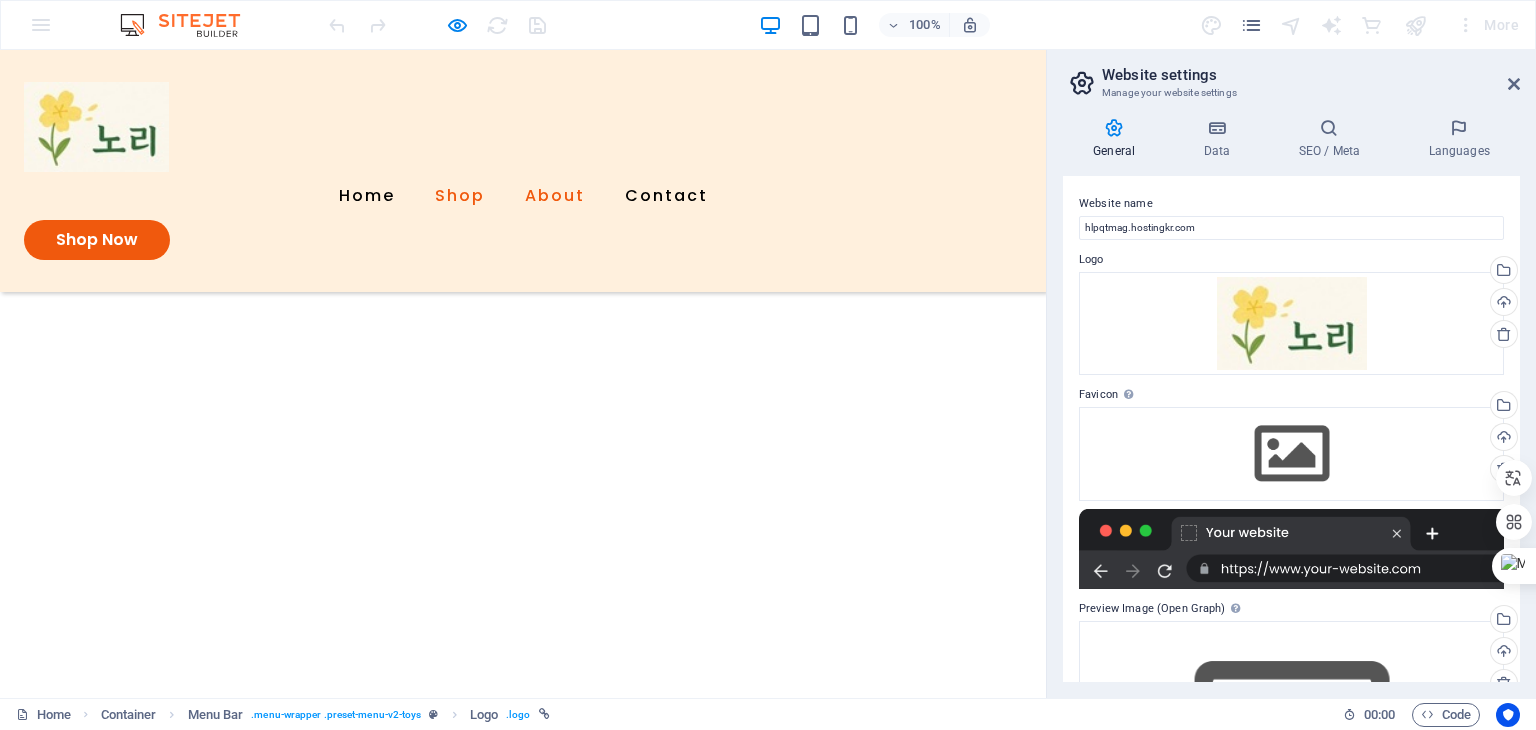 scroll, scrollTop: 1981, scrollLeft: 0, axis: vertical 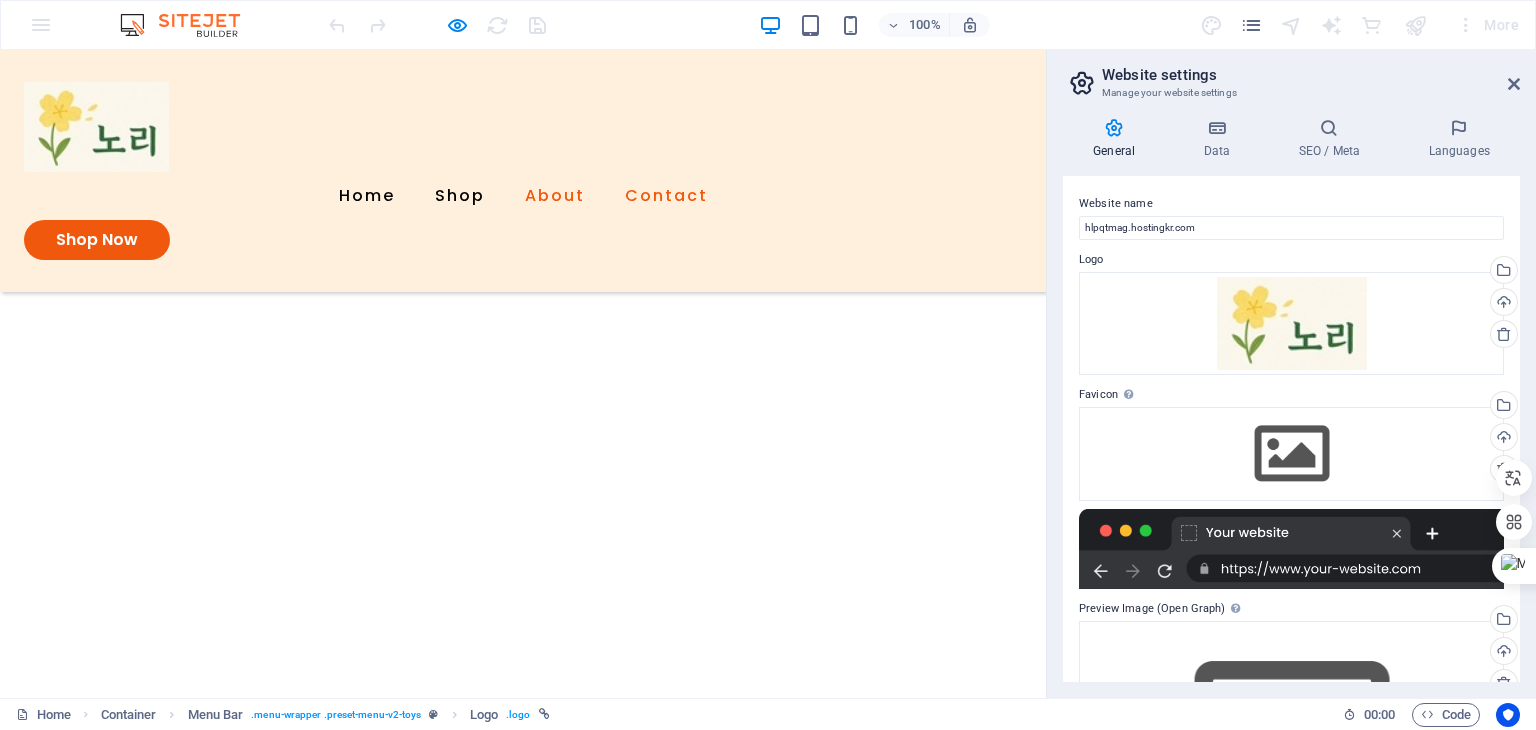 click on "Contact" at bounding box center [666, 196] 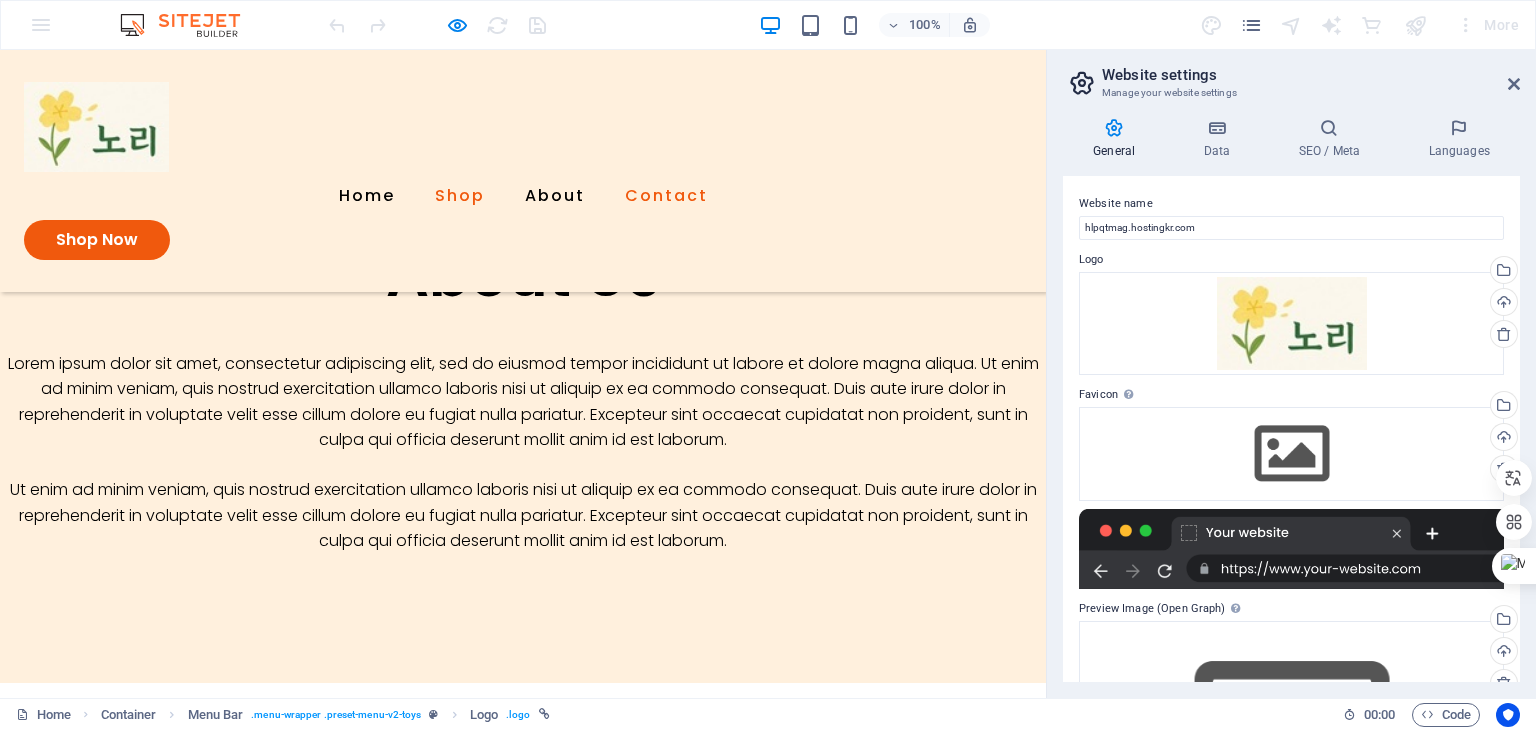click on "Shop" at bounding box center [460, 196] 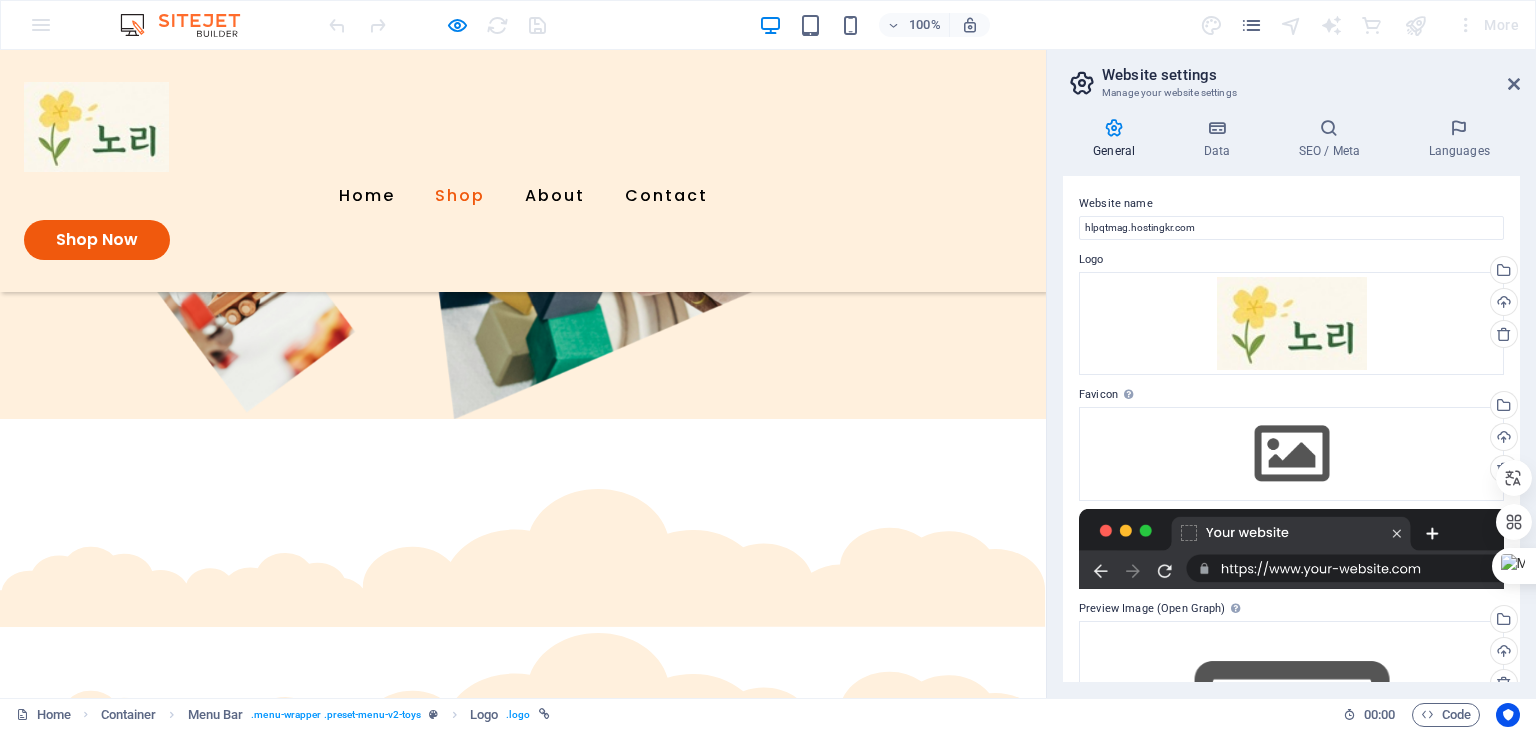 scroll, scrollTop: 835, scrollLeft: 0, axis: vertical 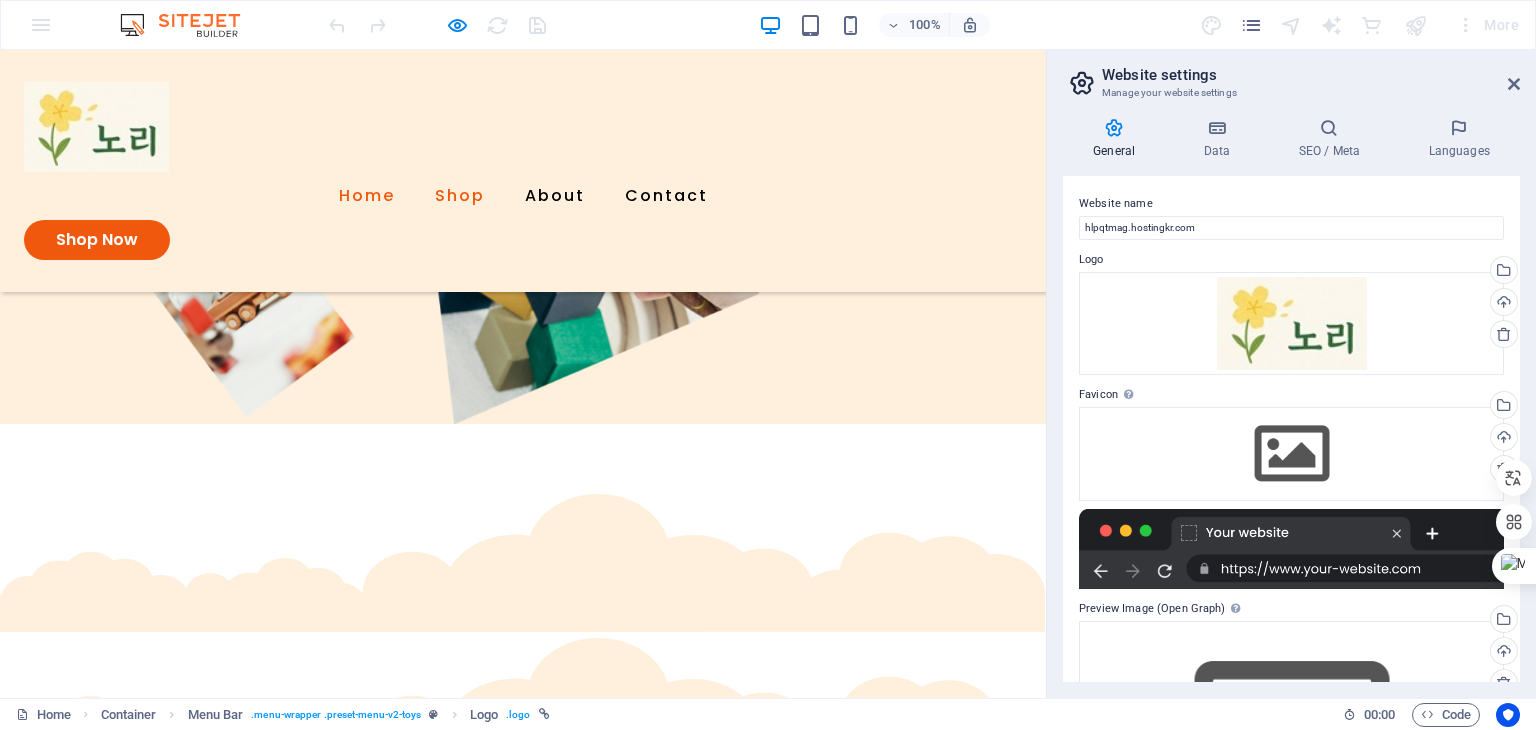 click on "Home" at bounding box center [367, 196] 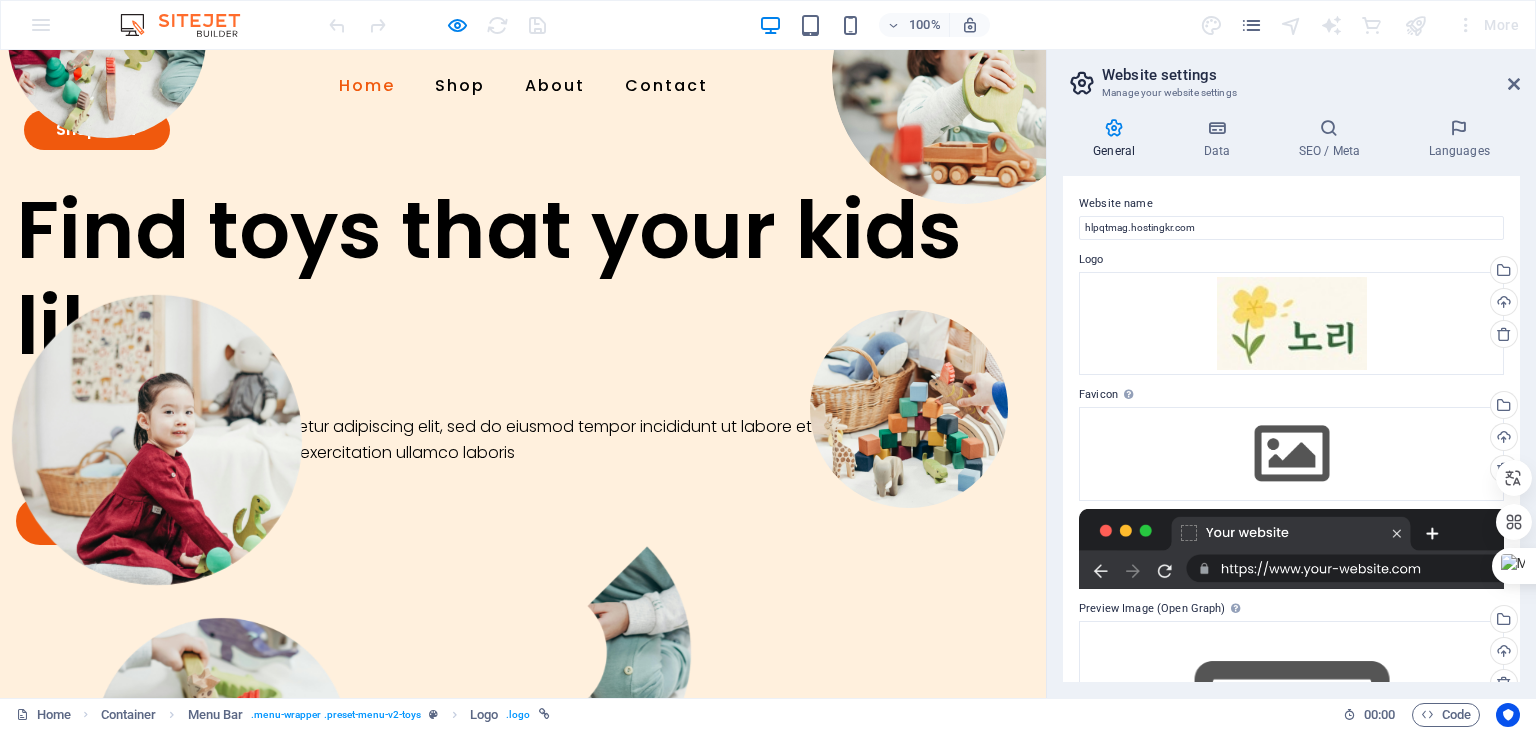 scroll, scrollTop: 0, scrollLeft: 0, axis: both 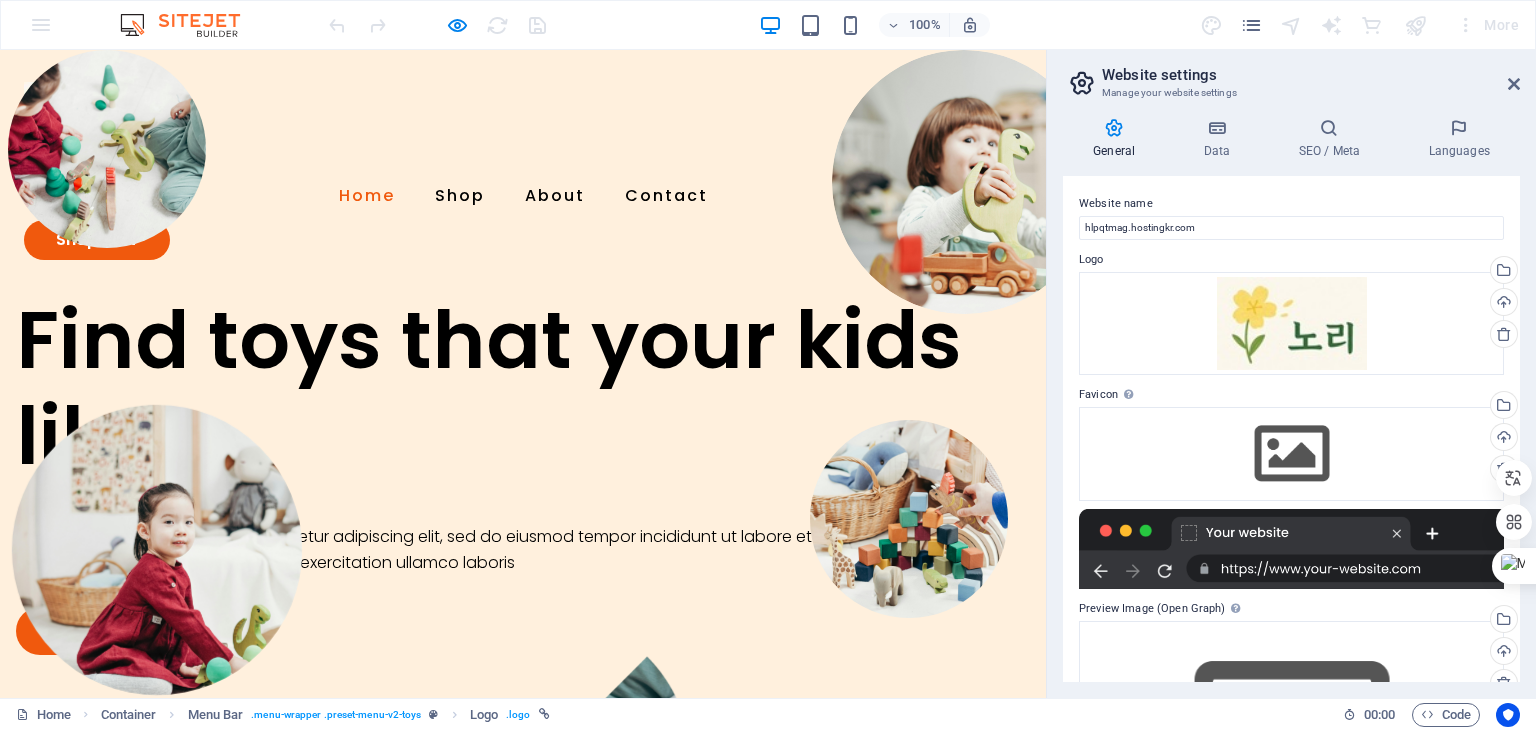 click at bounding box center [96, 127] 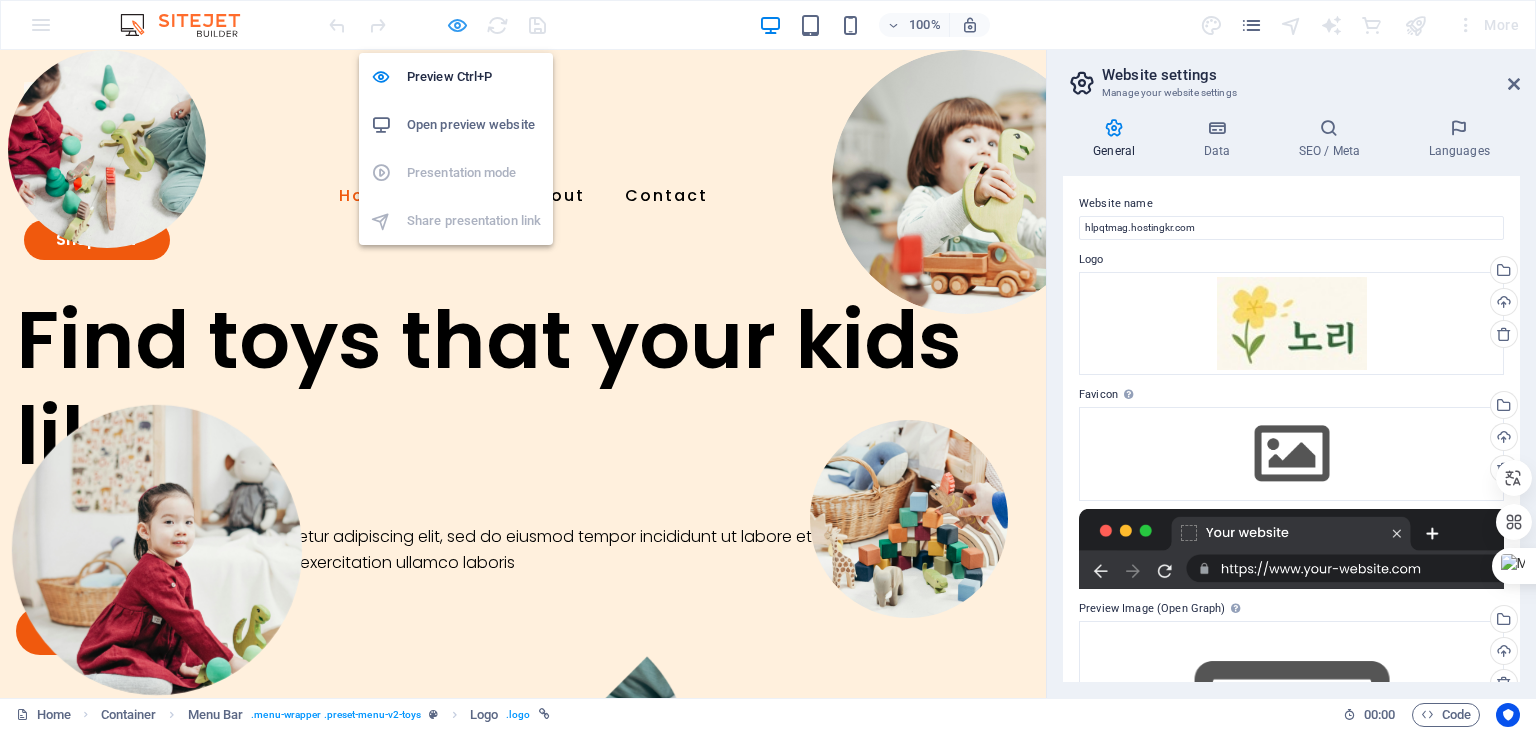 click at bounding box center [457, 25] 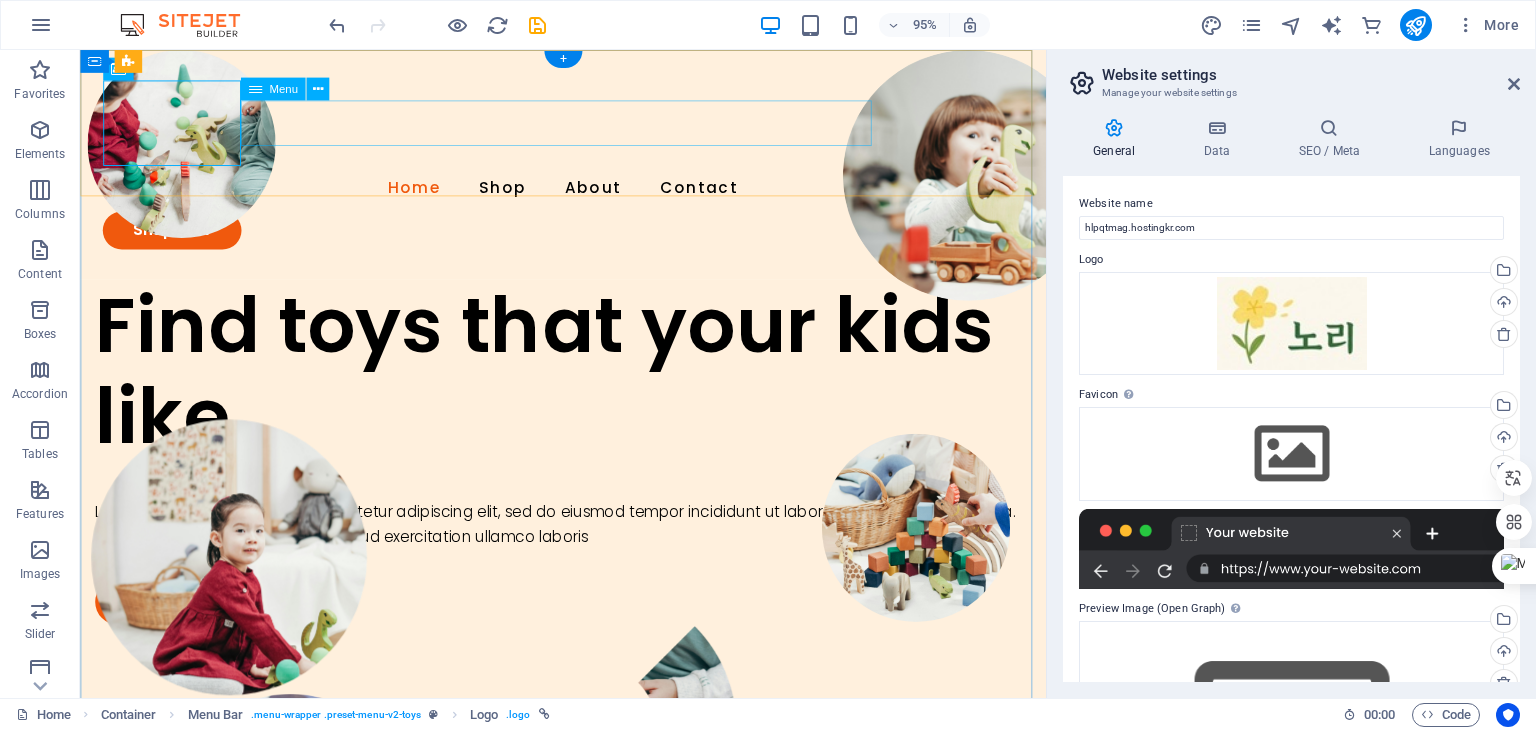 click on "Home Shop About Contact" at bounding box center [588, 196] 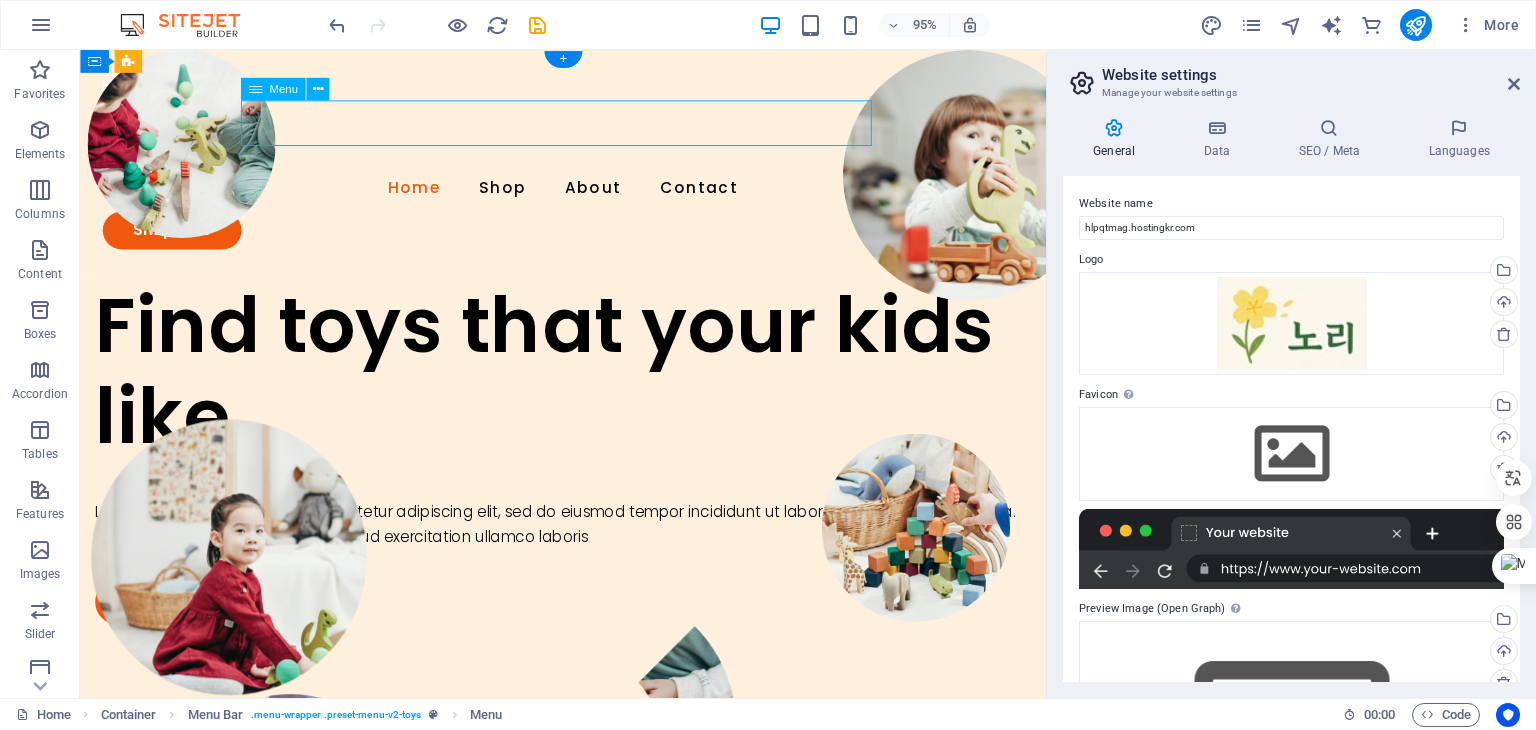 click on "Home Shop About Contact" at bounding box center [588, 196] 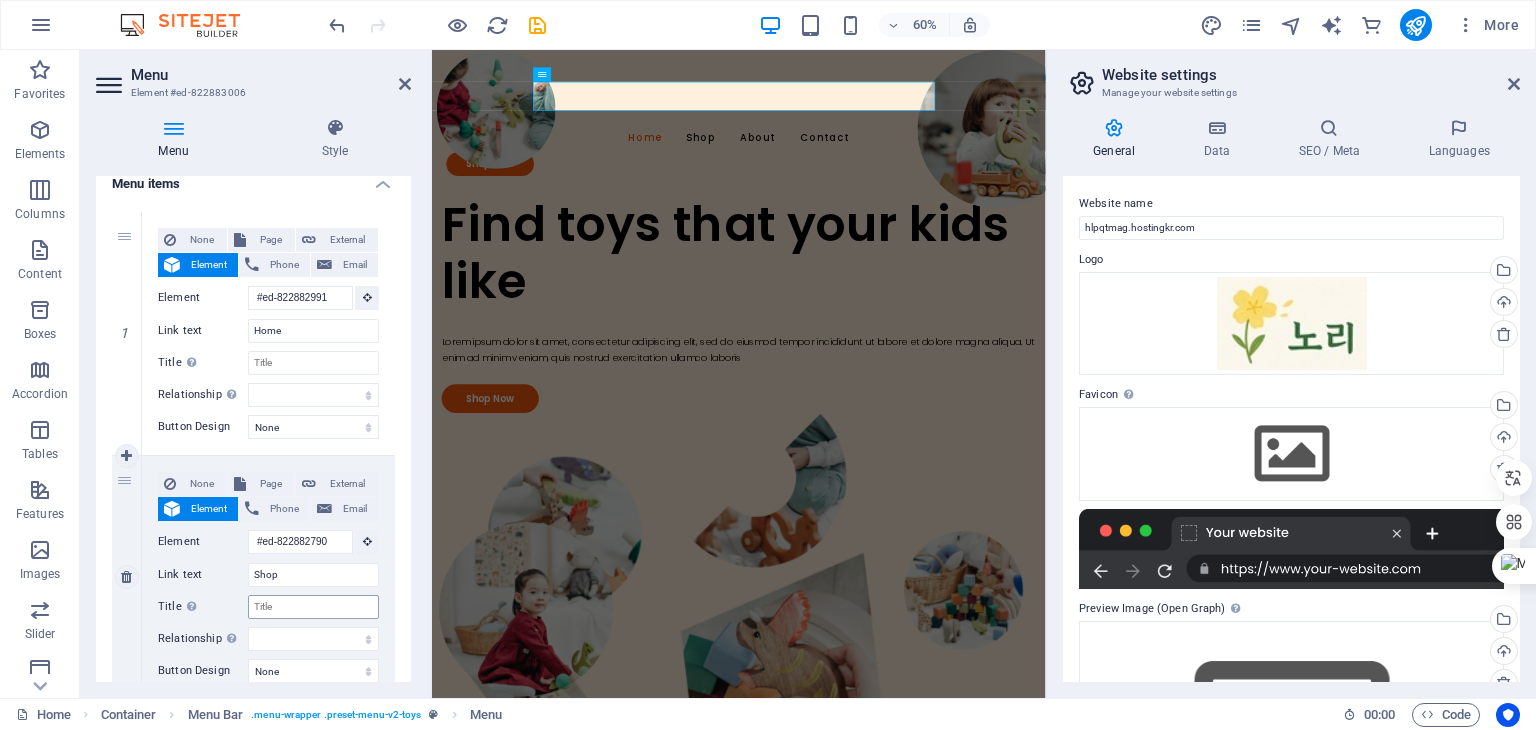 scroll, scrollTop: 100, scrollLeft: 0, axis: vertical 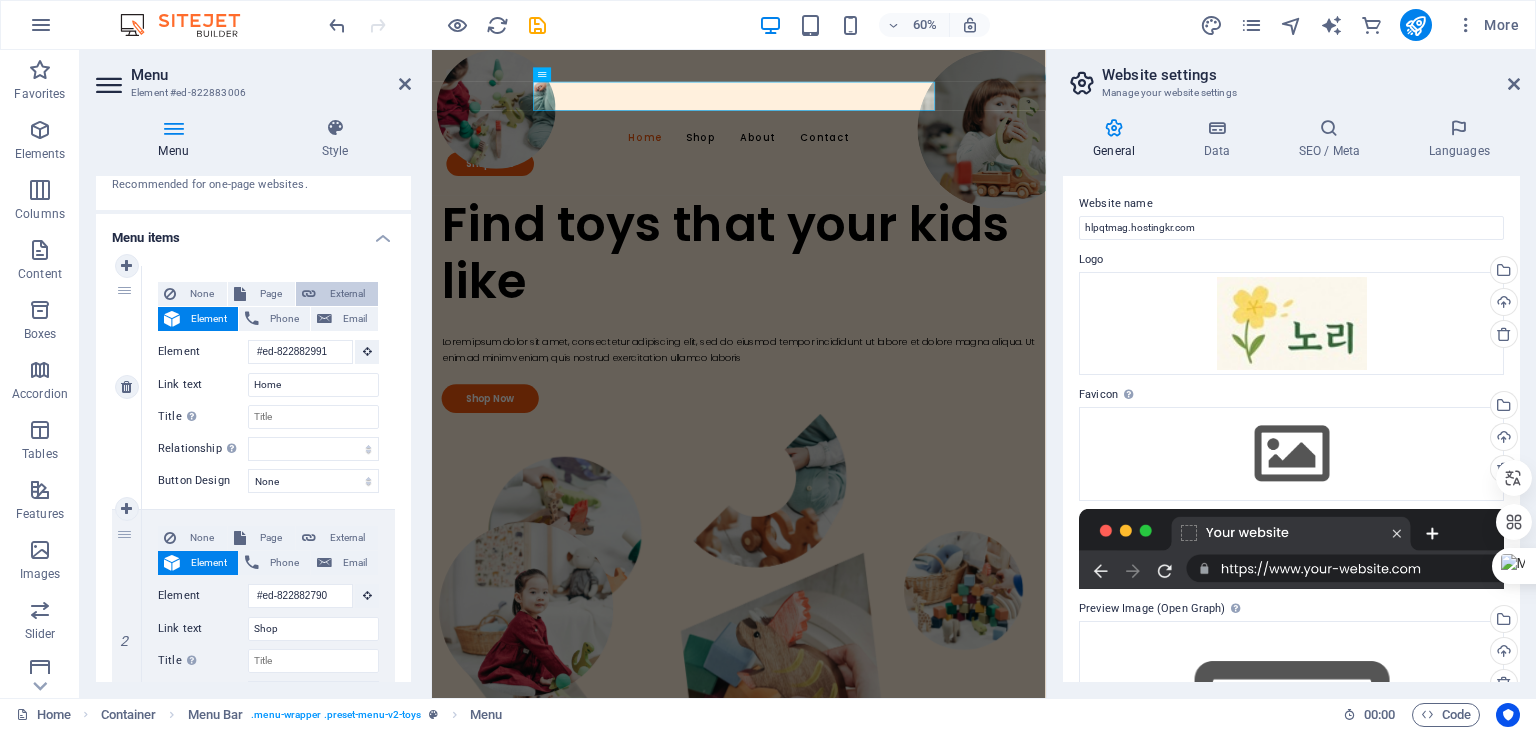 click on "External" at bounding box center (347, 294) 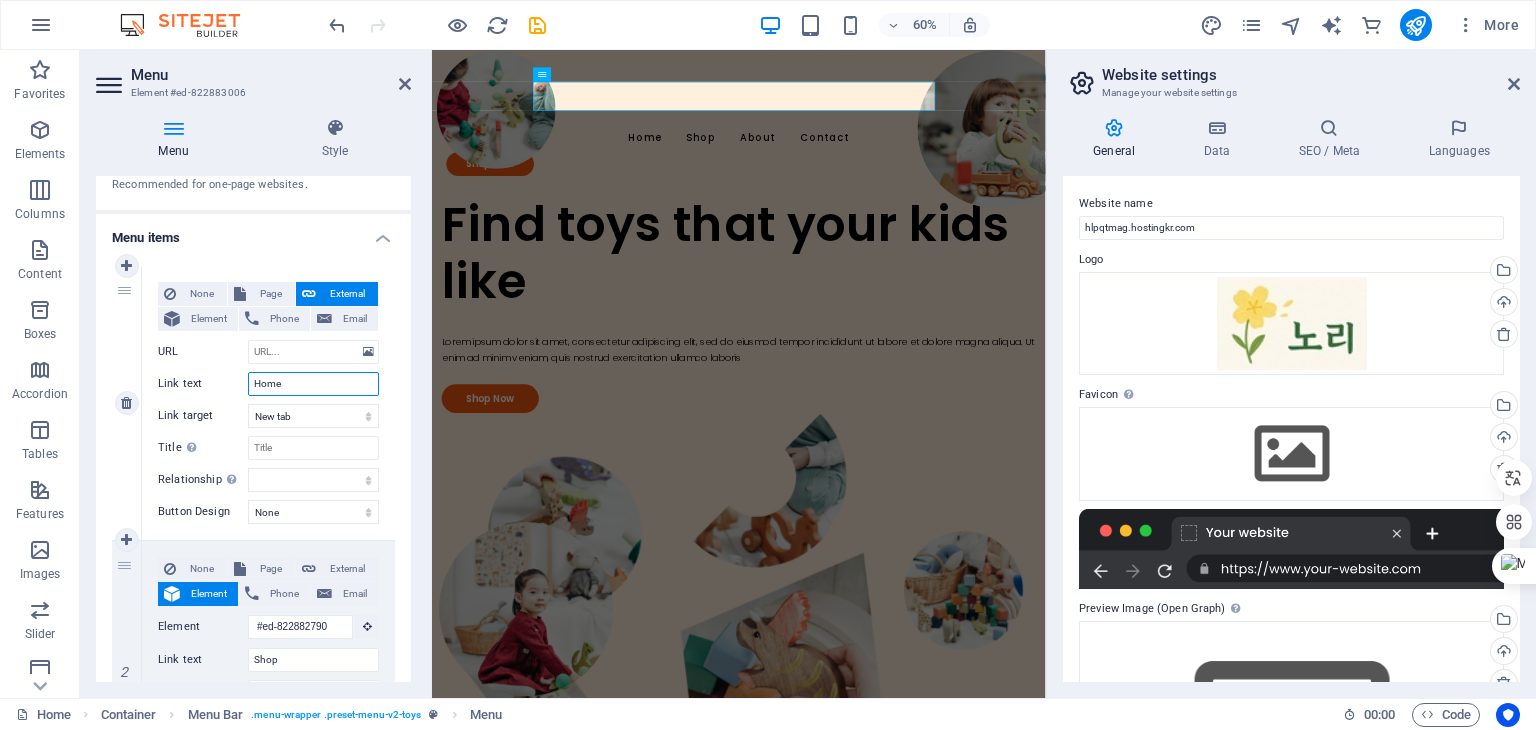 click on "Home" at bounding box center [313, 384] 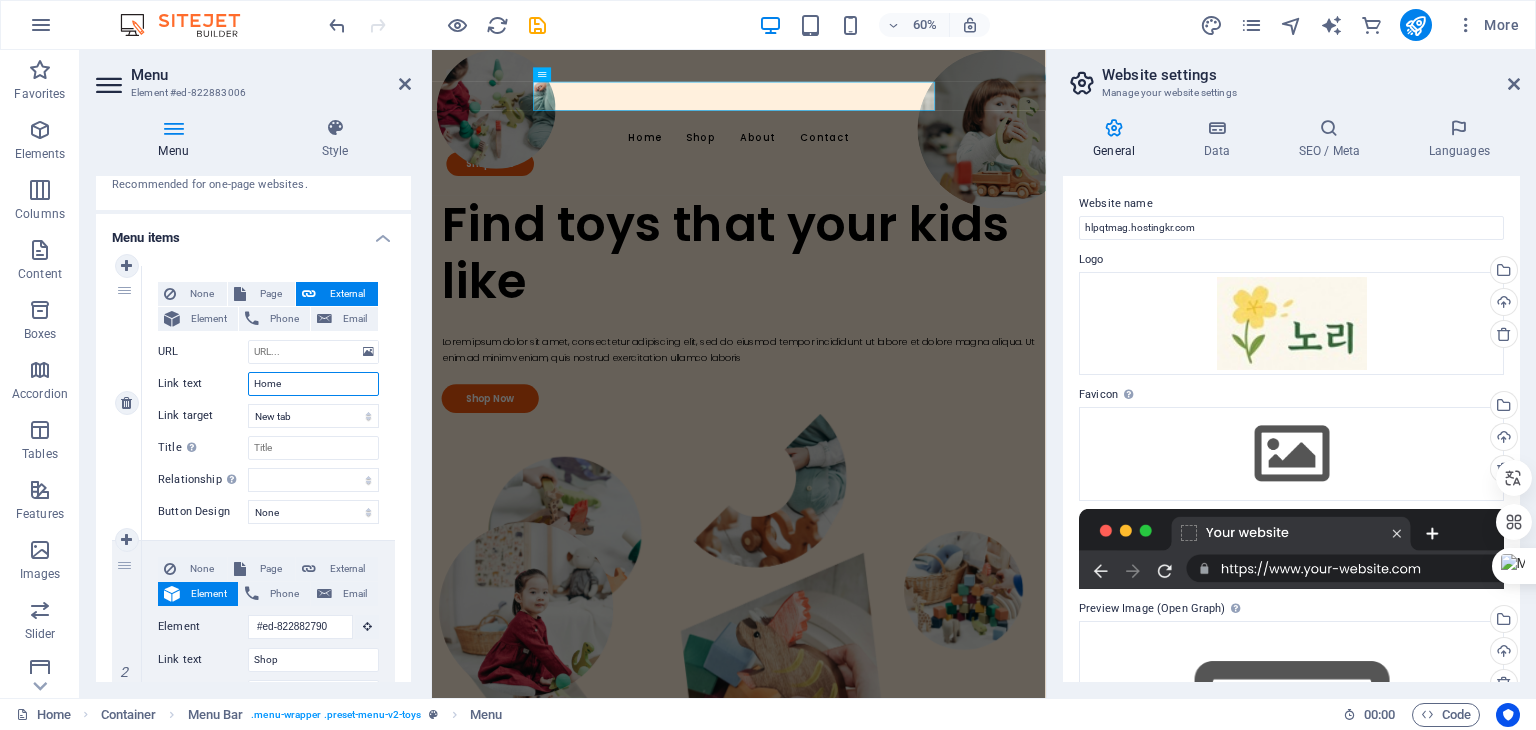 drag, startPoint x: 299, startPoint y: 387, endPoint x: 235, endPoint y: 381, distance: 64.28063 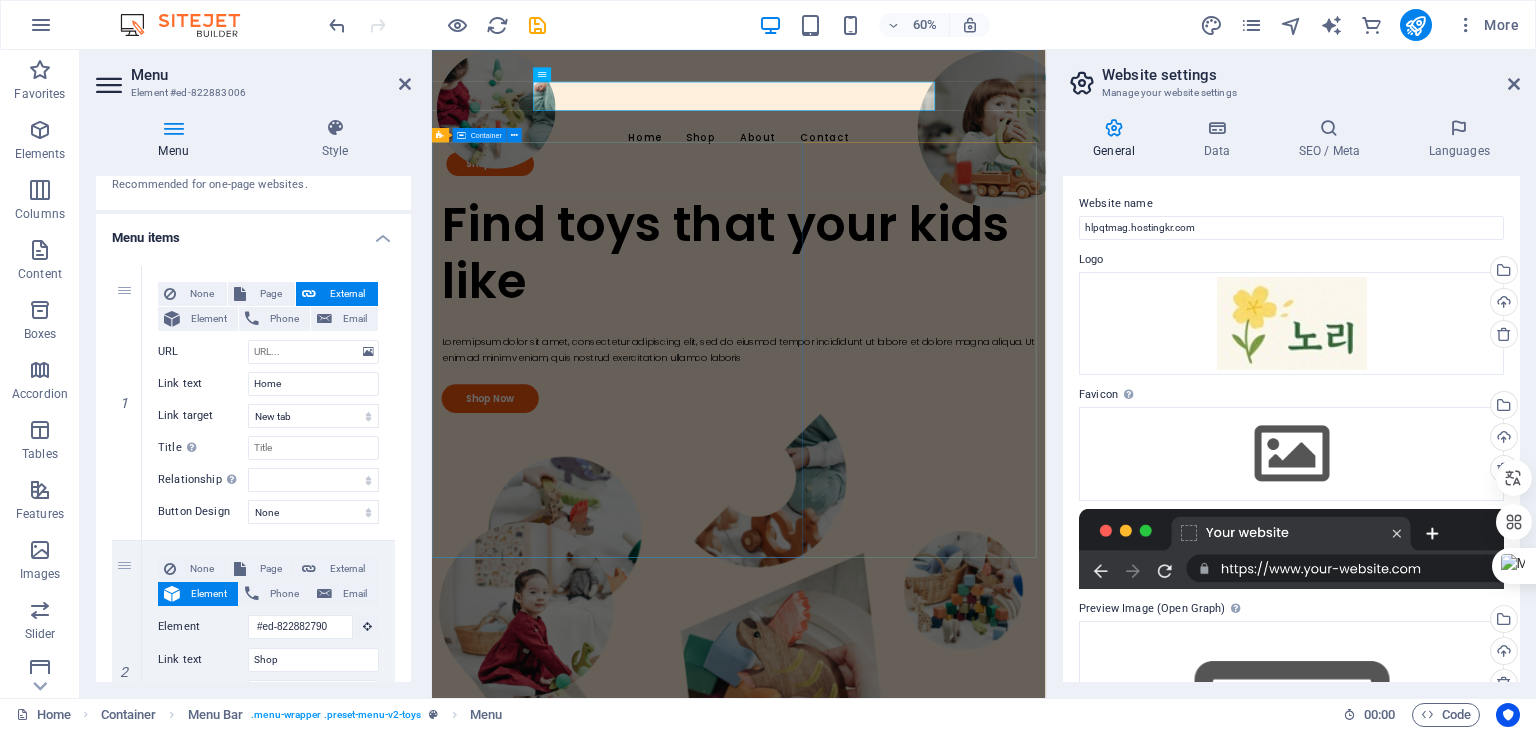 click on "Find toys that your kids like Lorem ipsum dolor sit amet, consectetur adipiscing elit, sed do eiusmod tempor incididunt ut labore et dolore magna aliqua. Ut enim ad minim veniam, quis nostrud exercitation ullamco laboris  Shop Now" at bounding box center [943, 473] 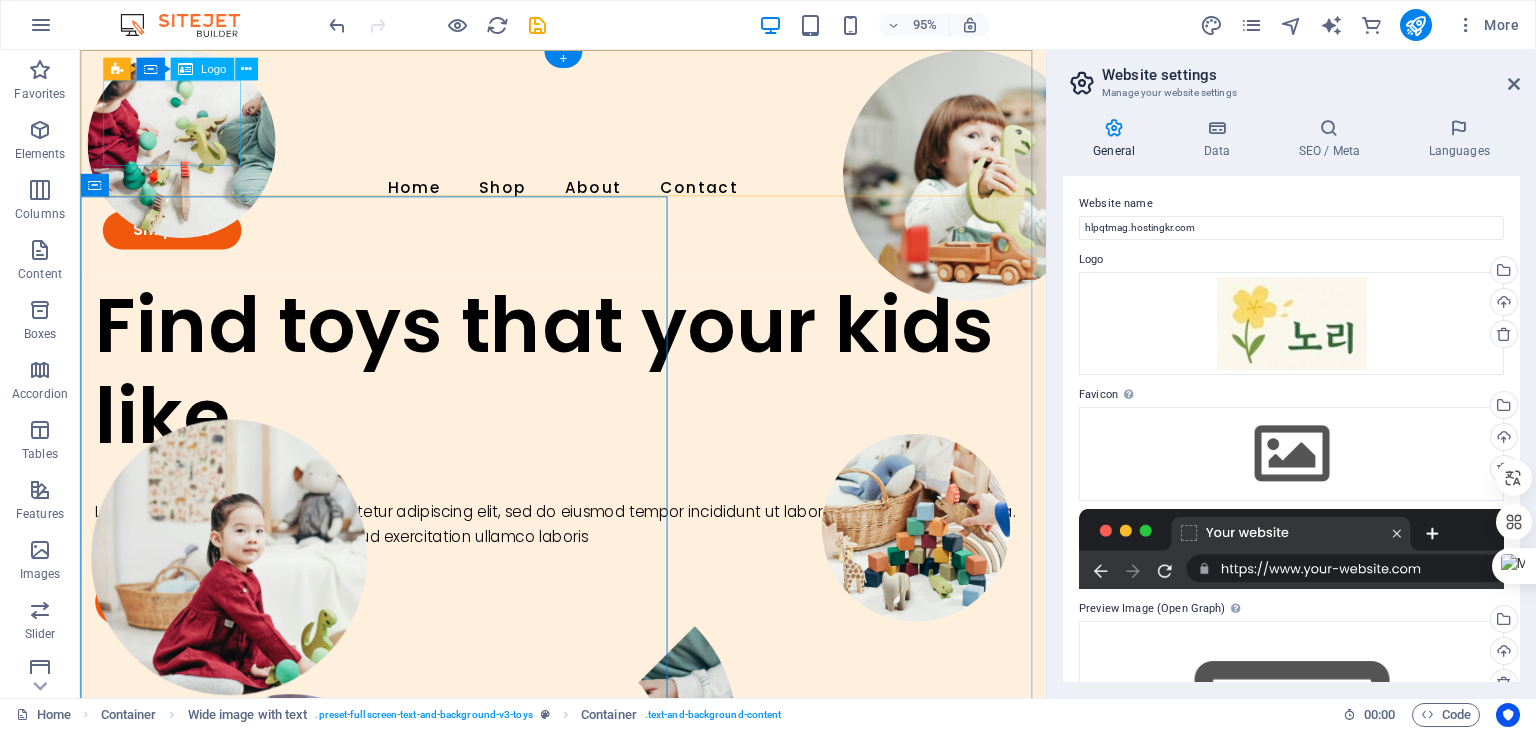 click at bounding box center (588, 127) 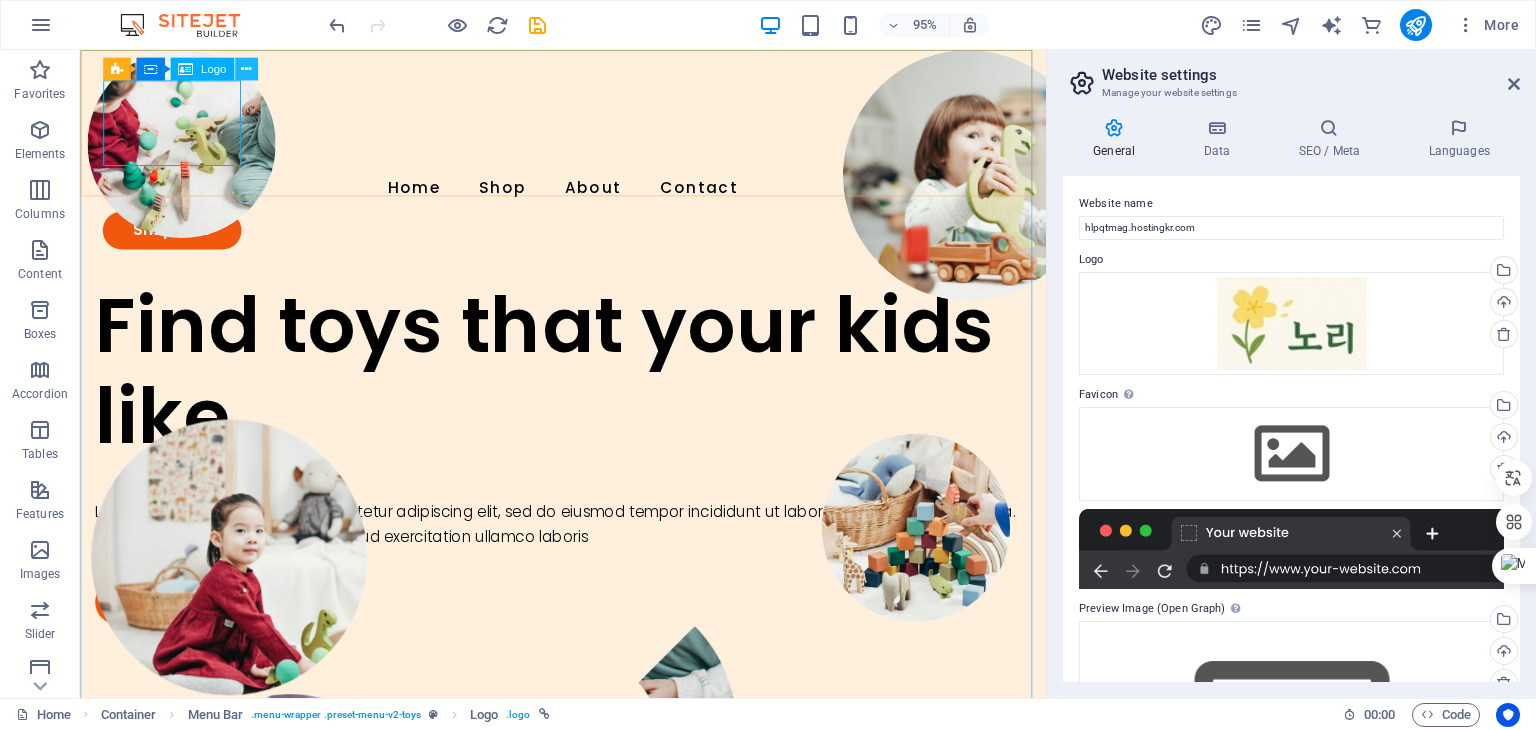click at bounding box center [246, 69] 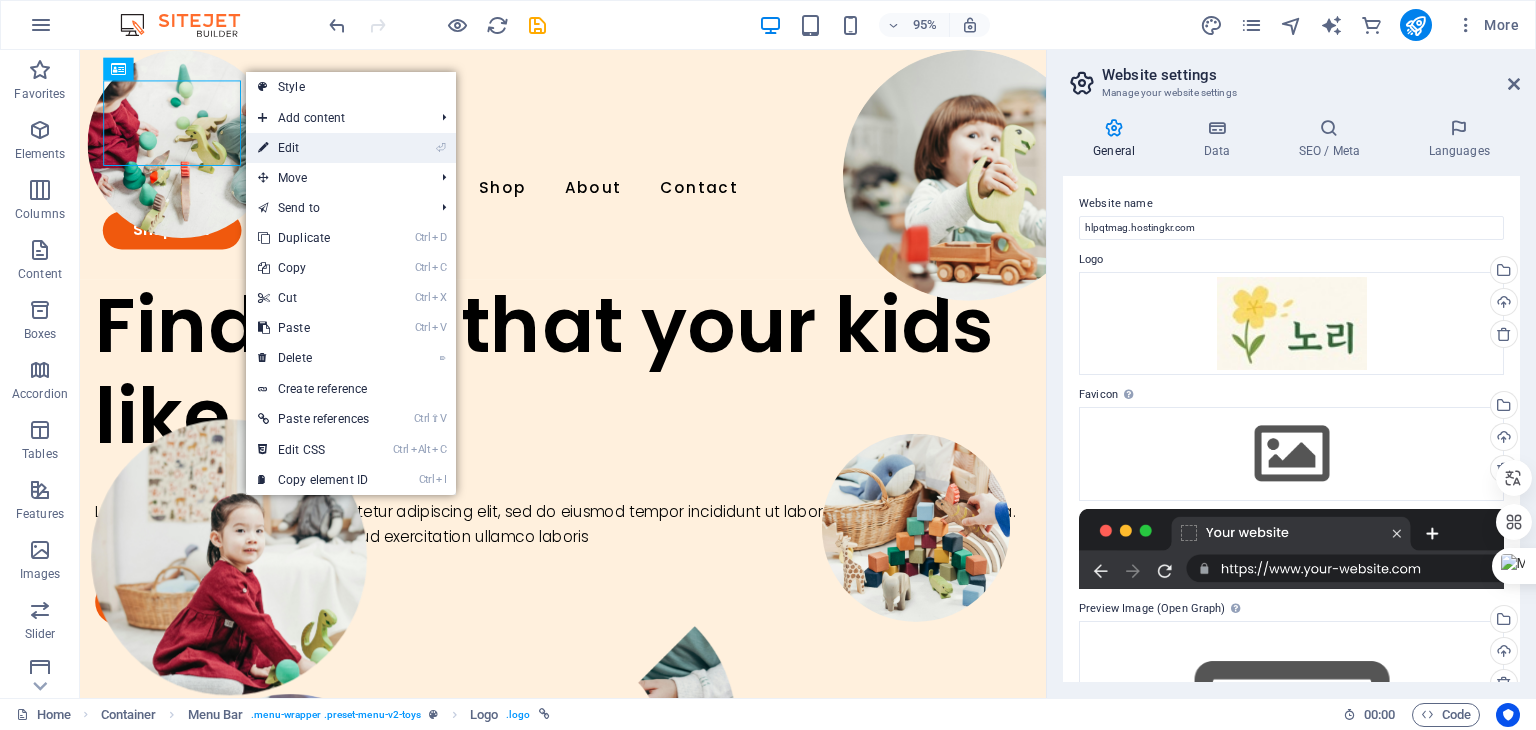 click on "⏎  Edit" at bounding box center [313, 148] 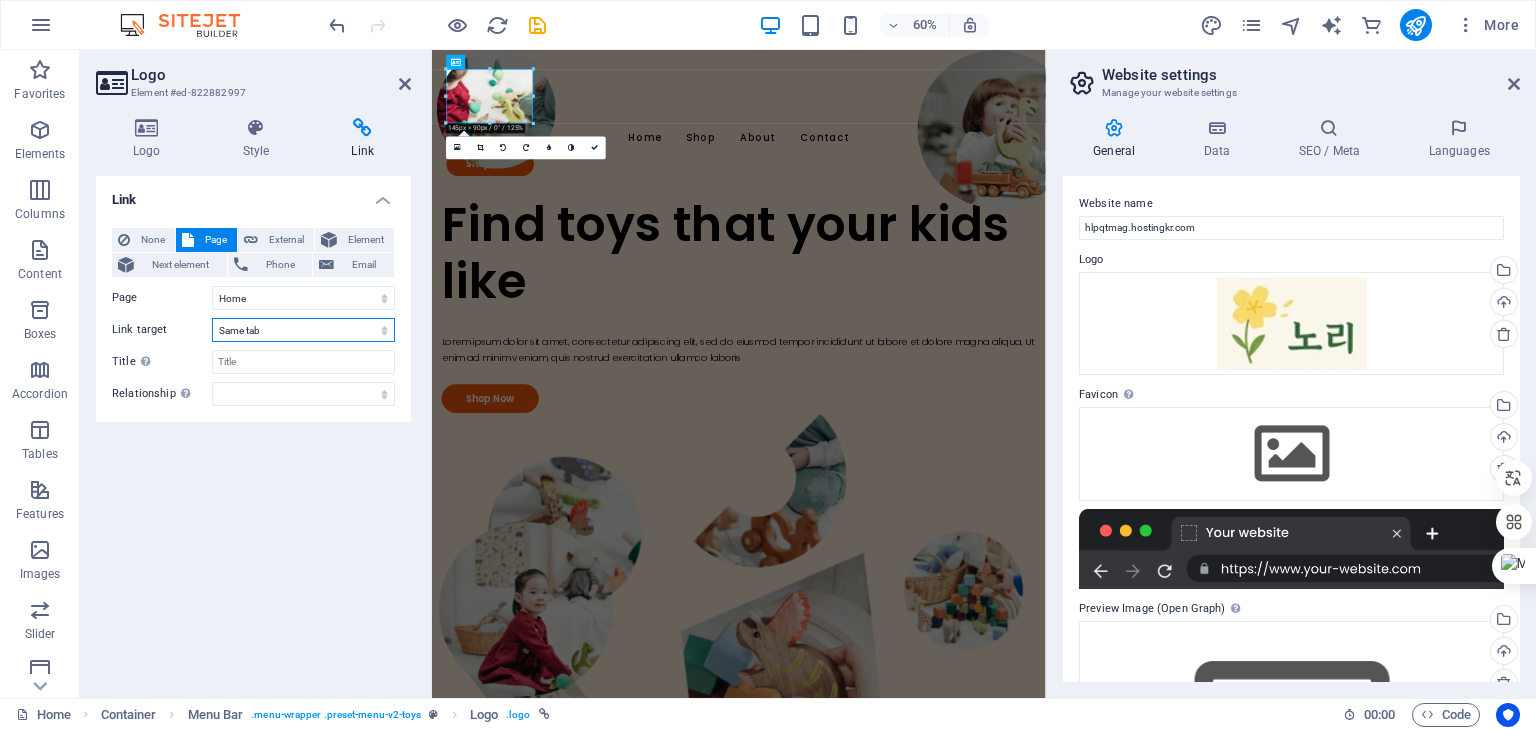 click on "New tab Same tab Overlay" at bounding box center (303, 330) 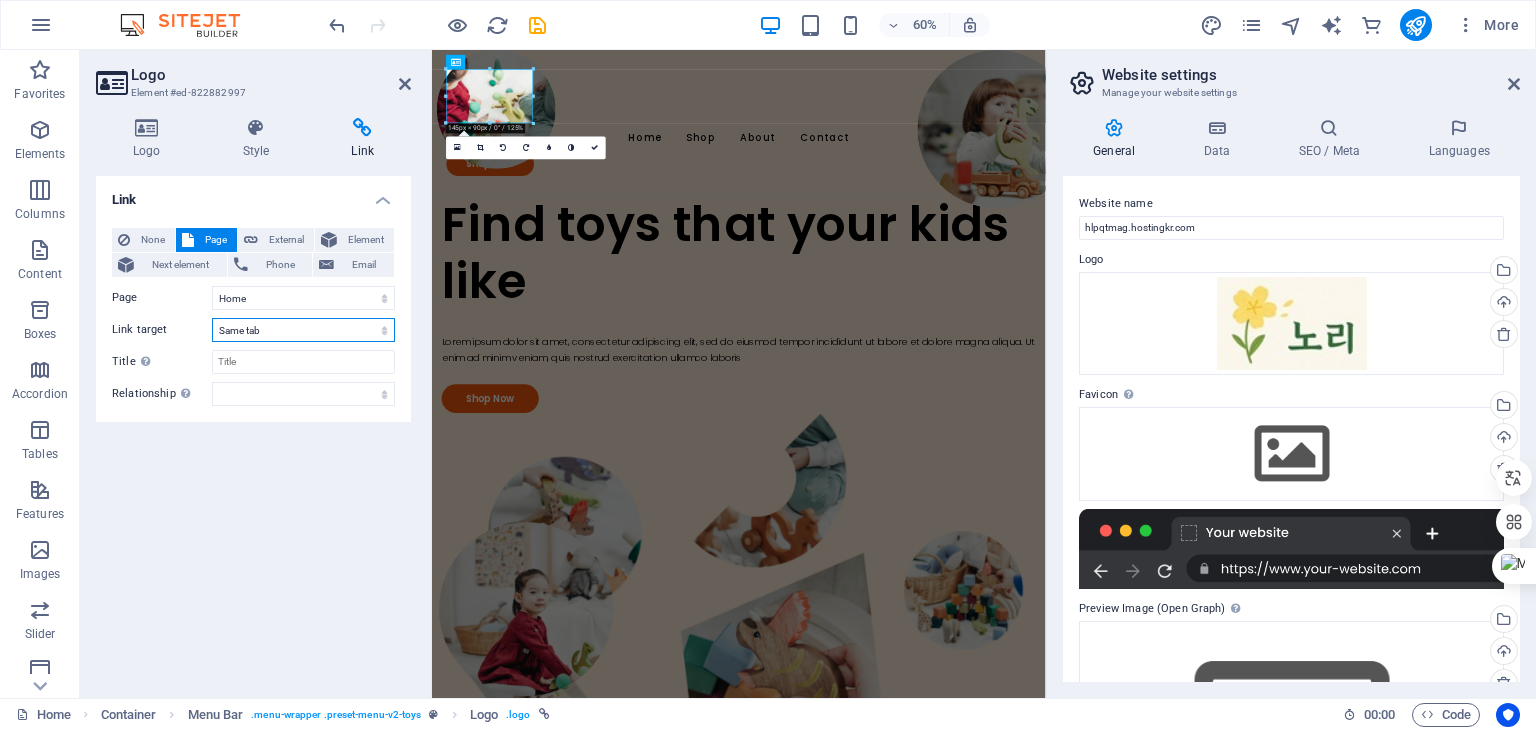 click on "New tab Same tab Overlay" at bounding box center [303, 330] 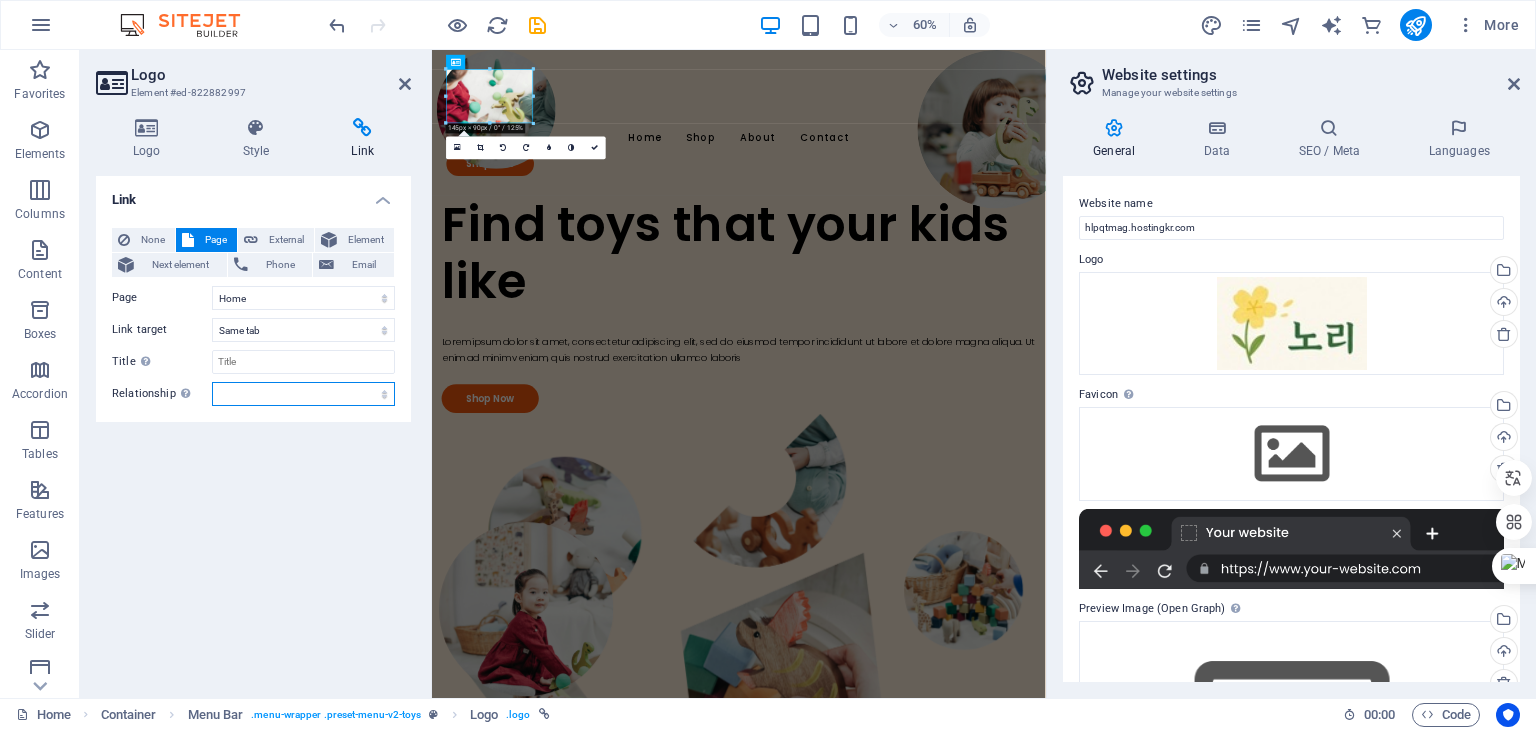 click on "alternate author bookmark external help license next nofollow noreferrer noopener prev search tag" at bounding box center [303, 394] 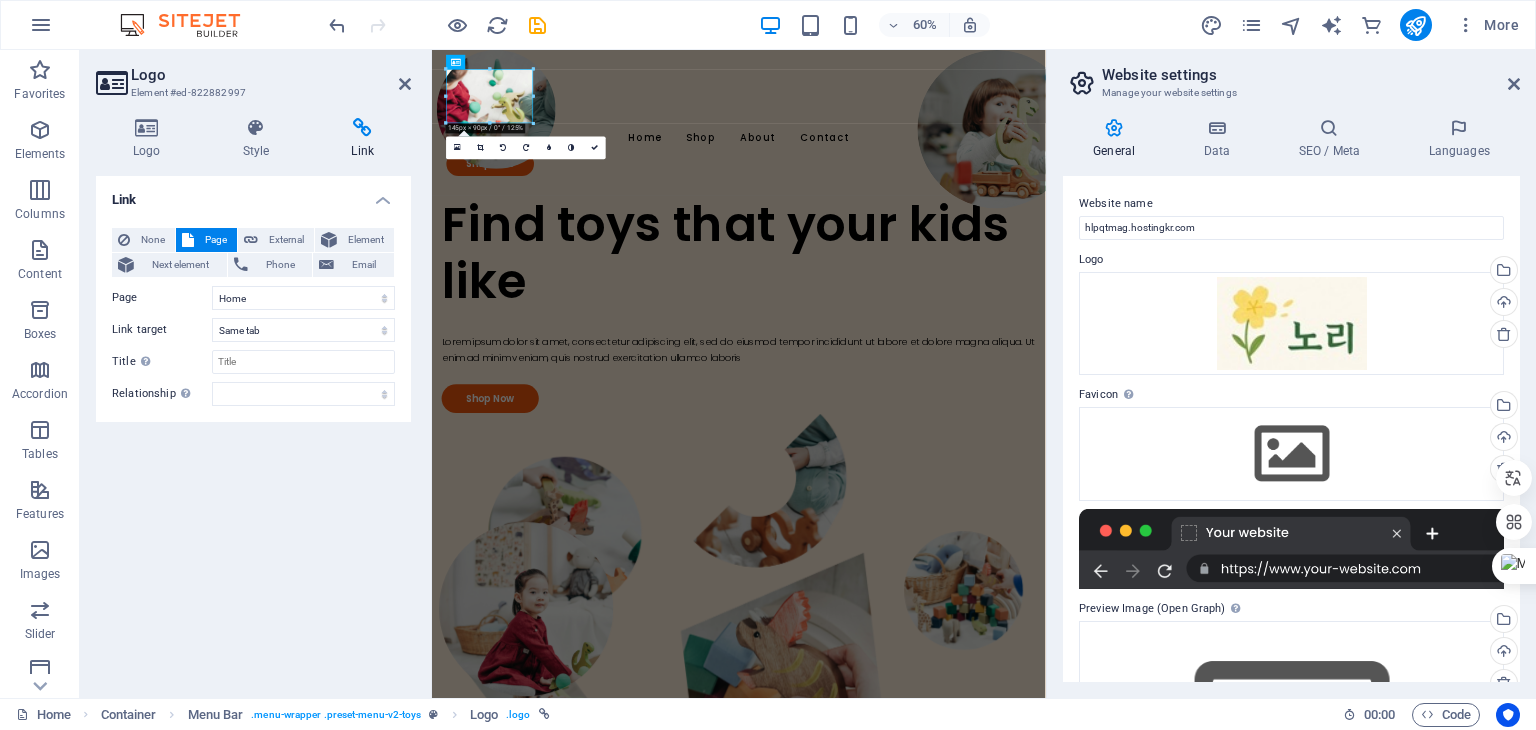 click on "Link None Page External Element Next element Phone Email Page Home Subpage Legal Notice Privacy Element
URL /15841627 Phone Email Link target New tab Same tab Overlay Title Additional link description, should not be the same as the link text. The title is most often shown as a tooltip text when the mouse moves over the element. Leave empty if uncertain. Relationship Sets the  relationship of this link to the link target . For example, the value "nofollow" instructs search engines not to follow the link. Can be left empty. alternate author bookmark external help license next nofollow noreferrer noopener prev search tag" at bounding box center [253, 429] 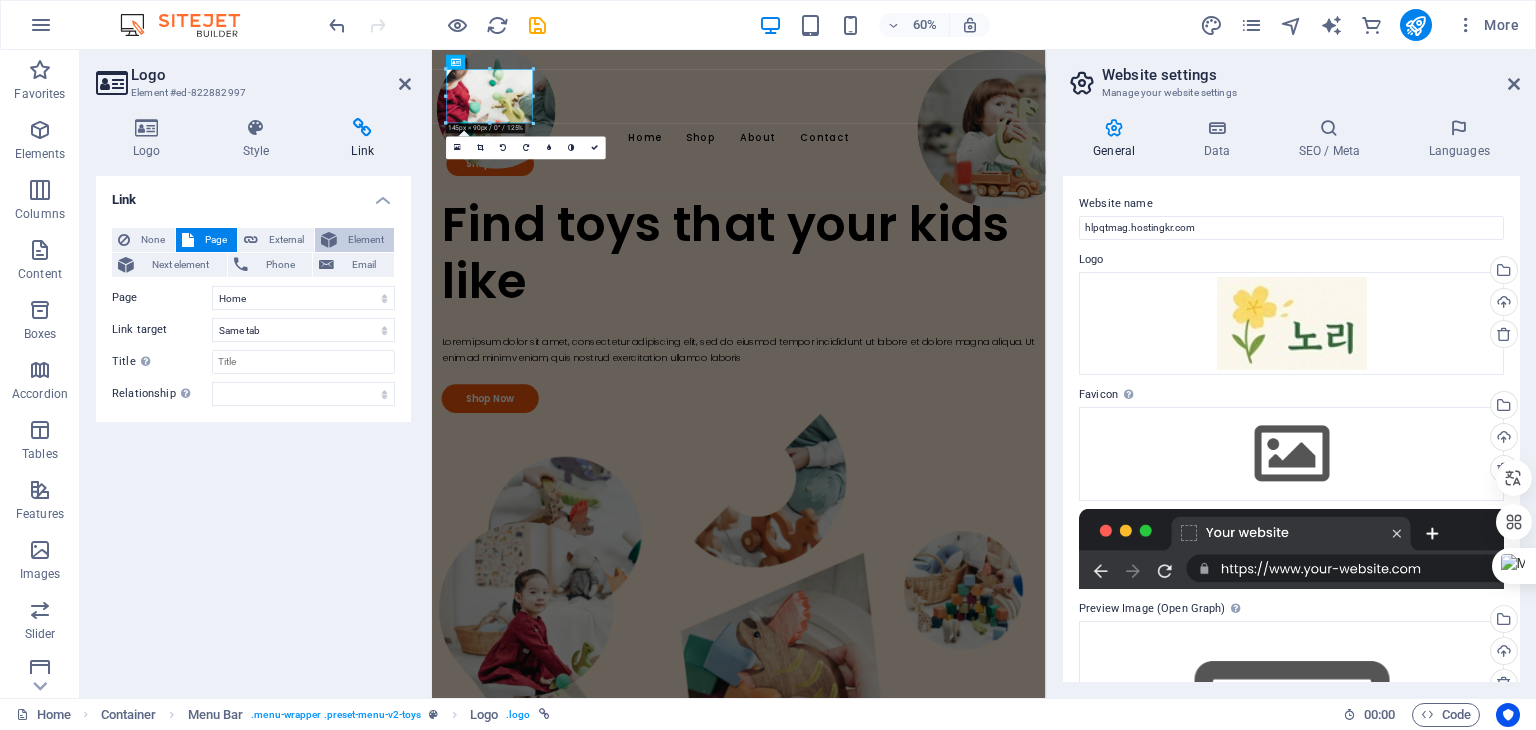 click on "Element" at bounding box center (365, 240) 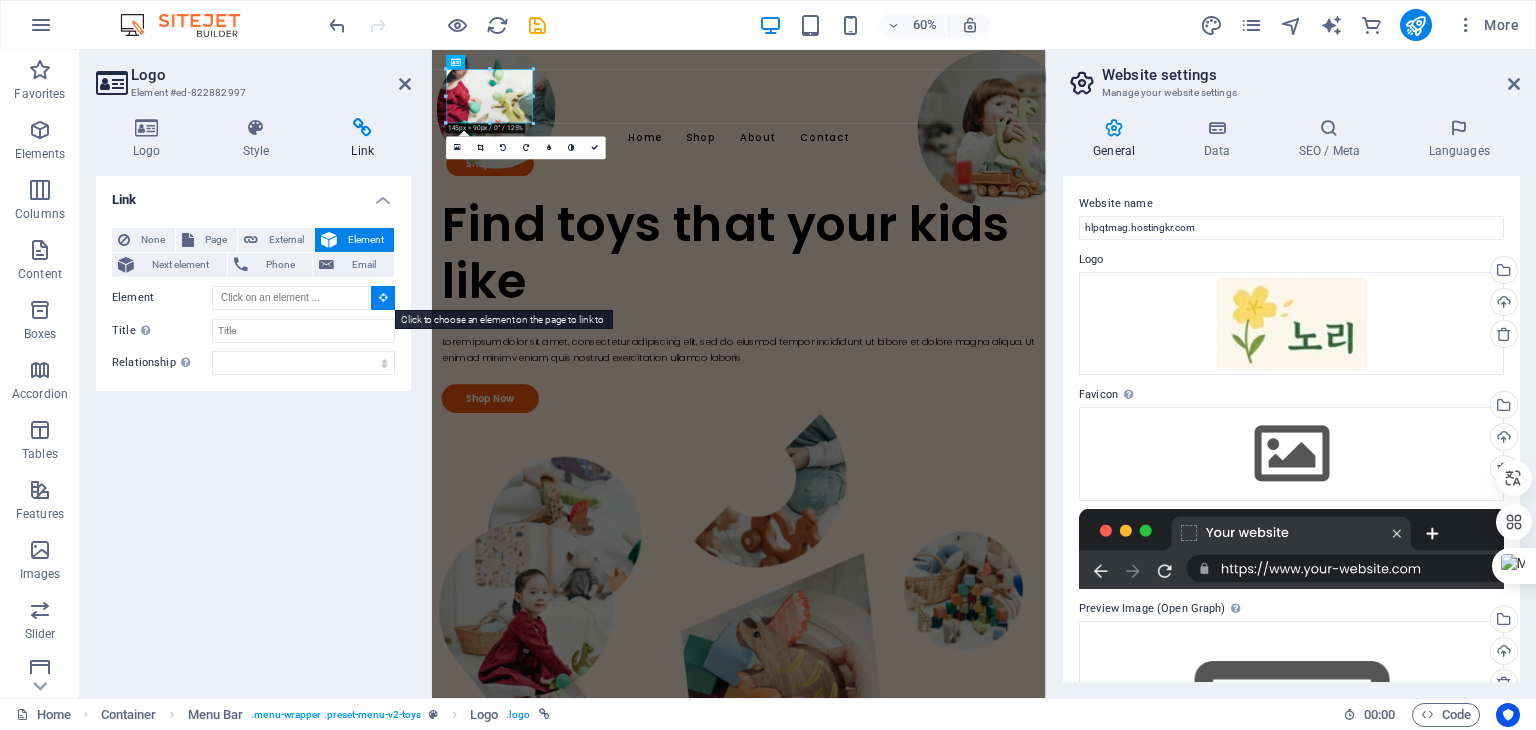 click at bounding box center (383, 297) 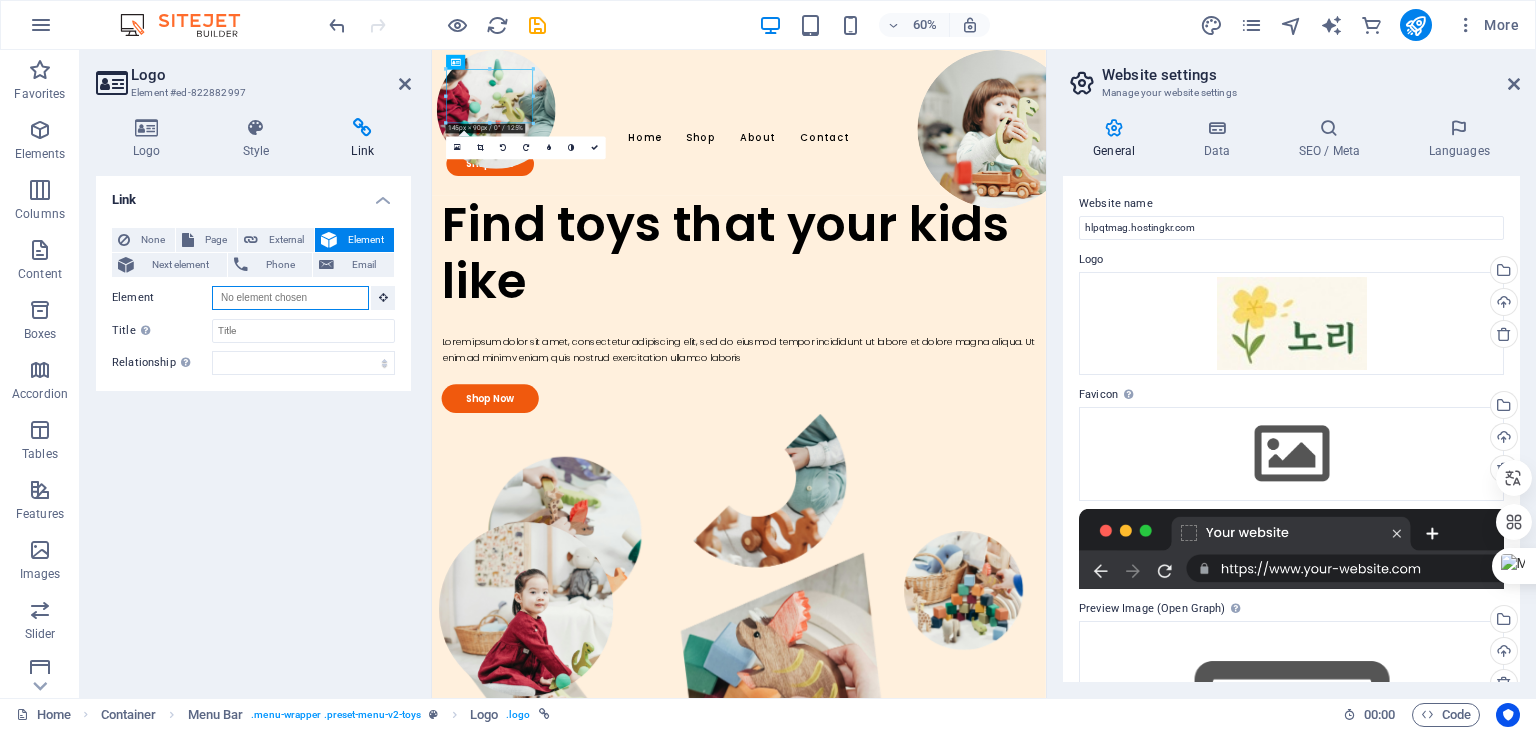 click on "Element" at bounding box center [290, 298] 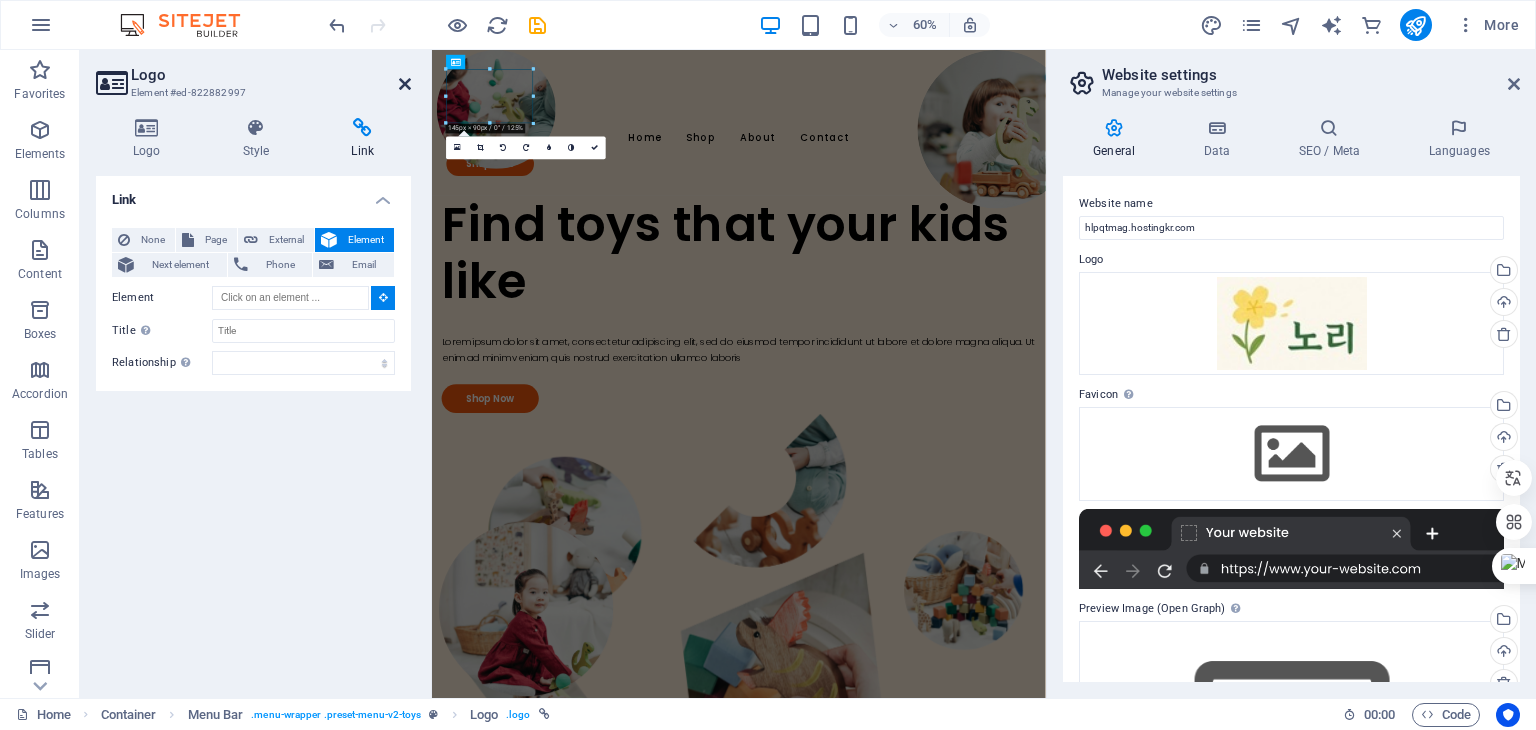 click at bounding box center (405, 84) 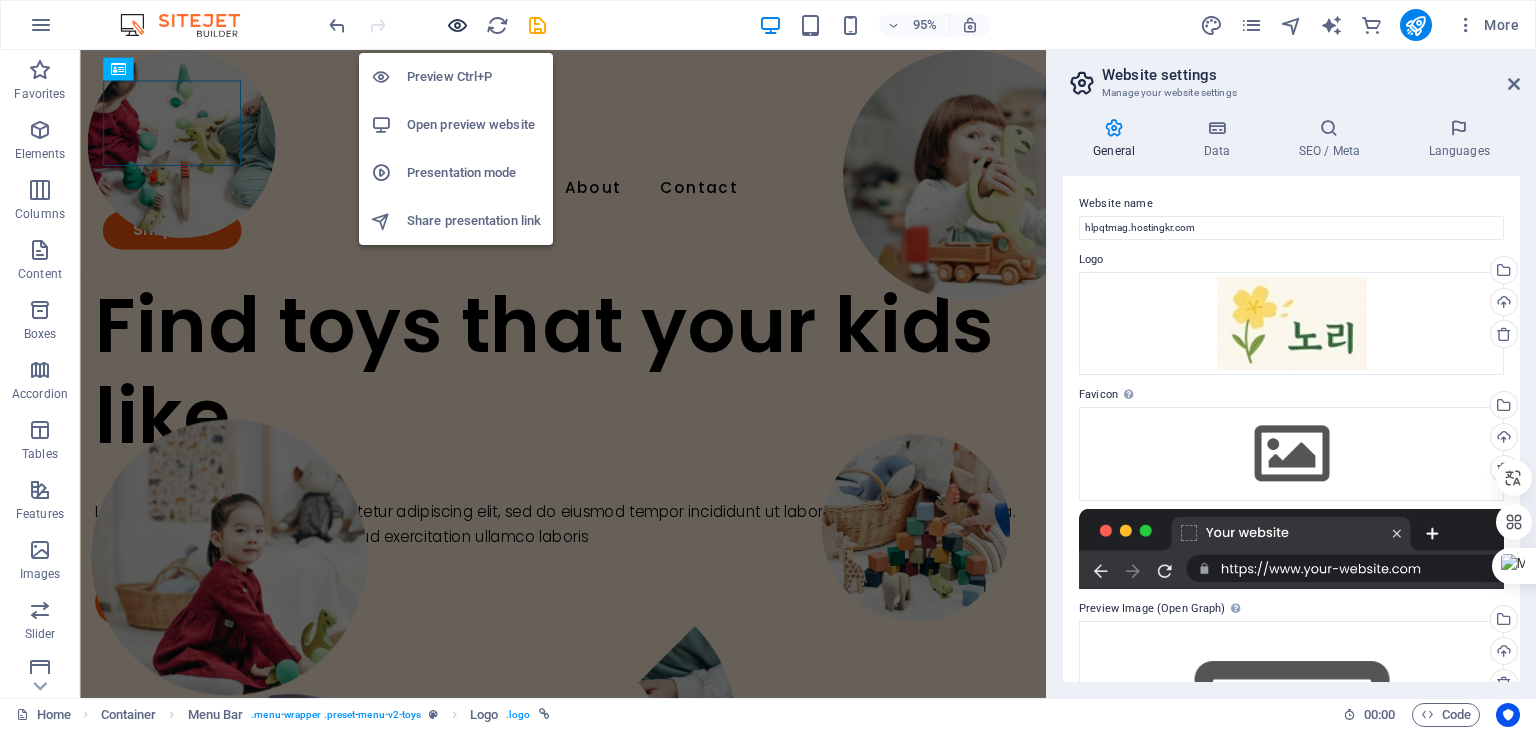 click at bounding box center (457, 25) 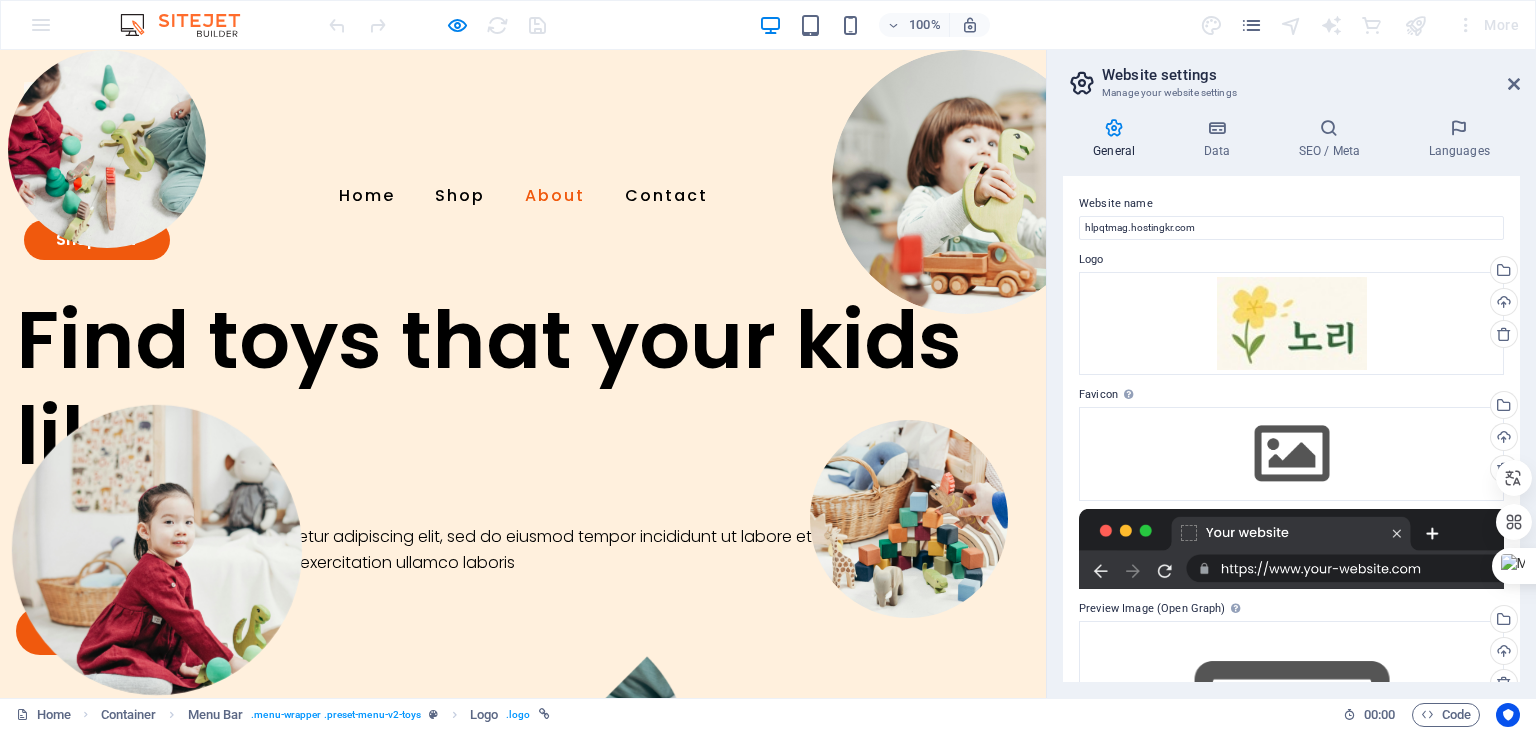 click on "About" at bounding box center (555, 196) 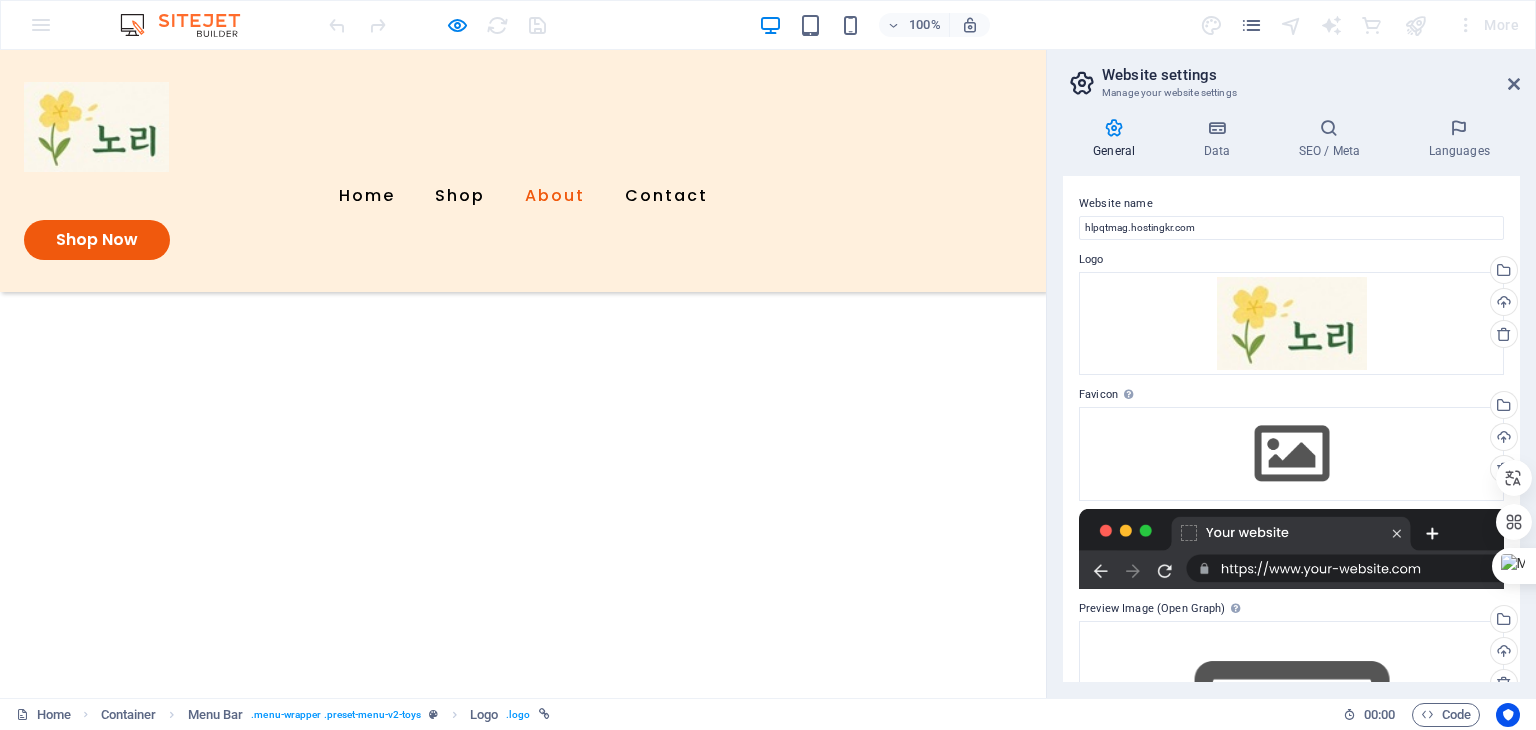 scroll, scrollTop: 1981, scrollLeft: 0, axis: vertical 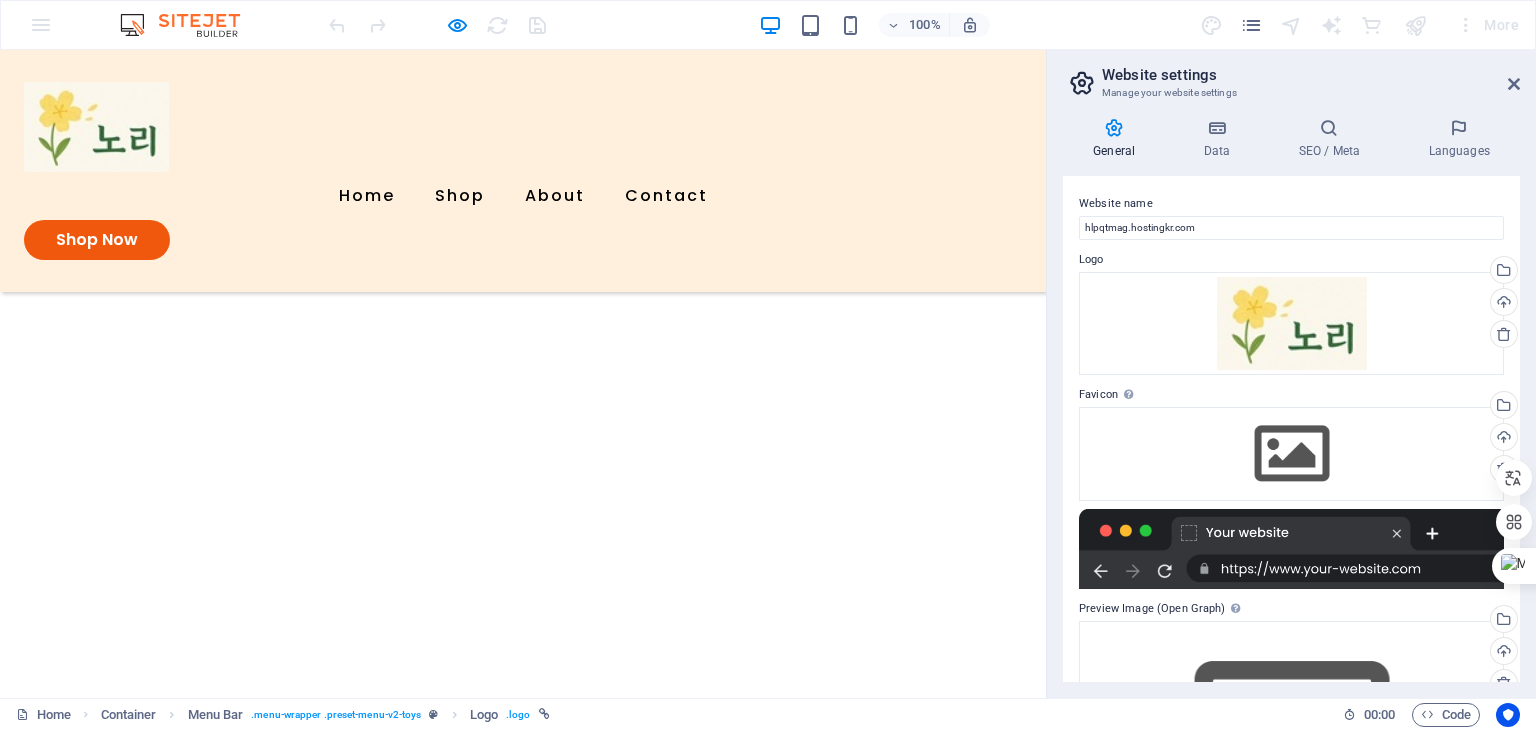 click at bounding box center [96, 127] 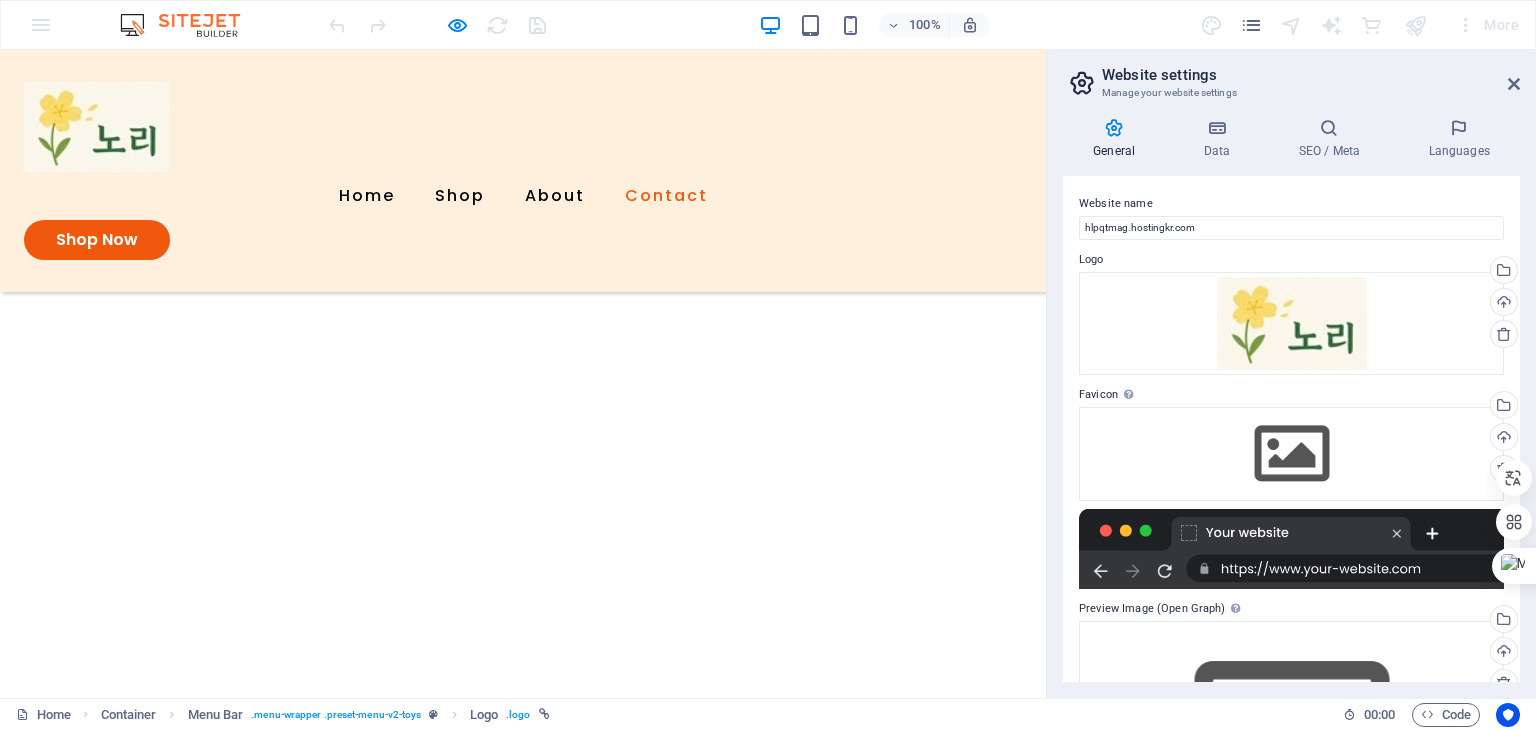 click on "Contact" at bounding box center [666, 196] 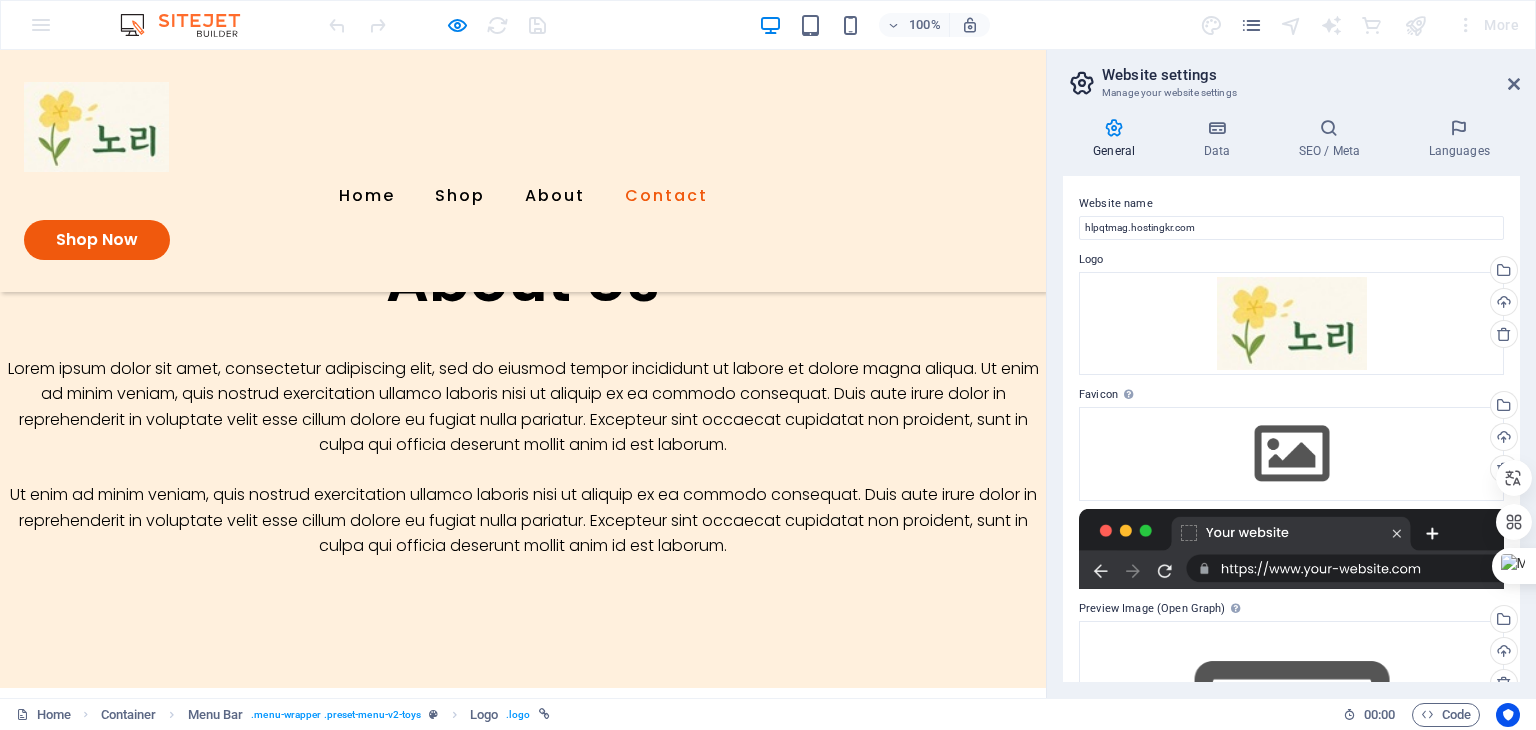 scroll, scrollTop: 2630, scrollLeft: 0, axis: vertical 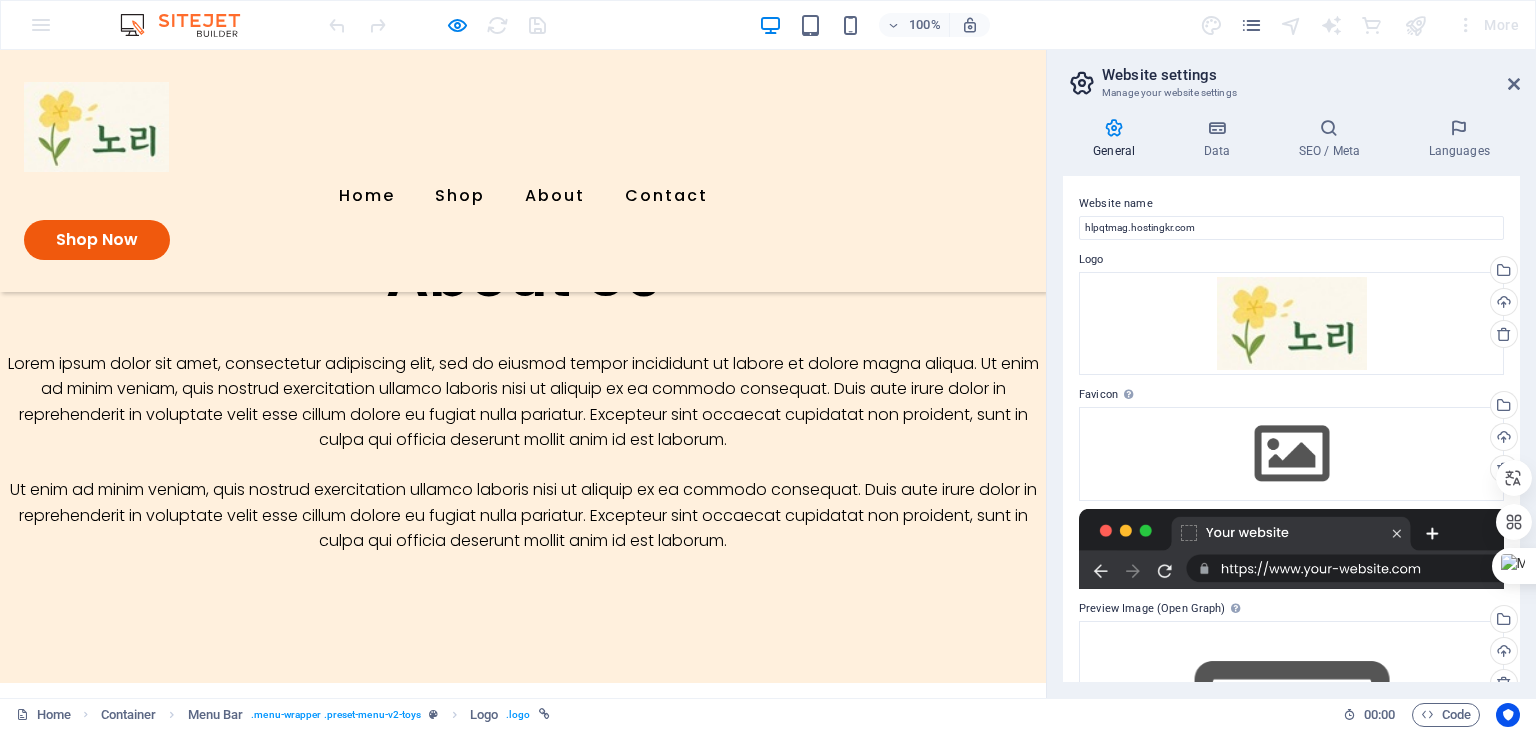 click at bounding box center (96, 127) 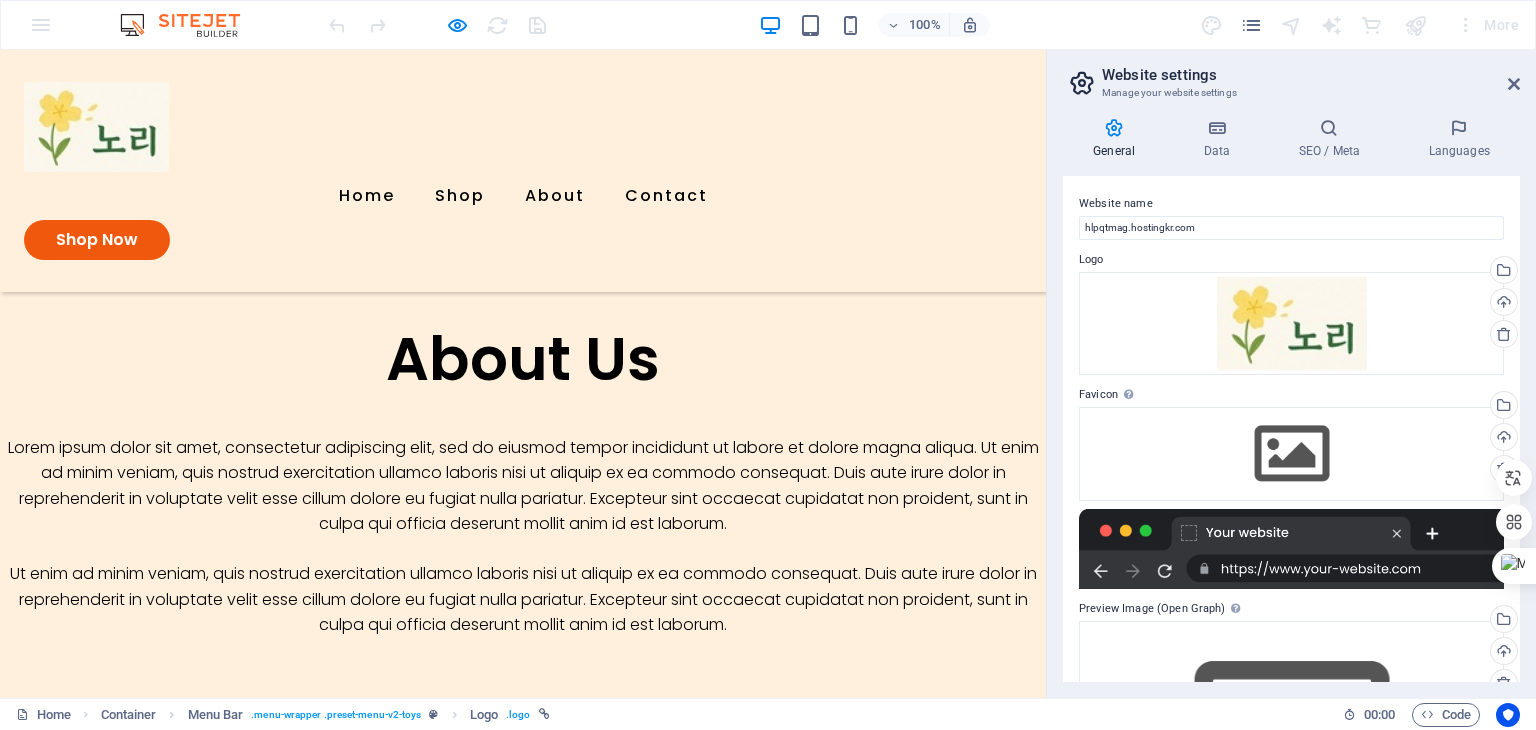 scroll, scrollTop: 2428, scrollLeft: 0, axis: vertical 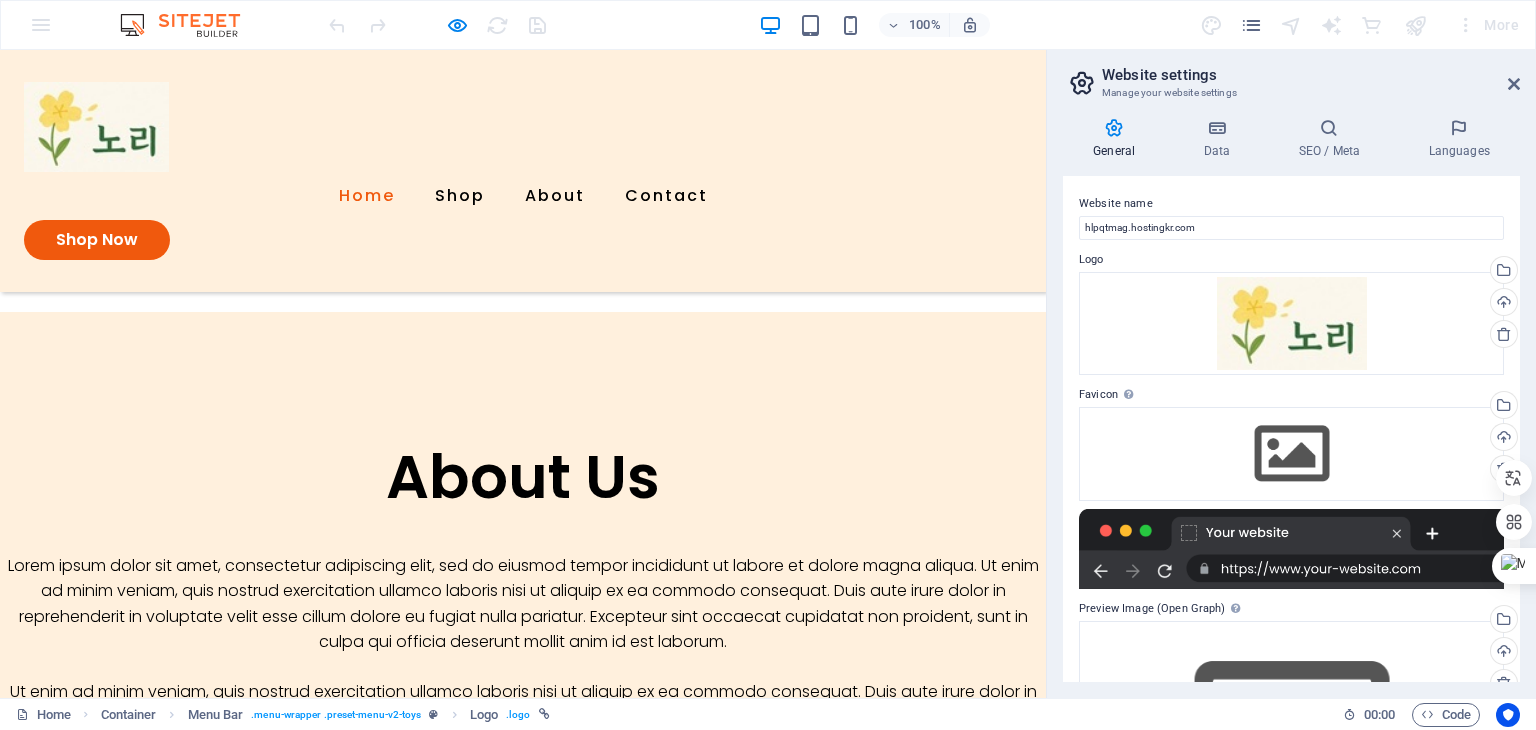 click on "Home" at bounding box center [367, 196] 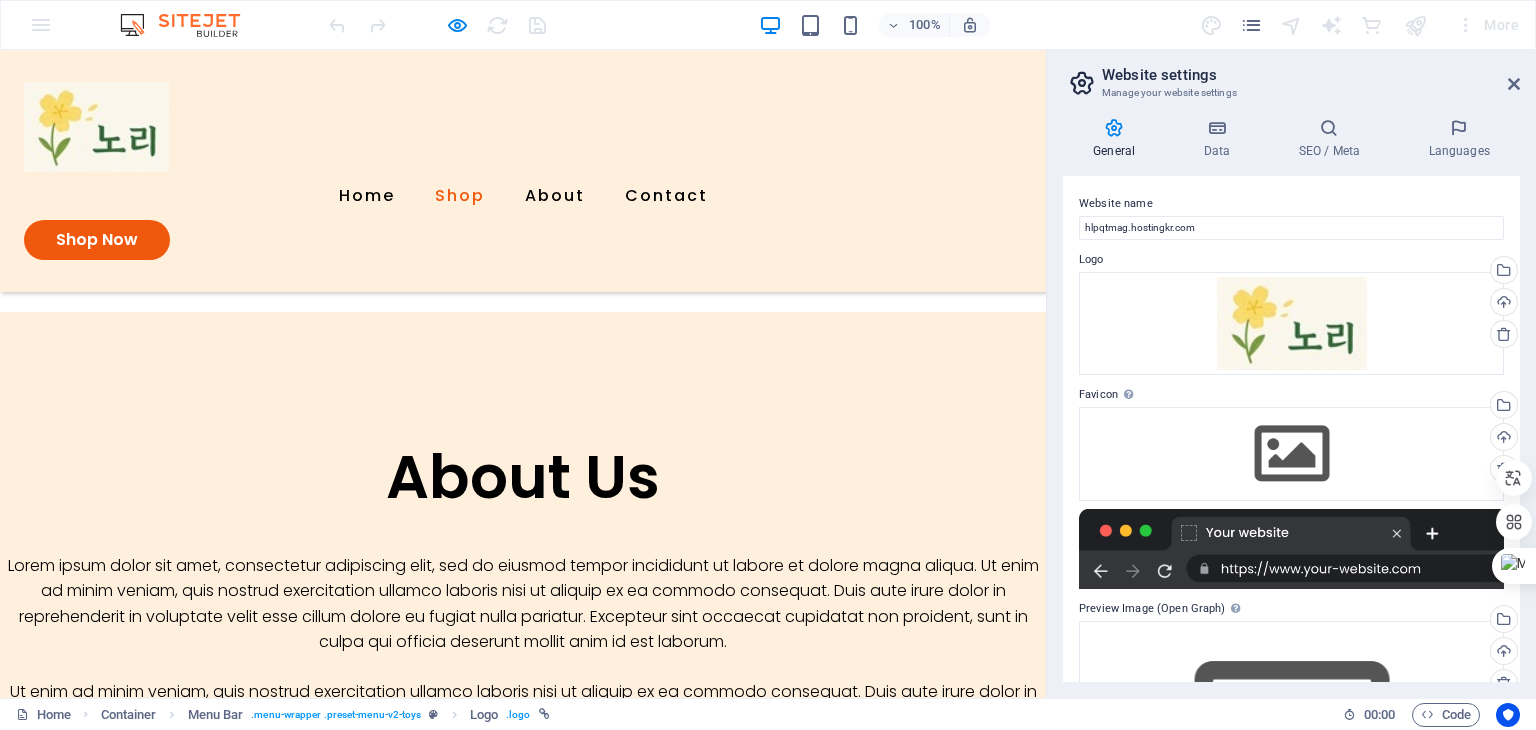 click on "Shop" at bounding box center (460, 196) 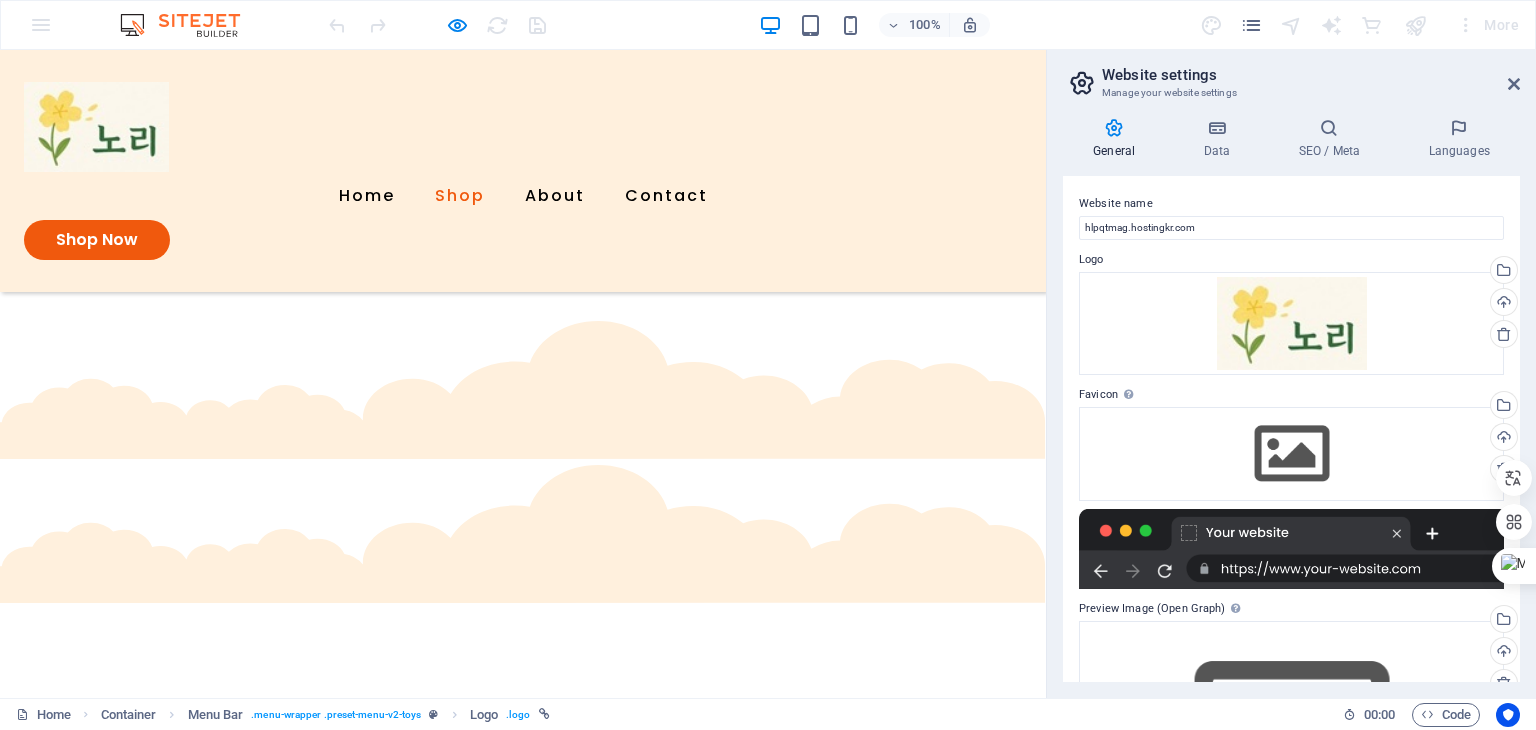 scroll, scrollTop: 835, scrollLeft: 0, axis: vertical 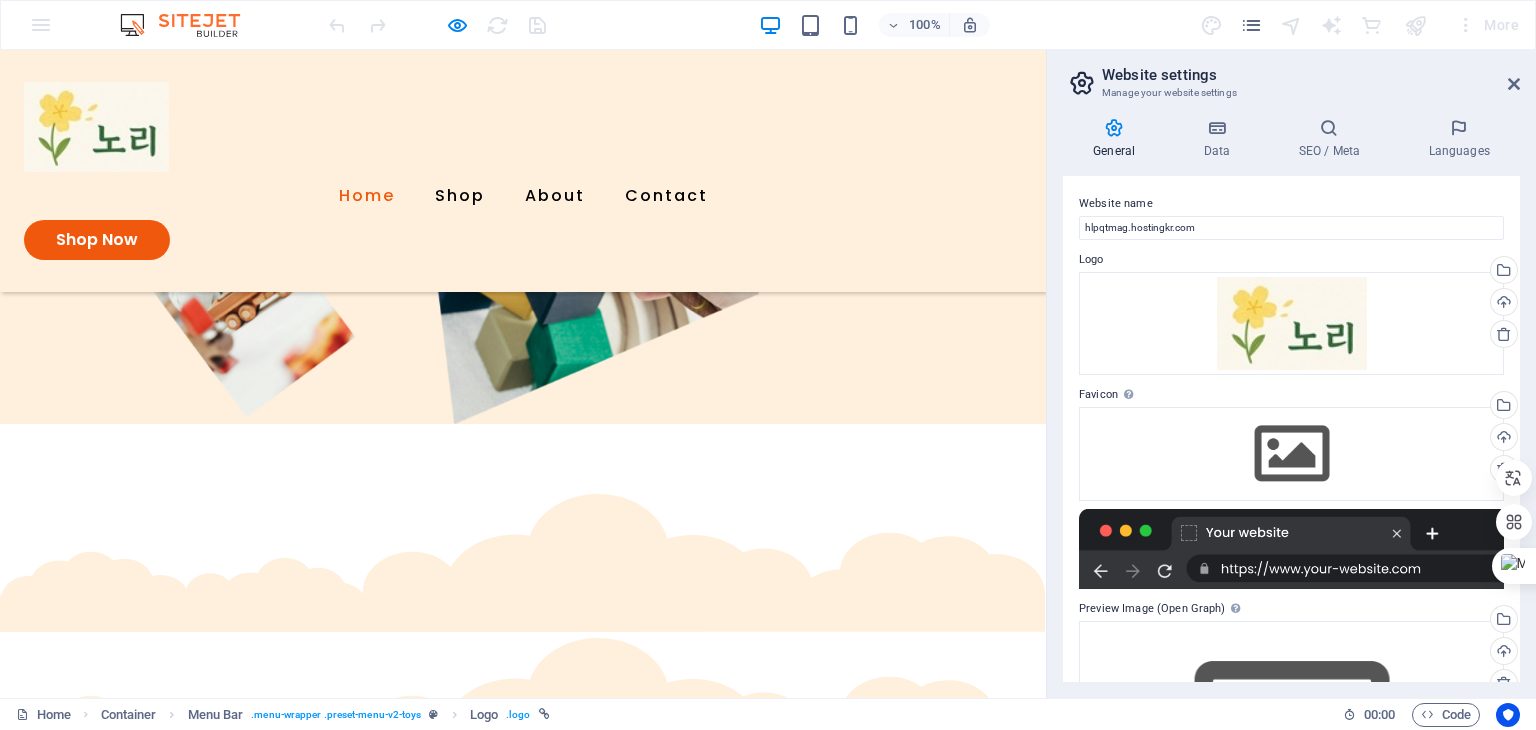 click on "Home" at bounding box center (367, 196) 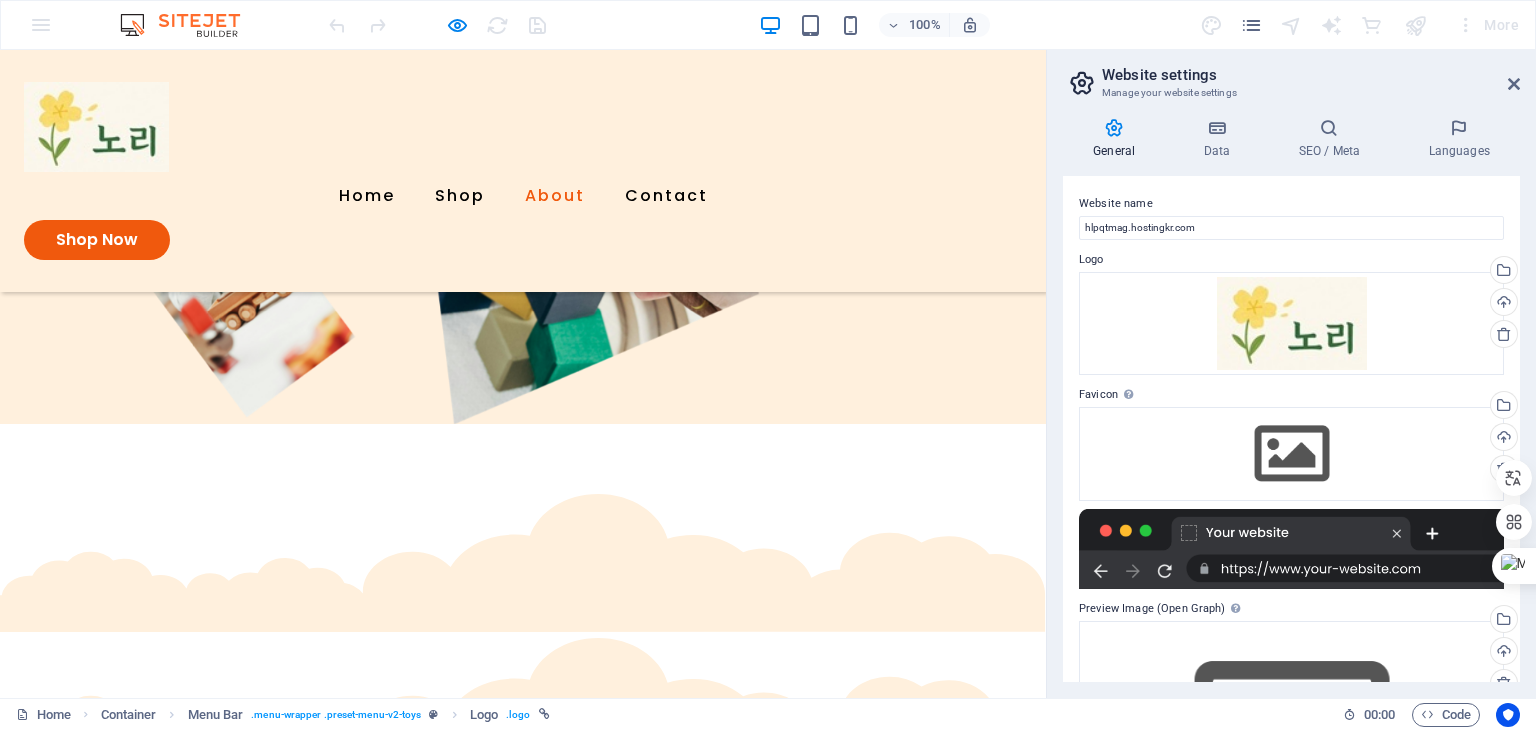 click on "About" at bounding box center (555, 196) 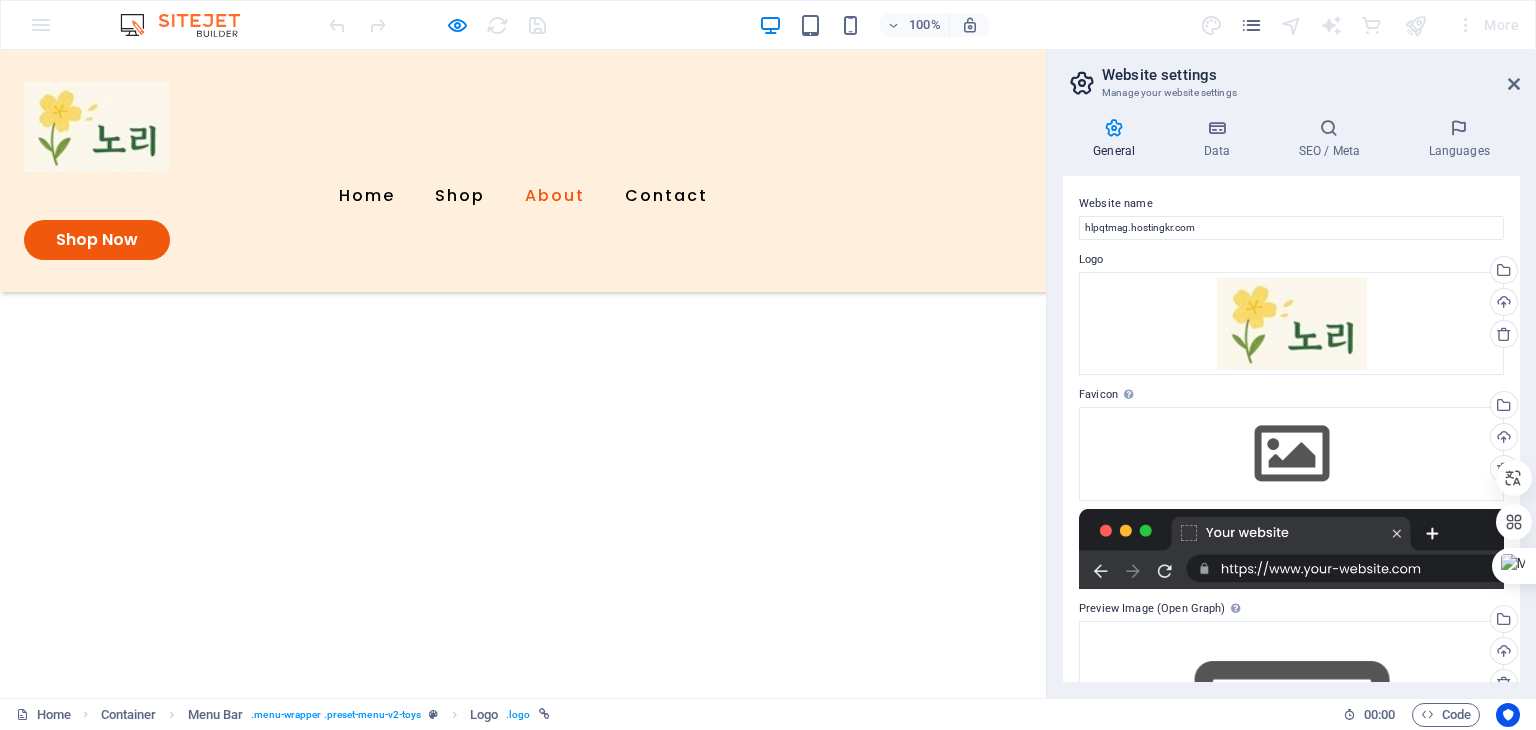 scroll, scrollTop: 1981, scrollLeft: 0, axis: vertical 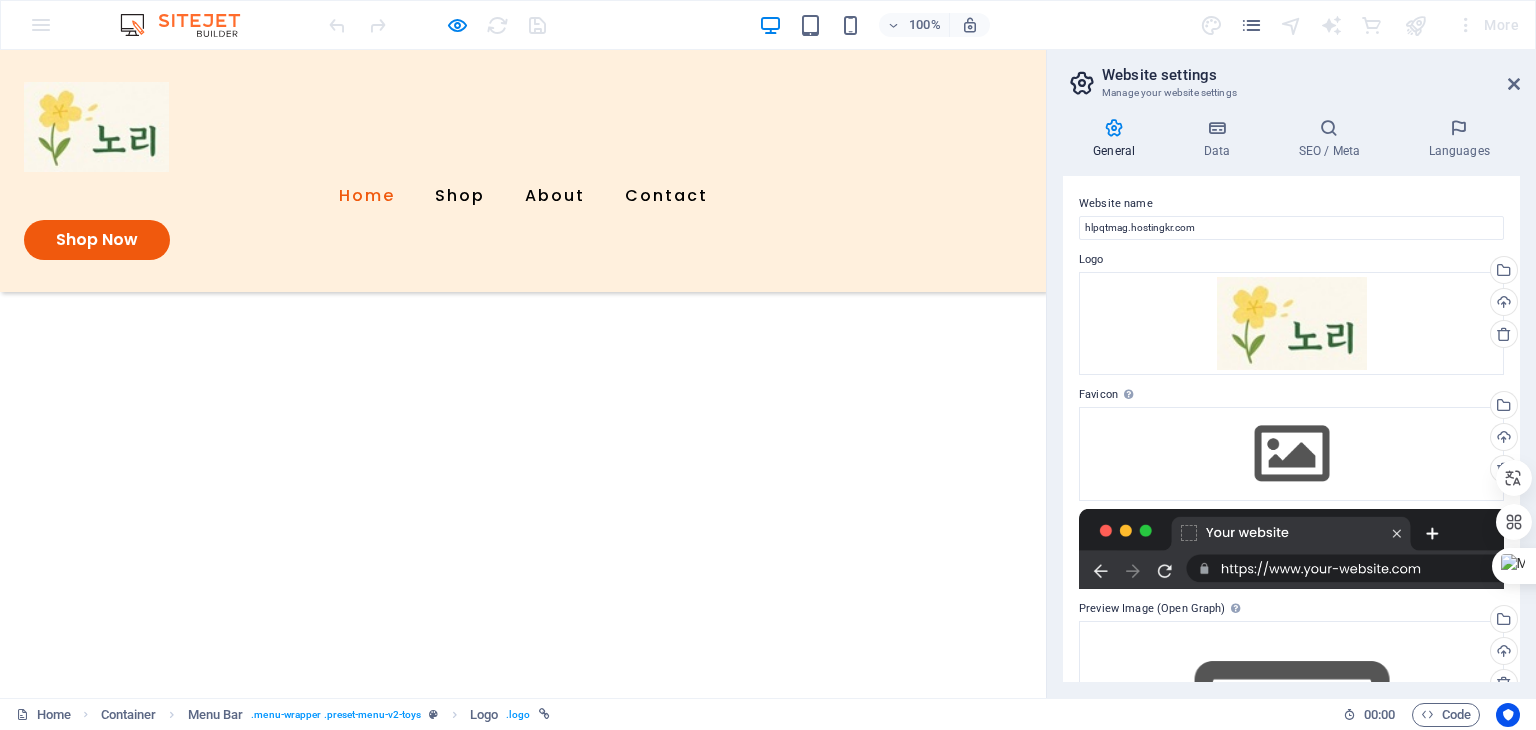 click on "Home" at bounding box center [367, 196] 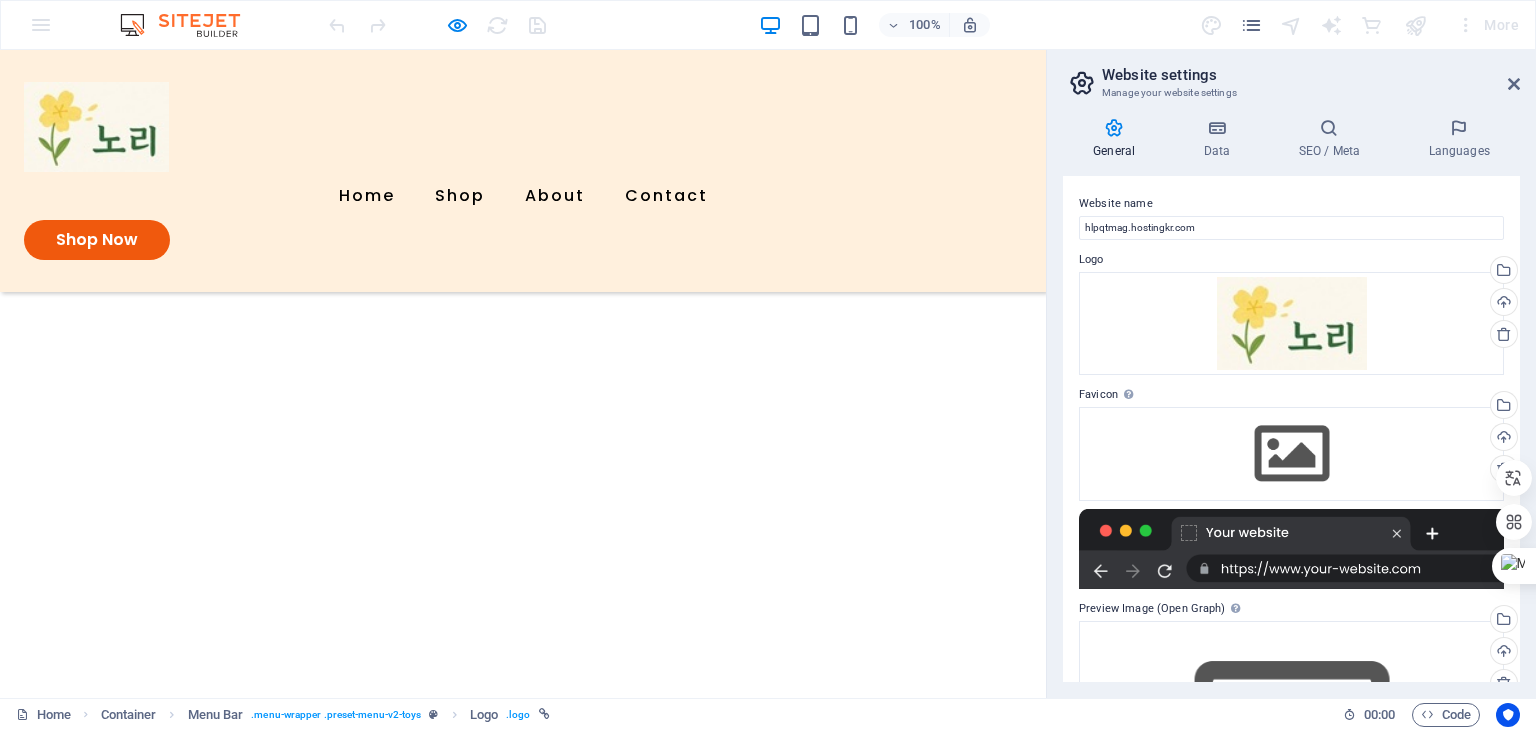 click at bounding box center [96, 127] 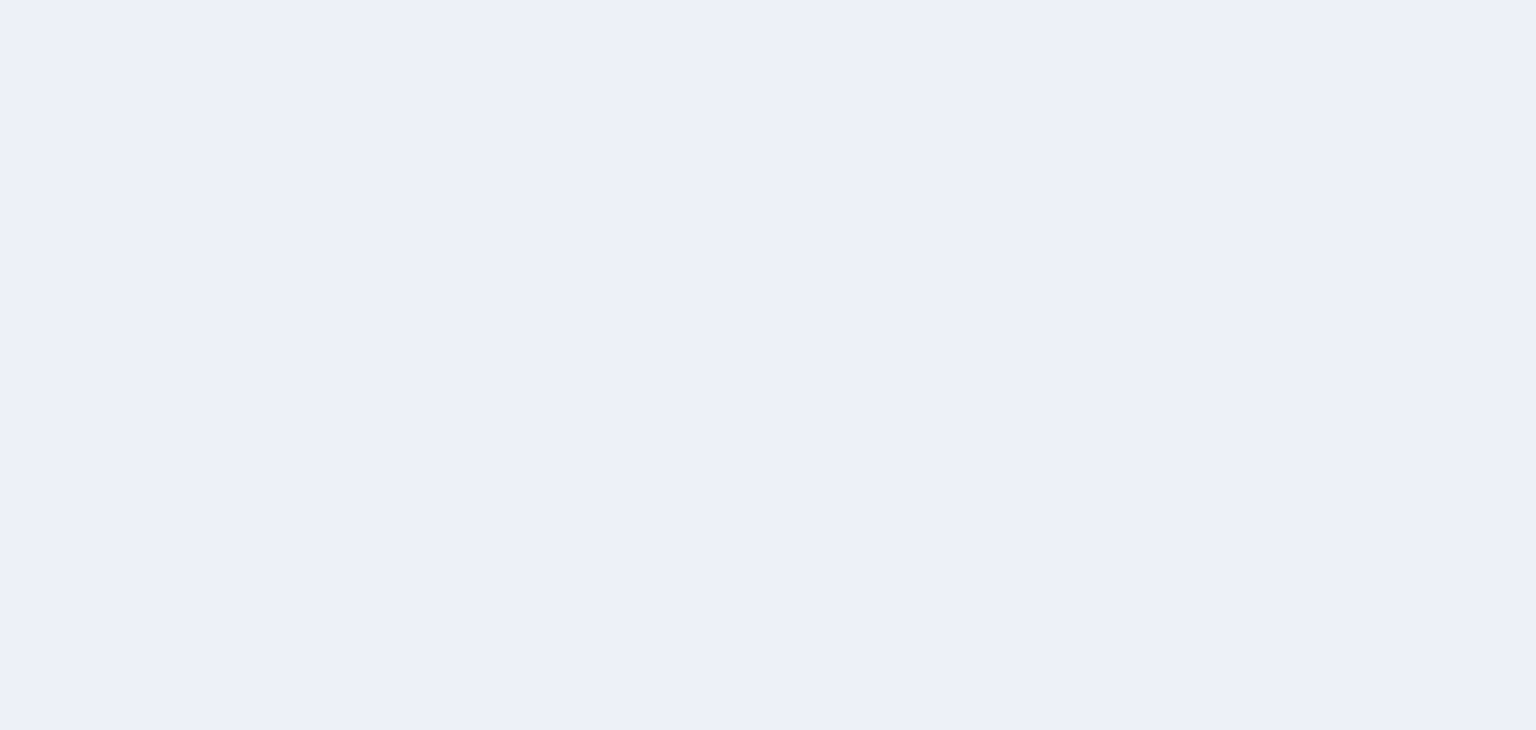 scroll, scrollTop: 0, scrollLeft: 0, axis: both 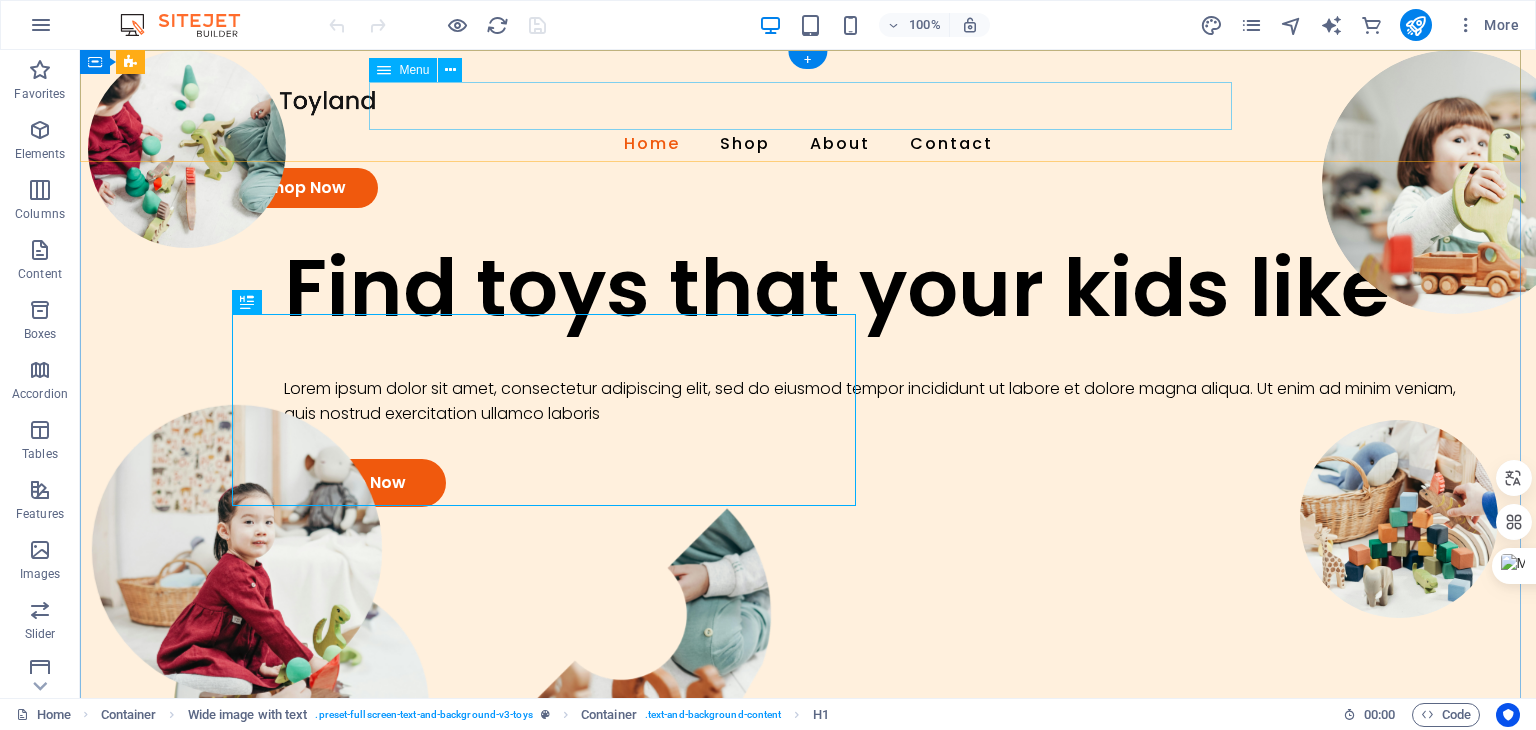 click on "Home Shop About Contact" at bounding box center (808, 144) 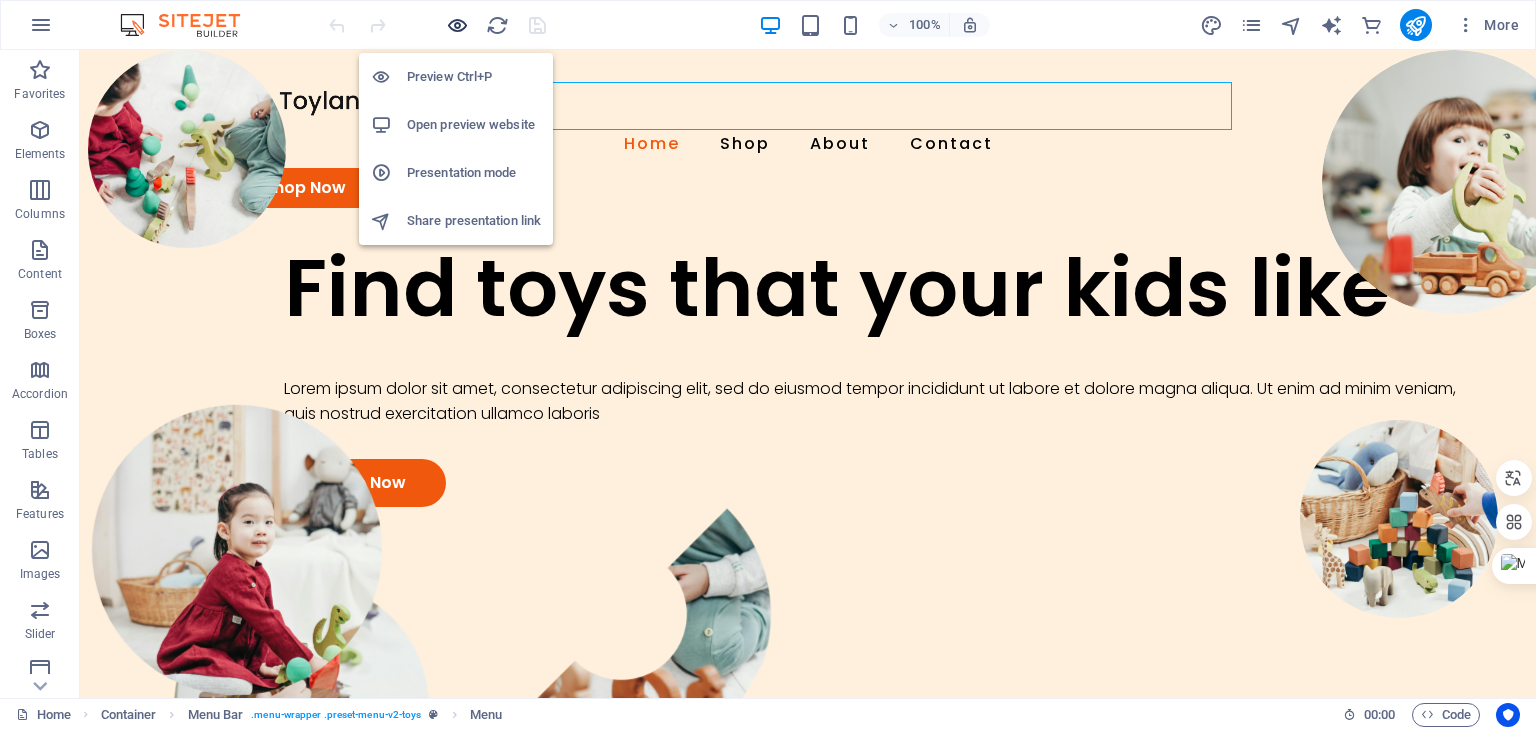 click at bounding box center [457, 25] 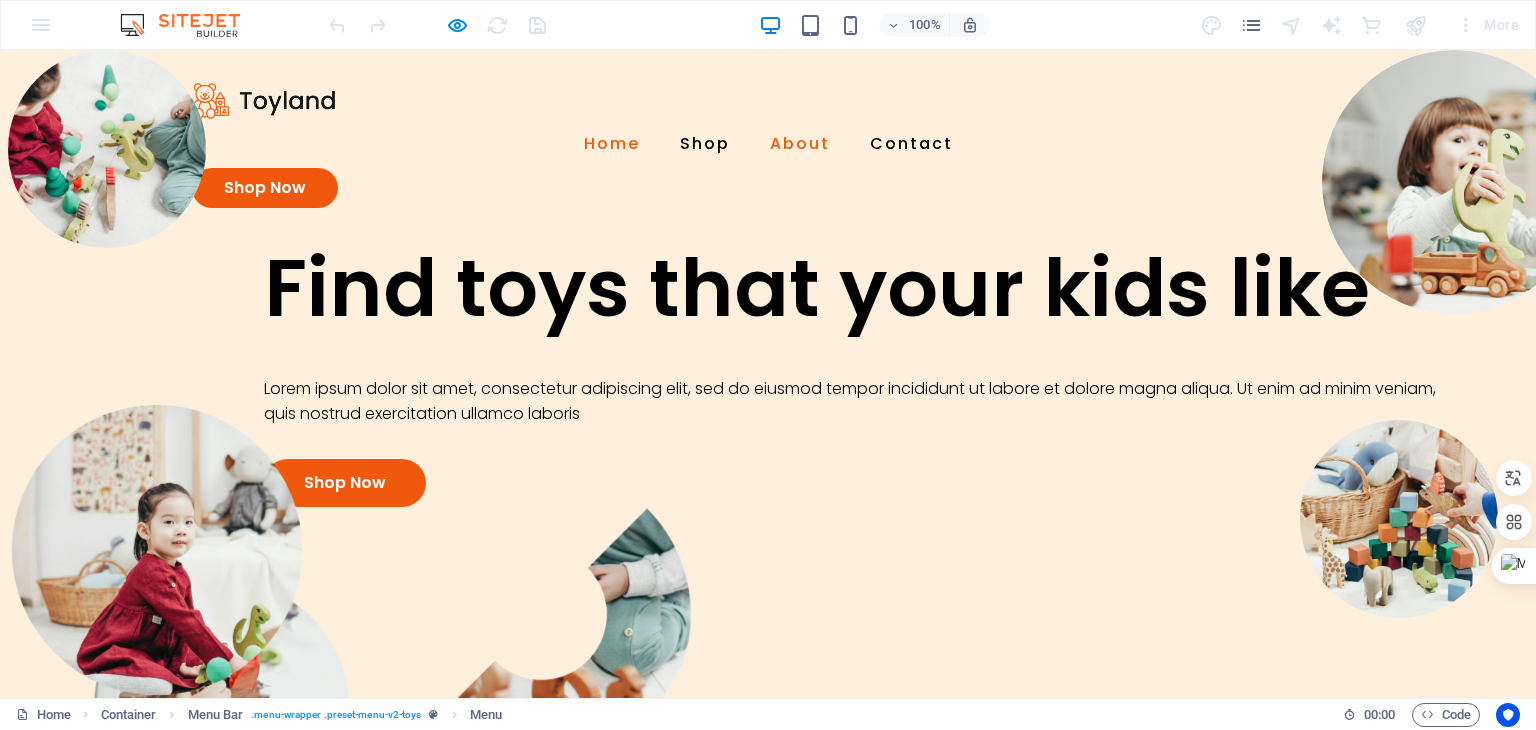 click on "About" at bounding box center (800, 144) 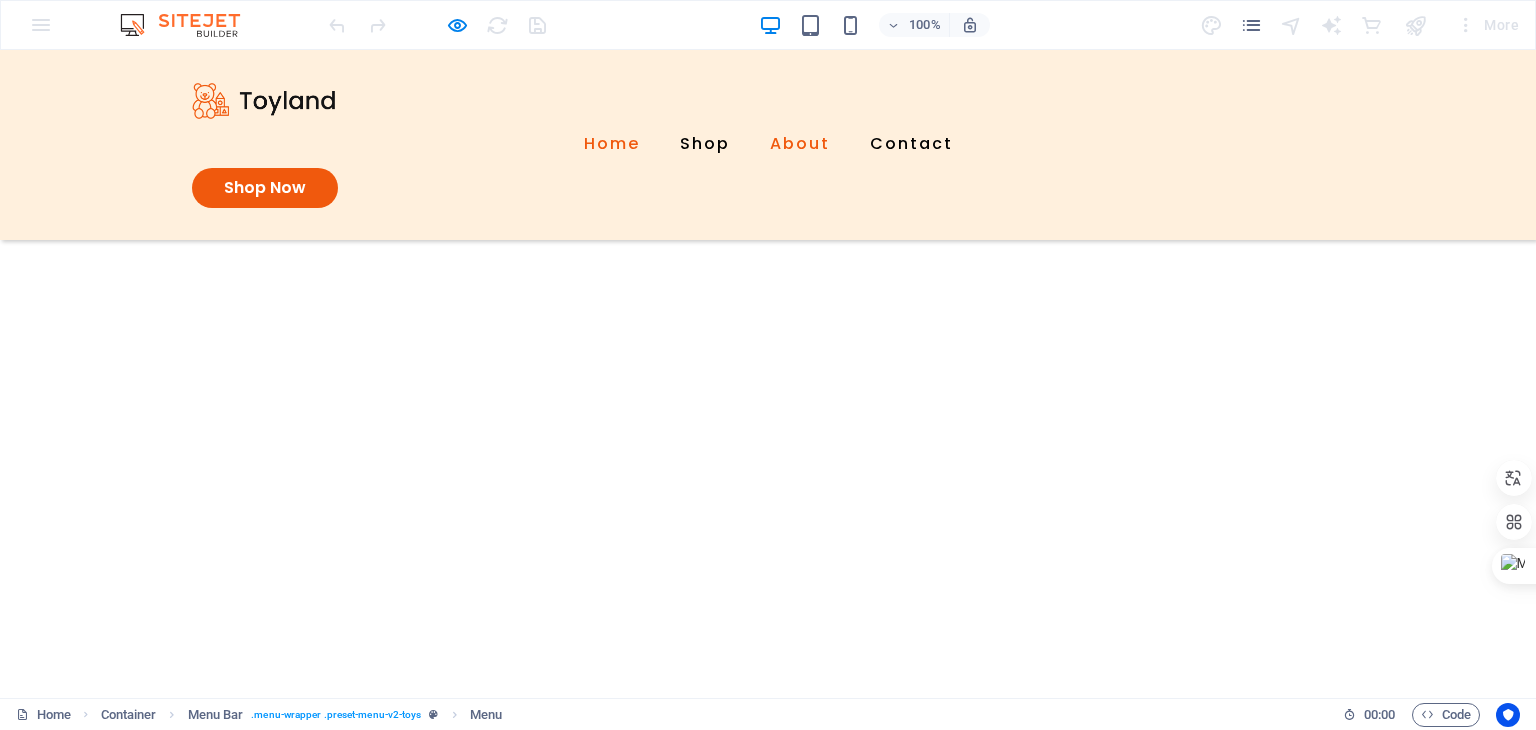 click on "Home" at bounding box center (612, 144) 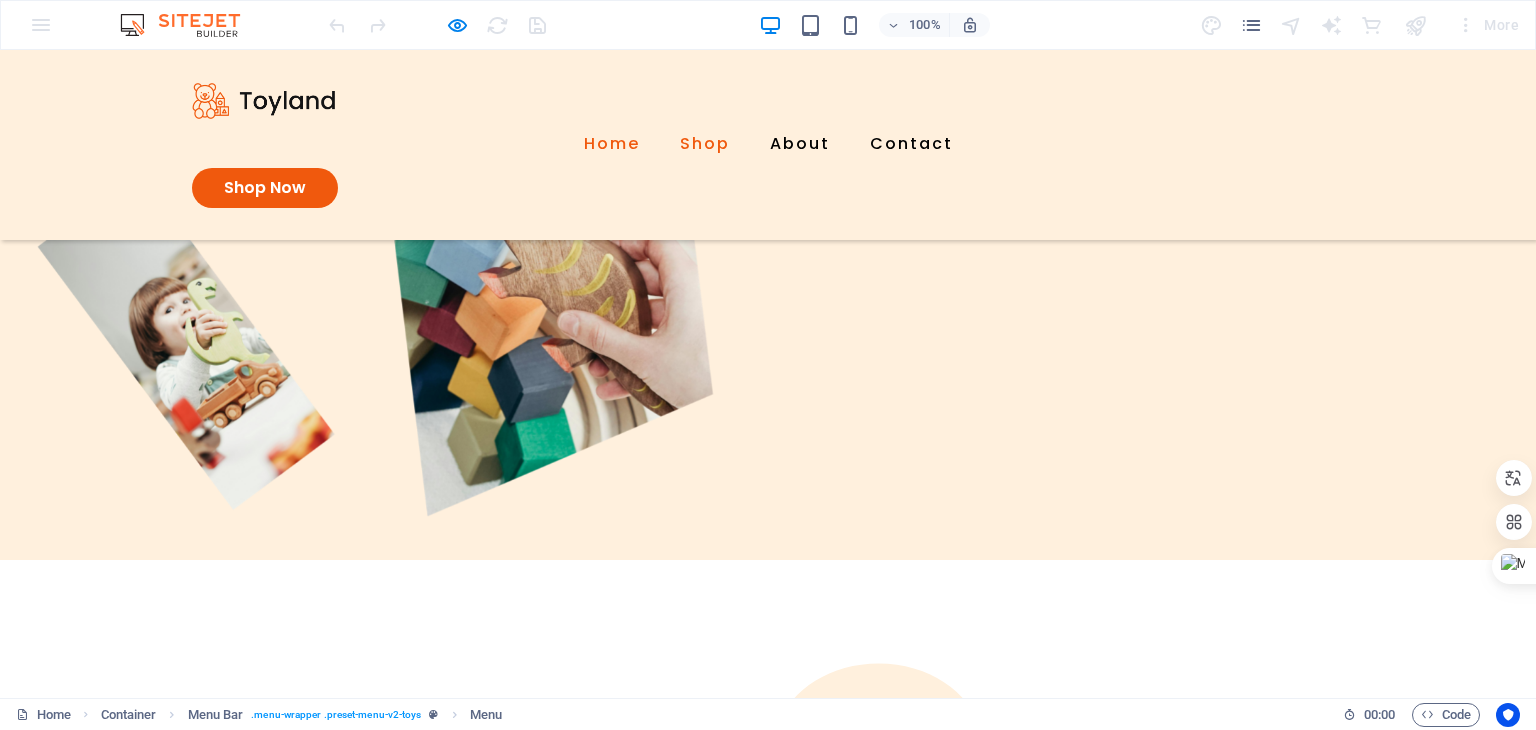 scroll, scrollTop: 0, scrollLeft: 0, axis: both 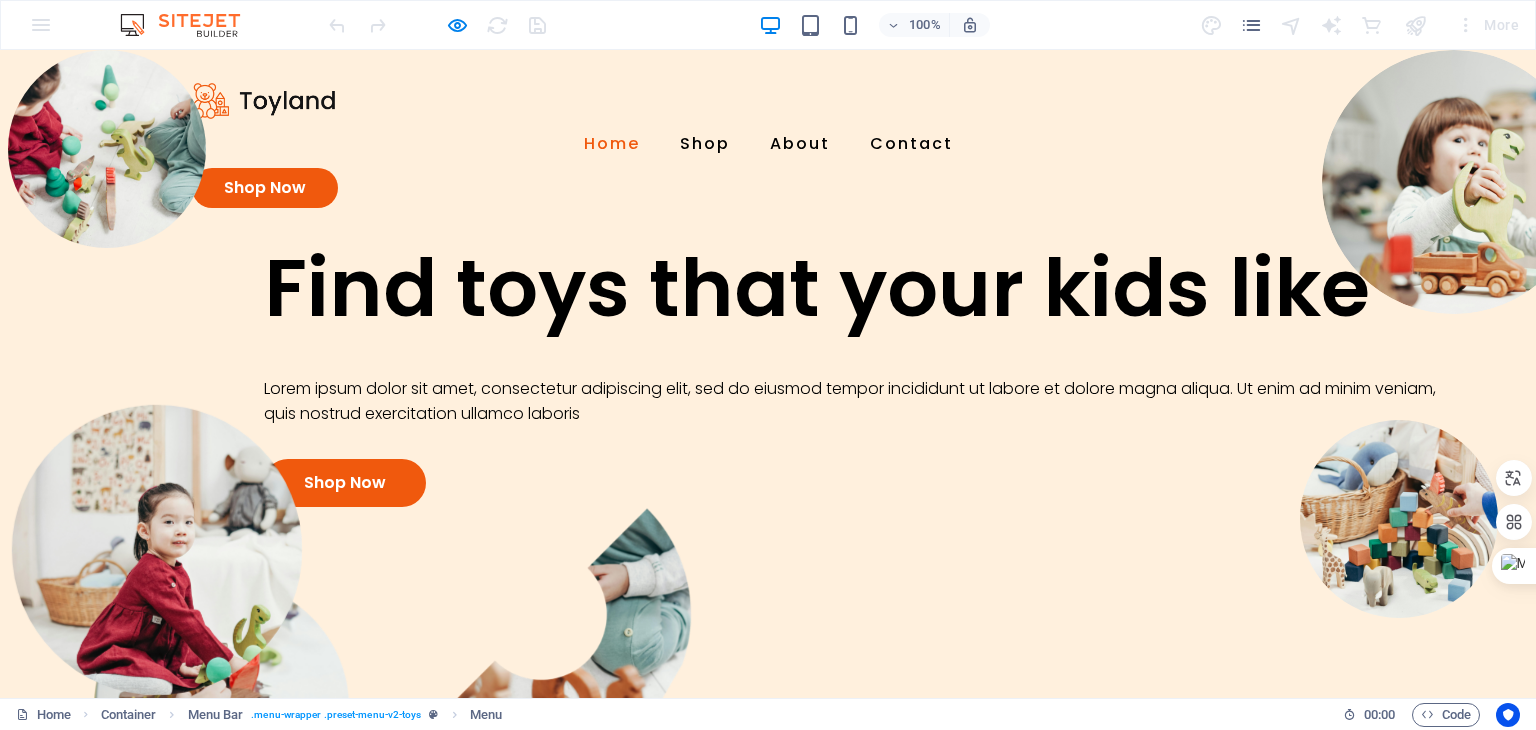 click at bounding box center [264, 101] 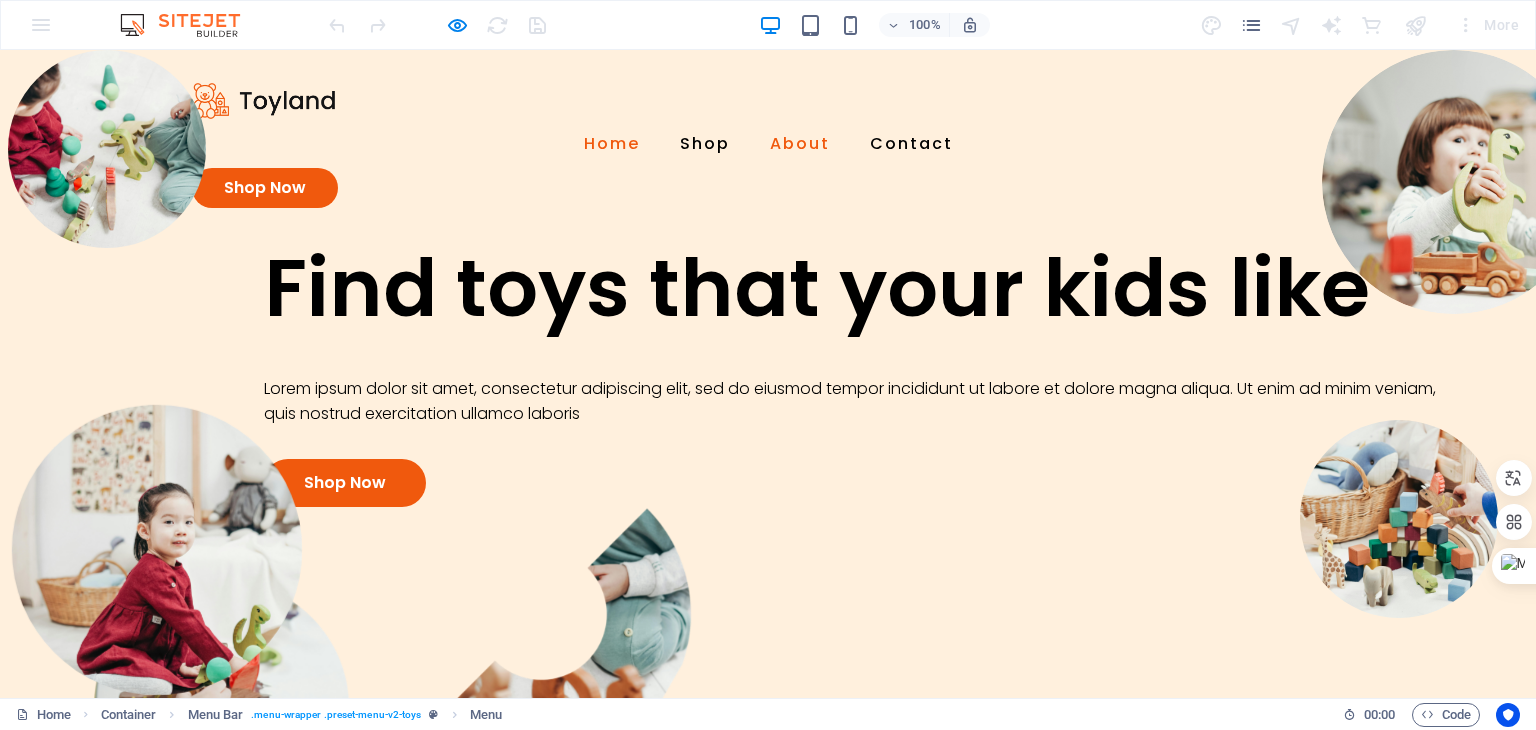 click on "About" at bounding box center (800, 144) 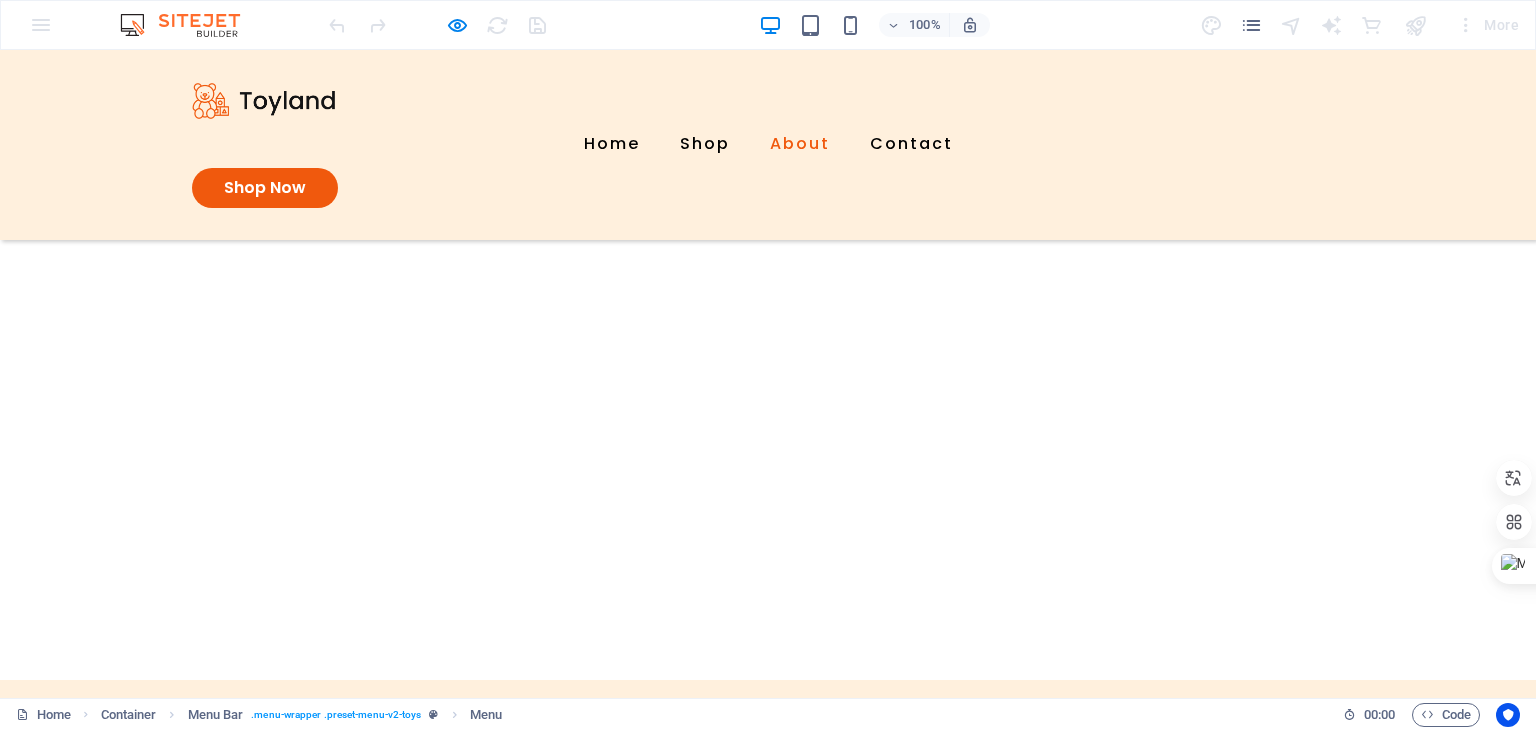 scroll, scrollTop: 1981, scrollLeft: 0, axis: vertical 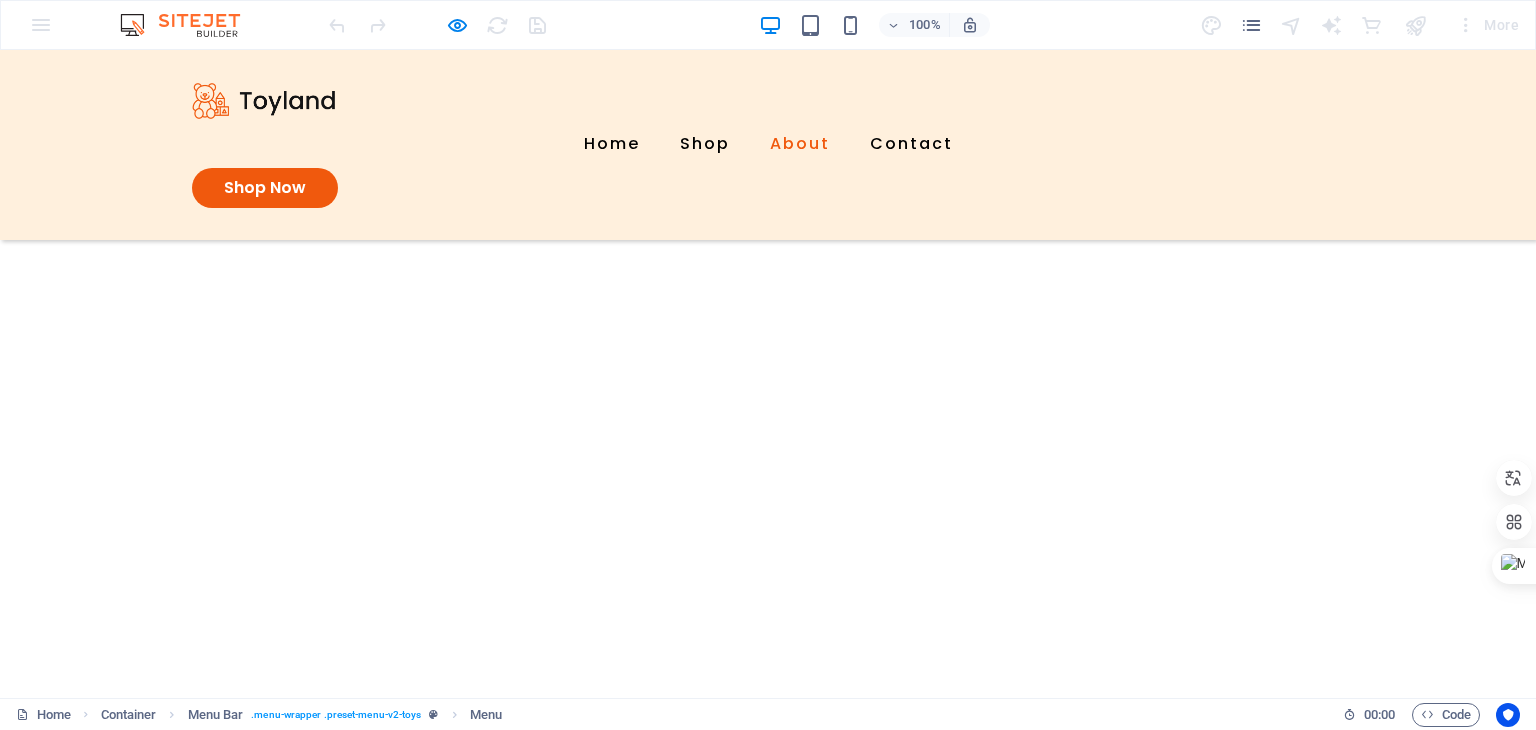 click at bounding box center (264, 101) 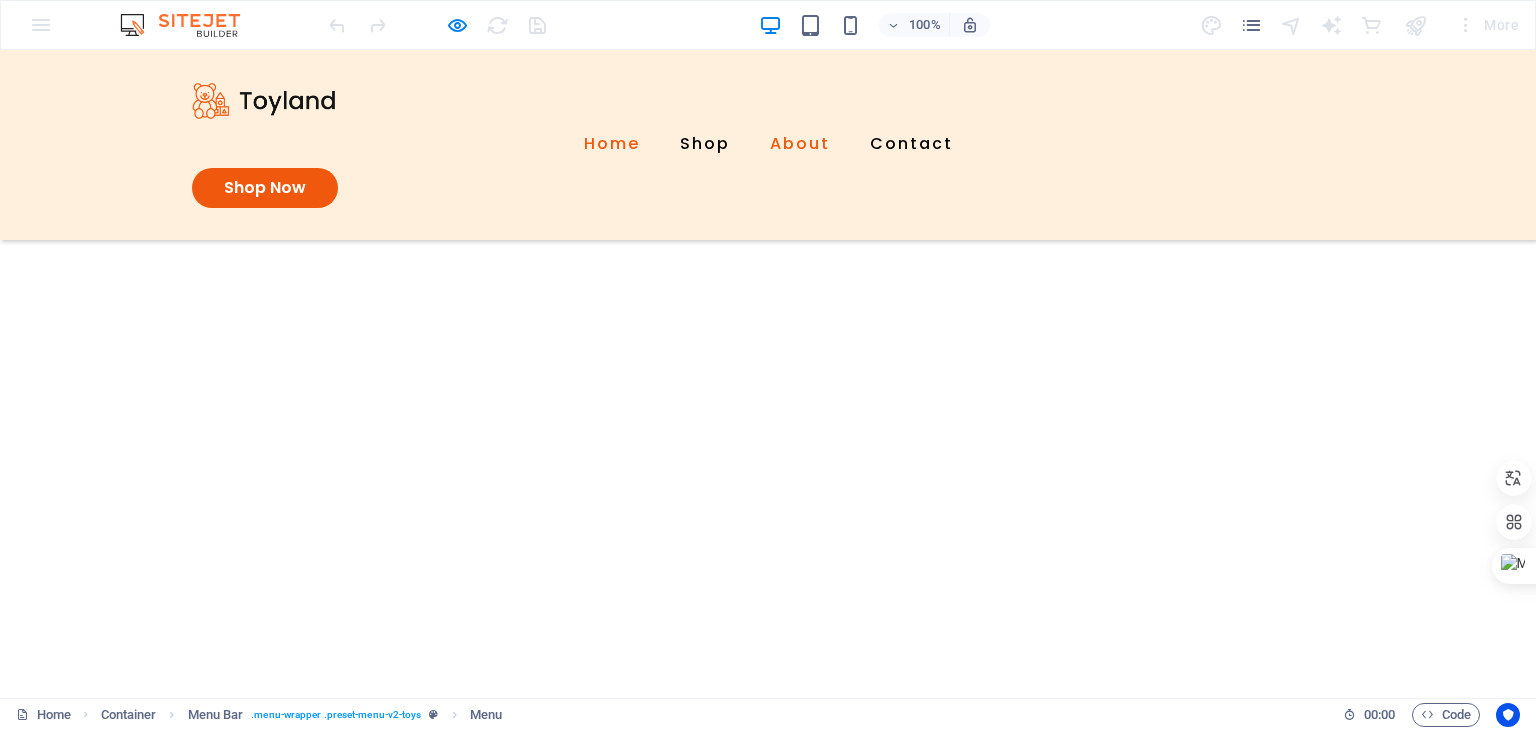 click on "Home" at bounding box center [612, 144] 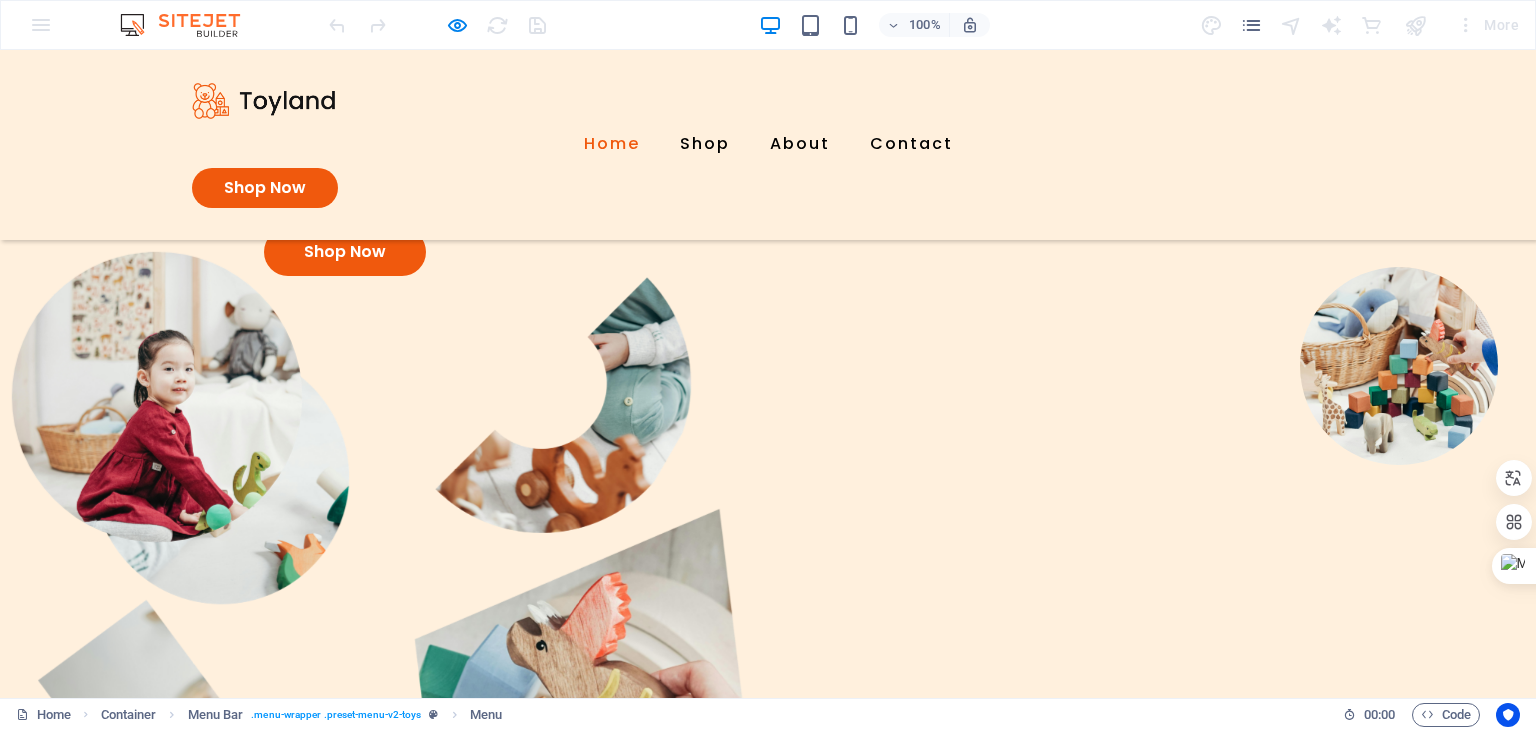 scroll, scrollTop: 0, scrollLeft: 0, axis: both 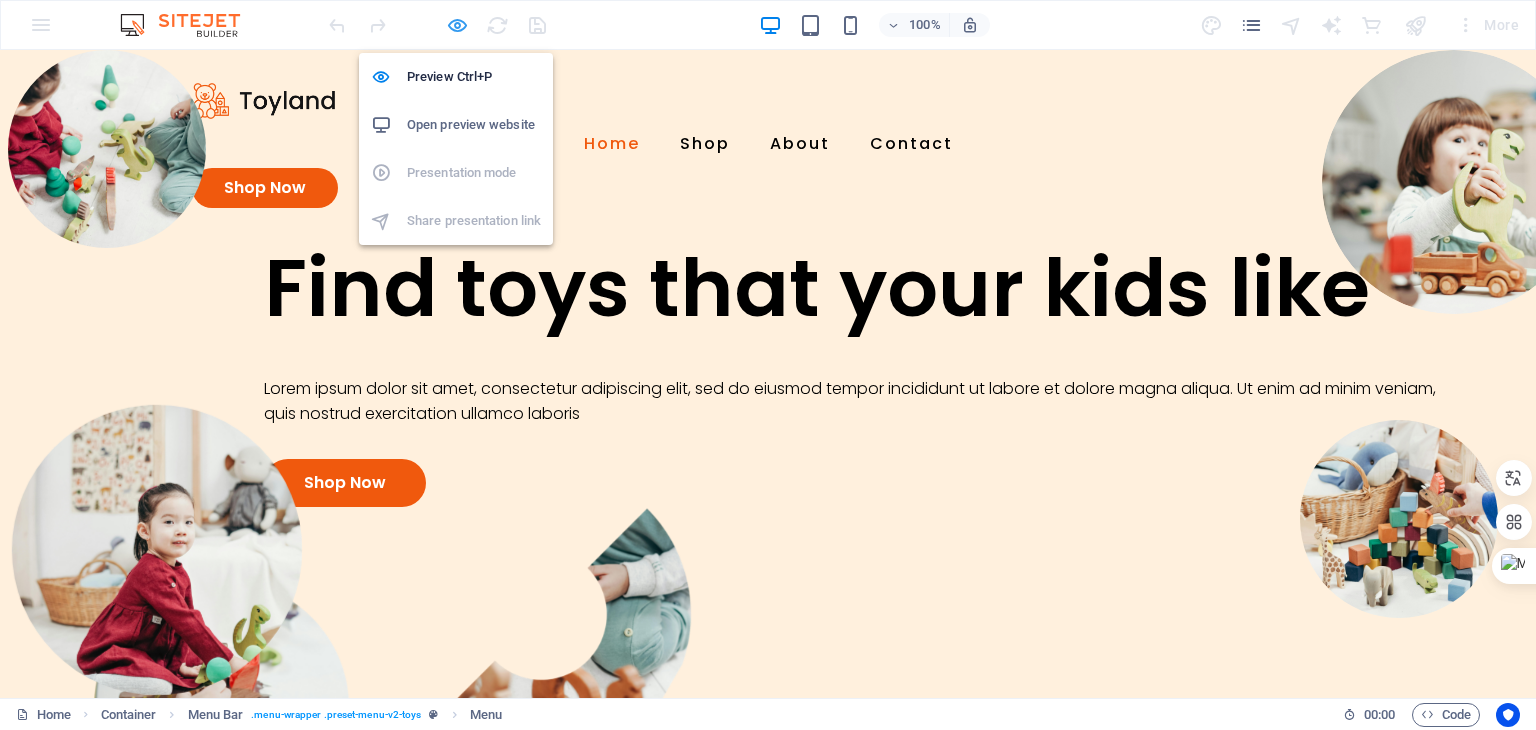 click at bounding box center (457, 25) 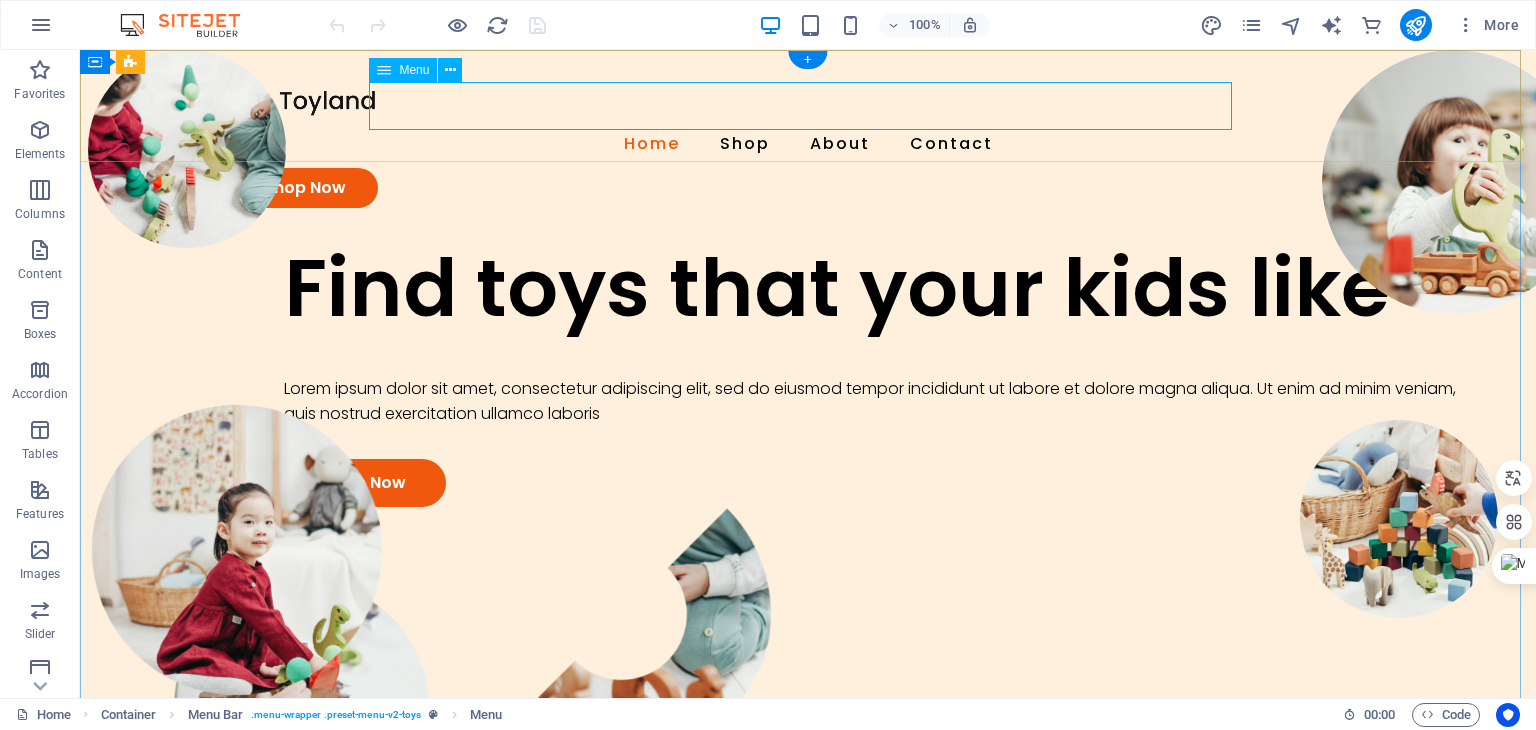 click on "Home Shop About Contact" at bounding box center (808, 144) 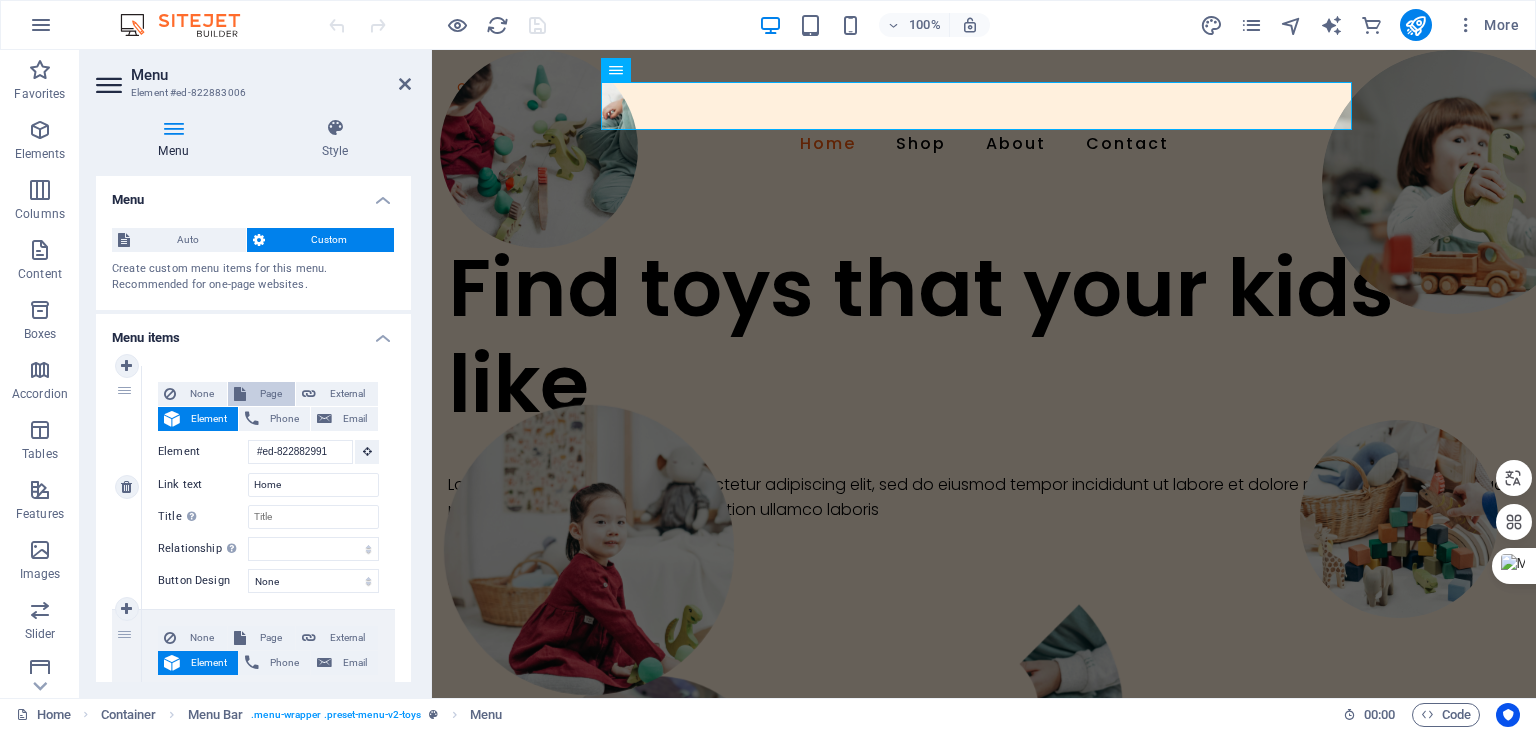 click on "Page" at bounding box center (270, 394) 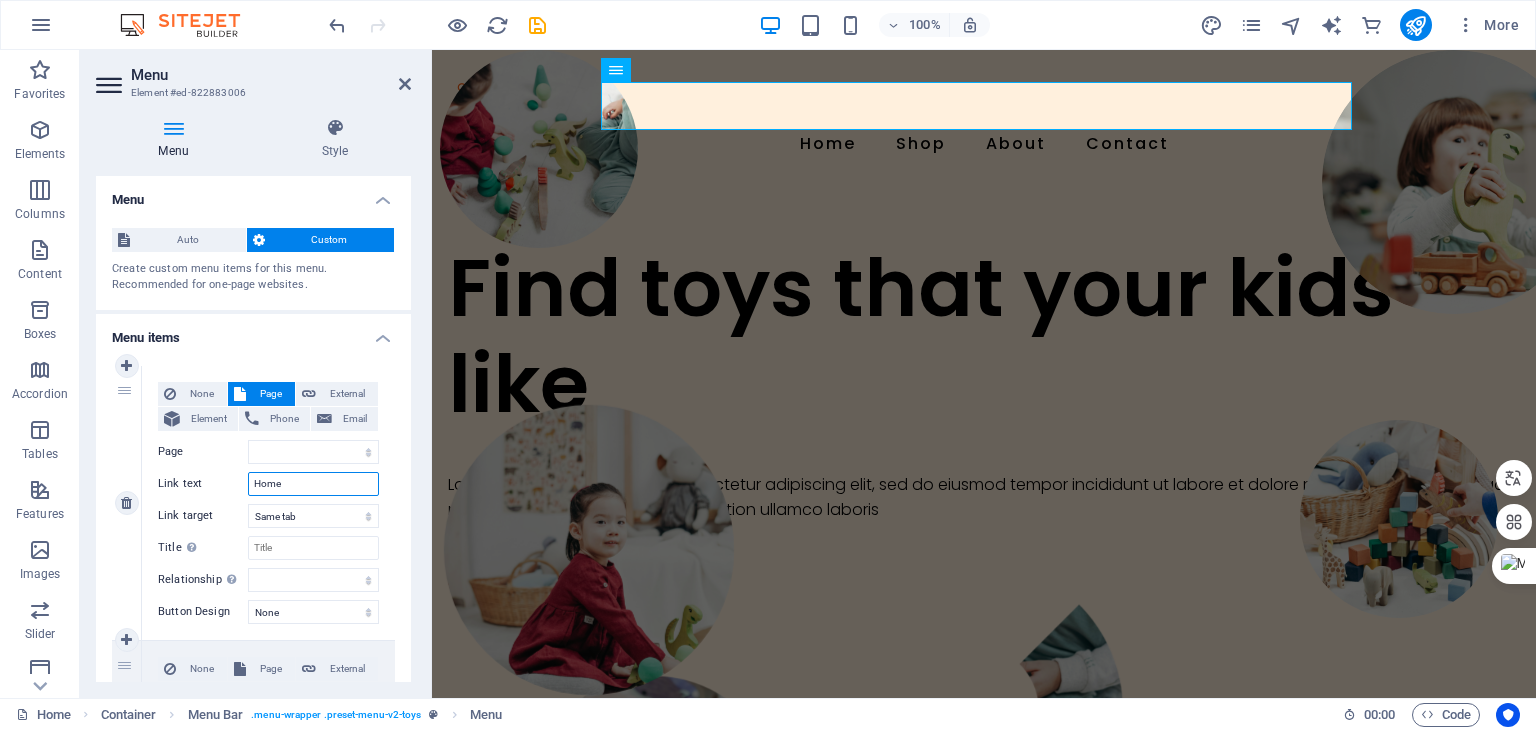 click on "Home" at bounding box center (313, 484) 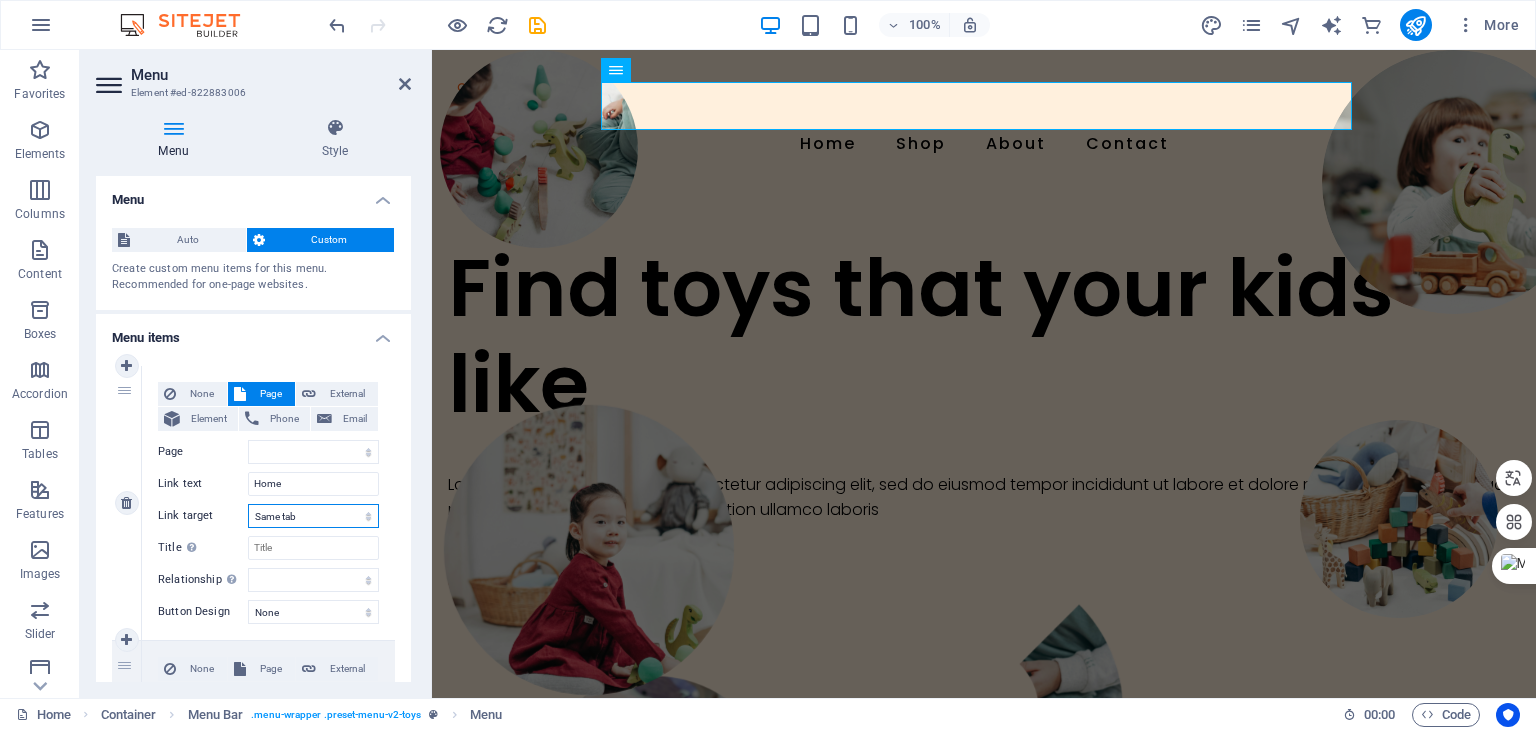 click on "New tab Same tab Overlay" at bounding box center [313, 516] 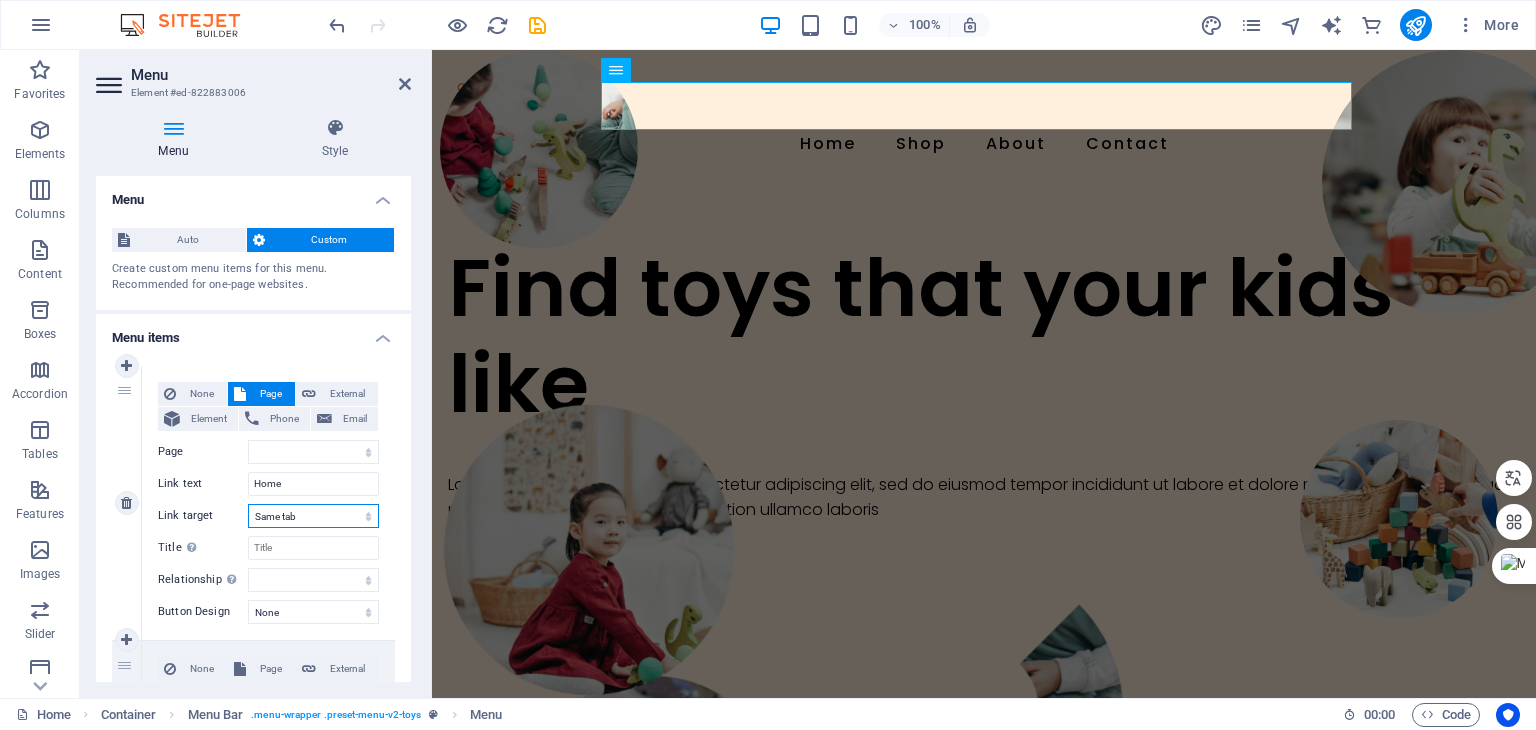 click on "New tab Same tab Overlay" at bounding box center (313, 516) 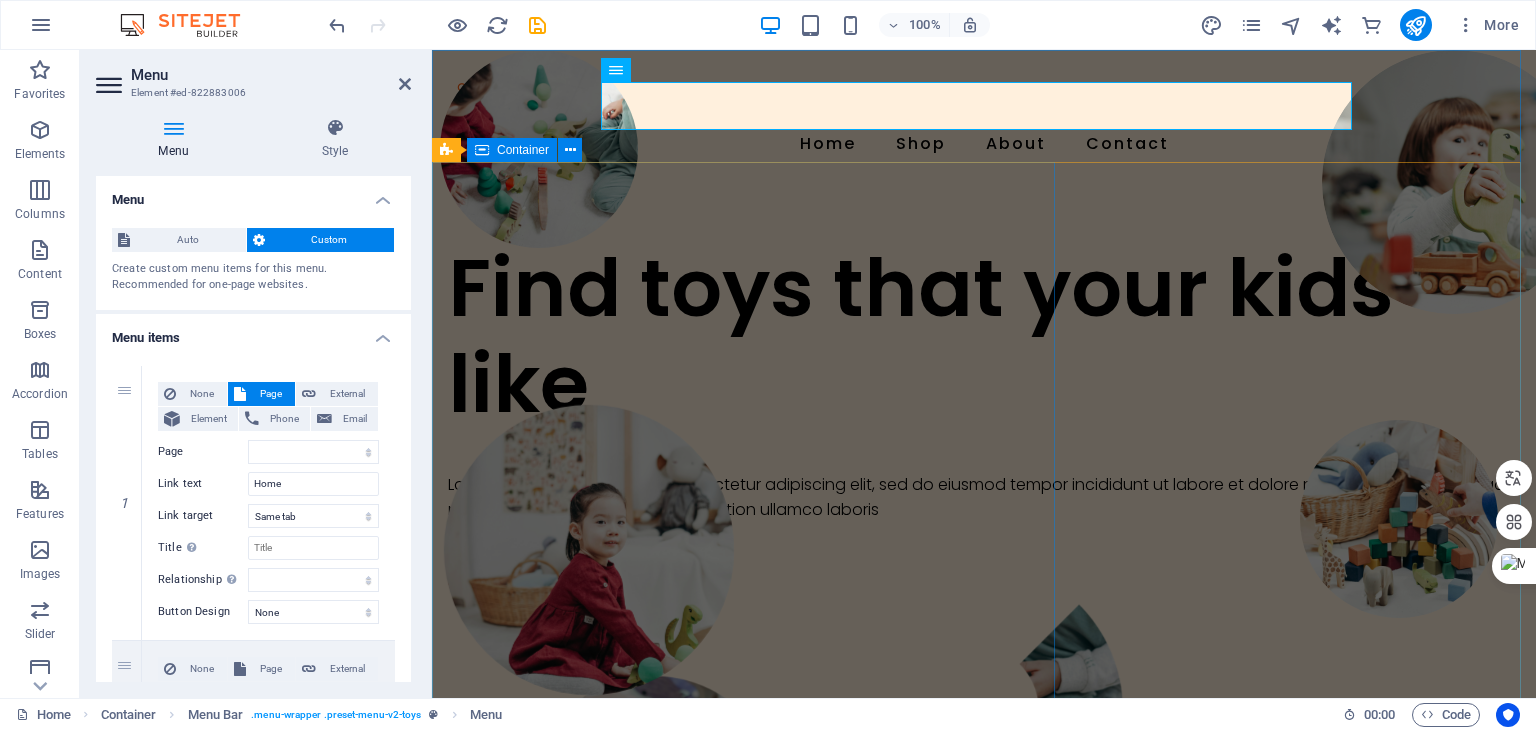 click on "Find toys that your kids like Lorem ipsum dolor sit amet, consectetur adipiscing elit, sed do eiusmod tempor incididunt ut labore et dolore magna aliqua. Ut enim ad minim veniam, quis nostrud exercitation ullamco laboris  Shop Now" at bounding box center (984, 421) 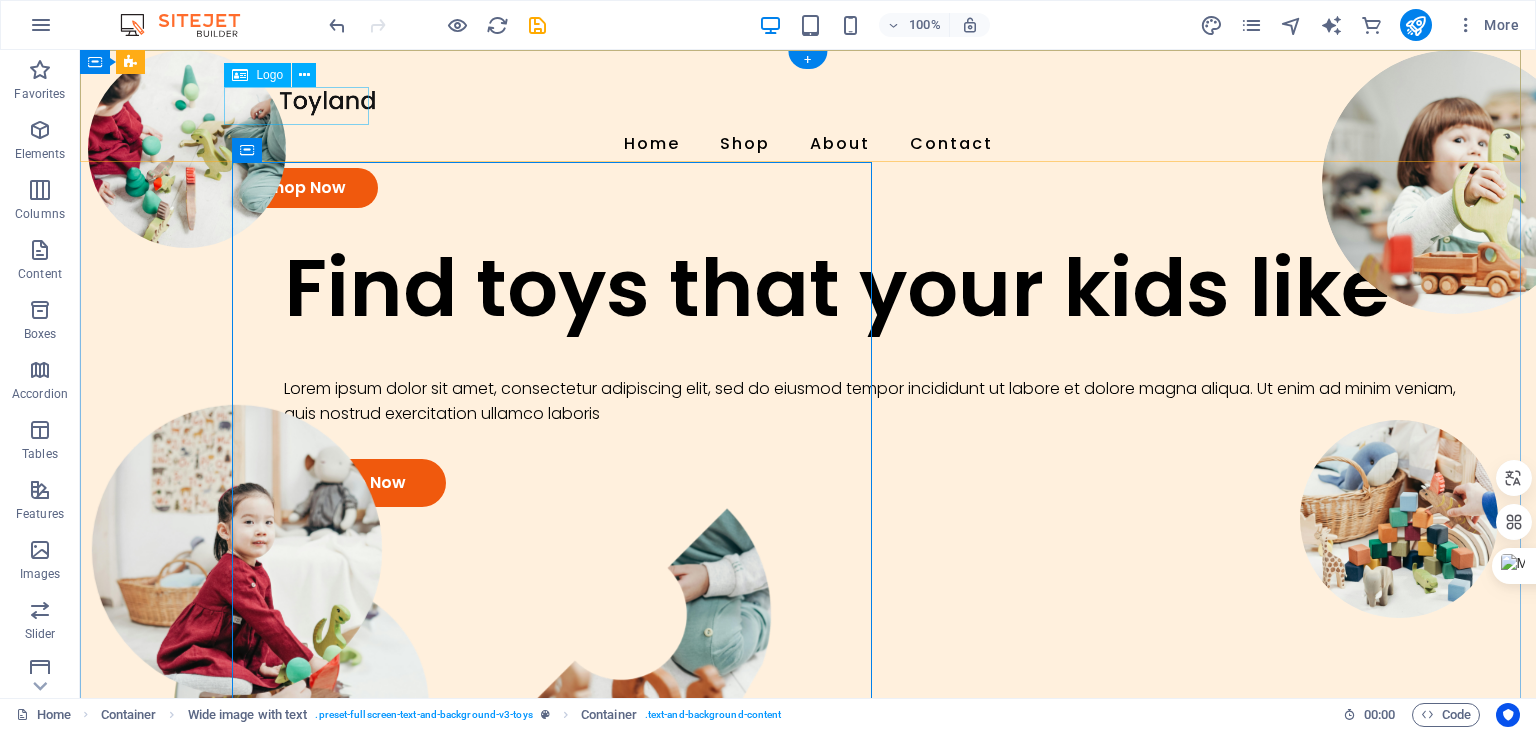 click at bounding box center [808, 101] 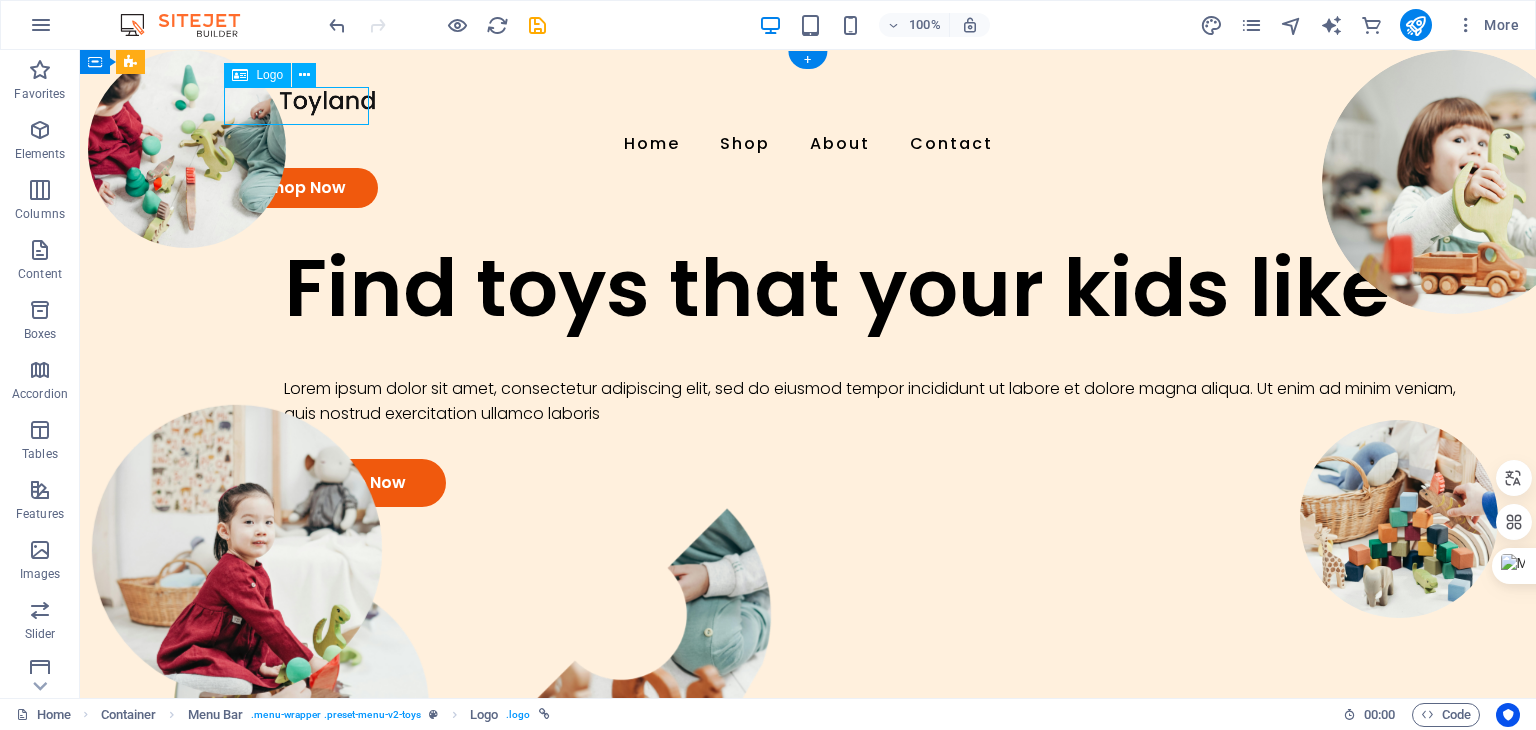 click at bounding box center (808, 101) 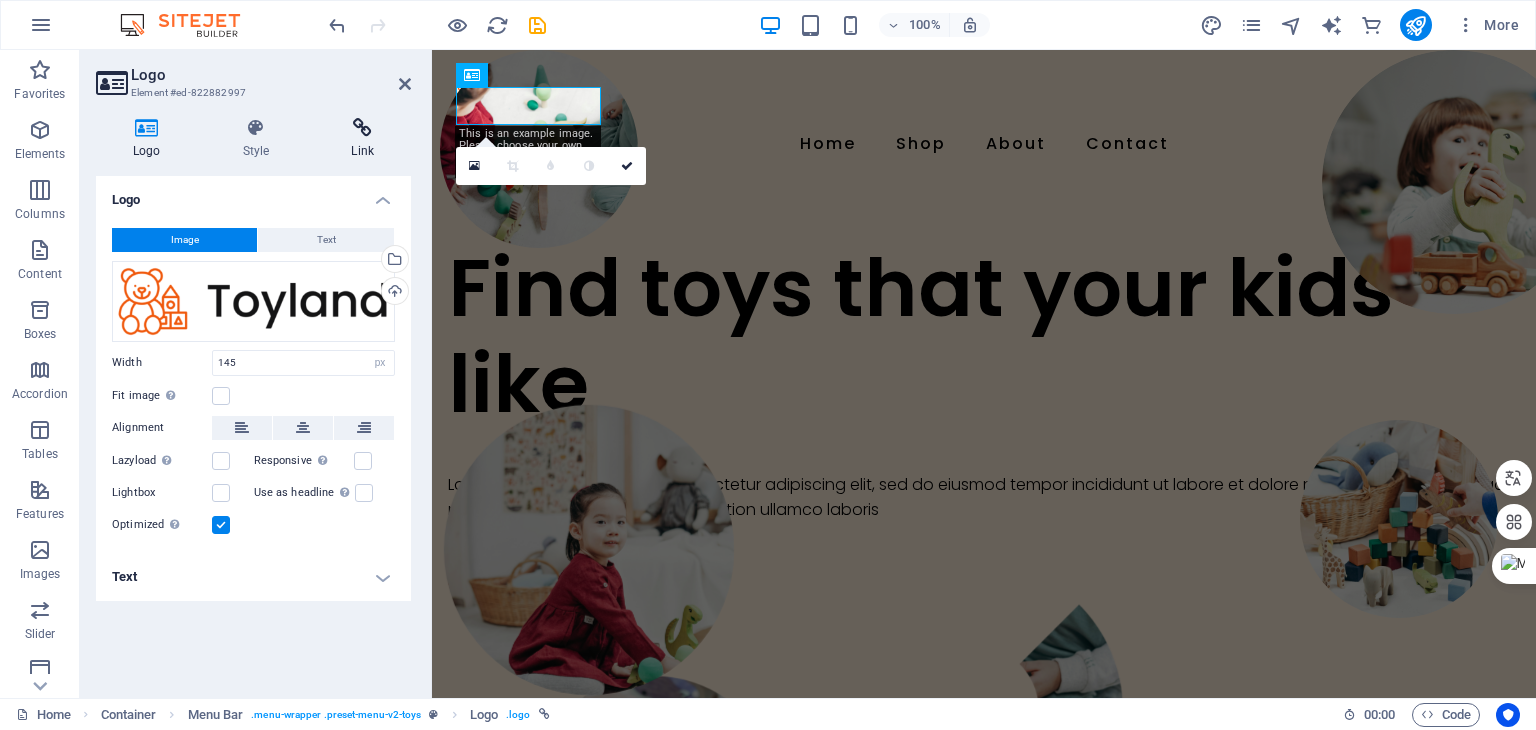 click at bounding box center (362, 128) 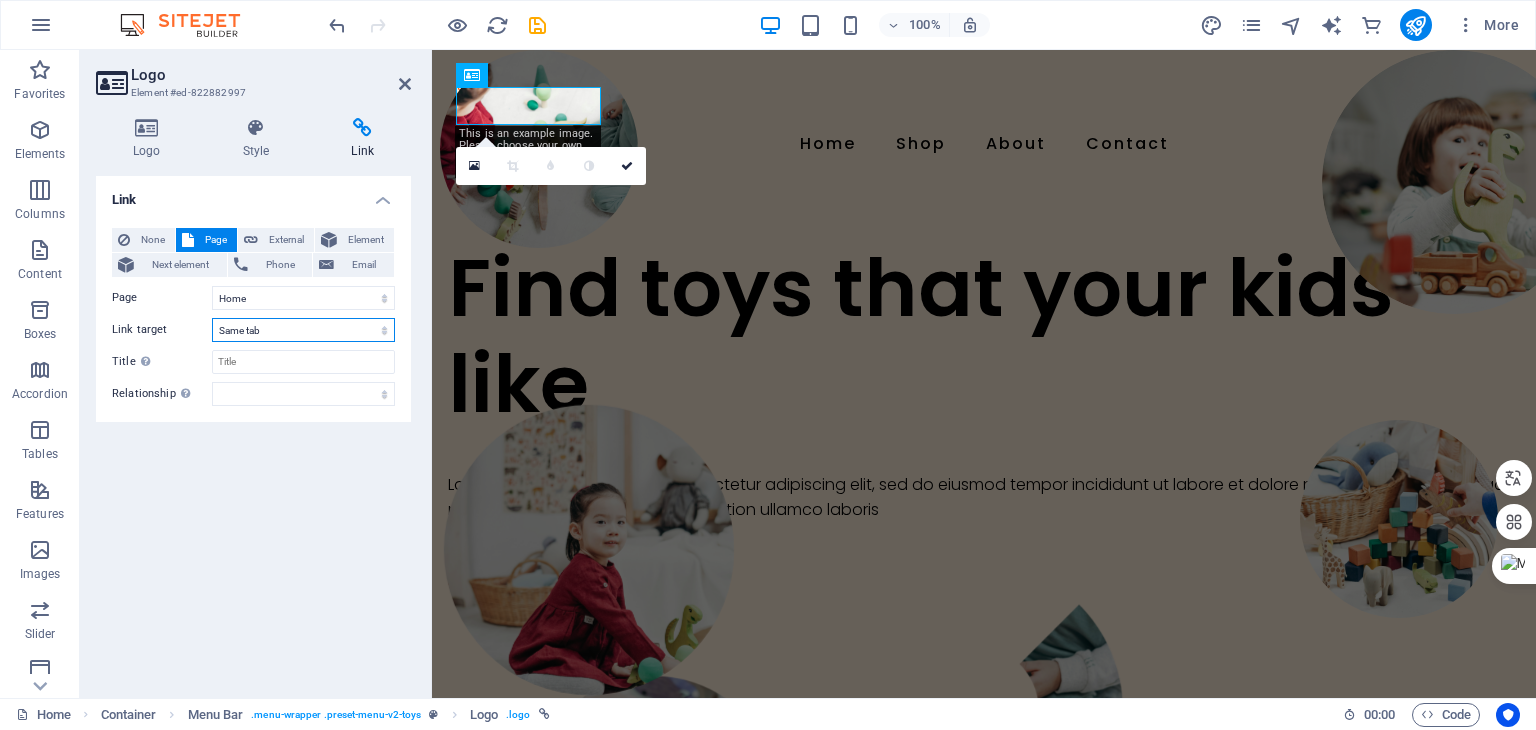 click on "New tab Same tab Overlay" at bounding box center [303, 330] 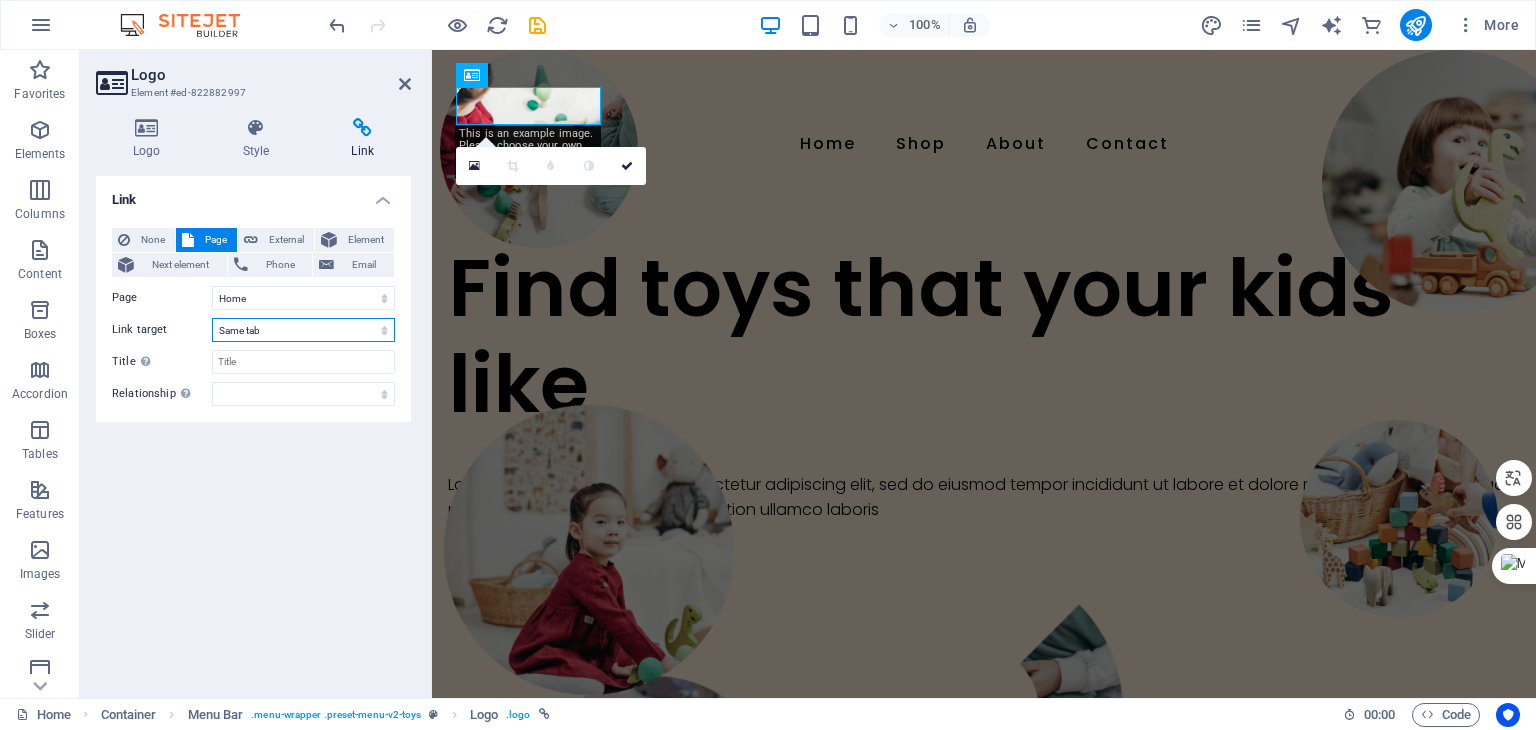 select on "overlay" 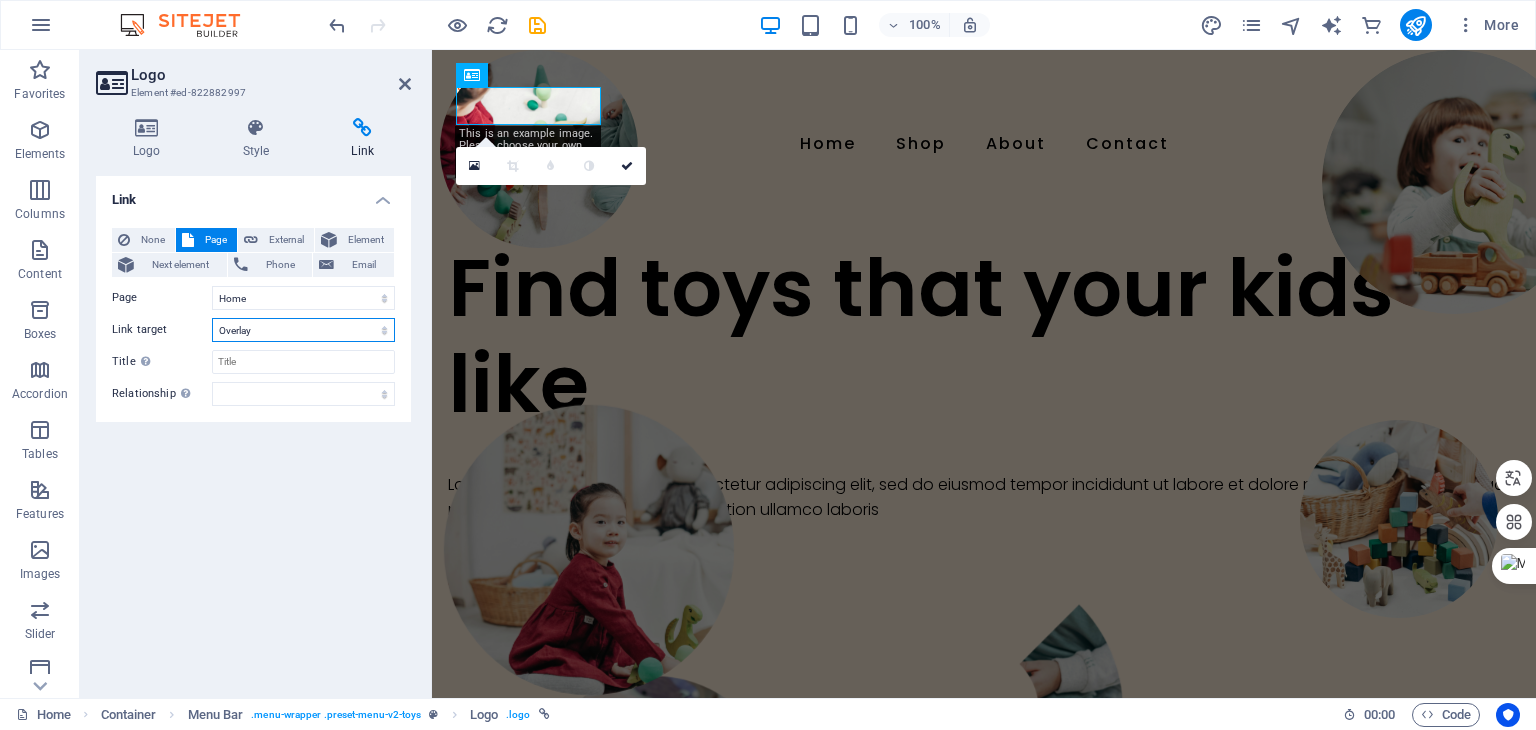 click on "New tab Same tab Overlay" at bounding box center [303, 330] 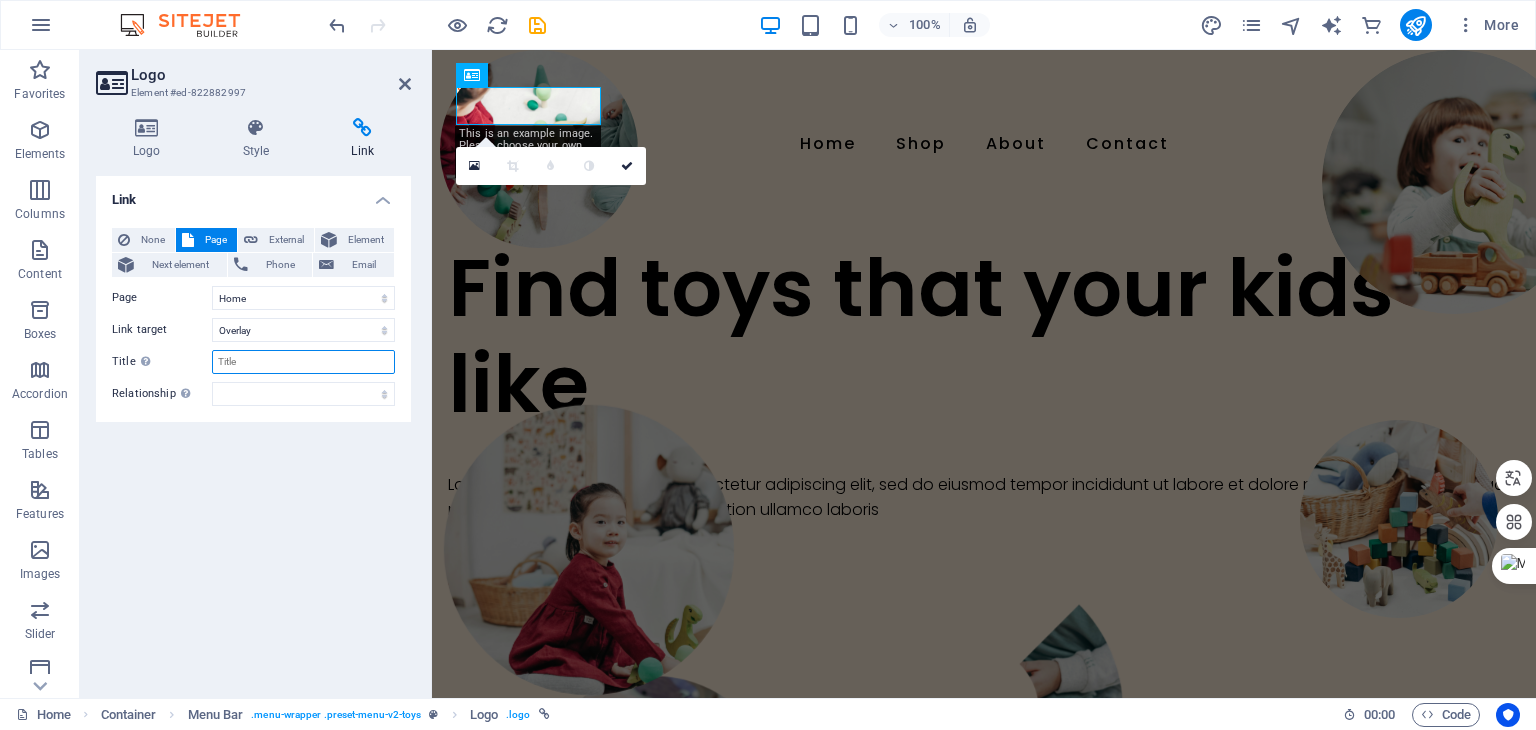 click on "Title Additional link description, should not be the same as the link text. The title is most often shown as a tooltip text when the mouse moves over the element. Leave empty if uncertain." at bounding box center (303, 362) 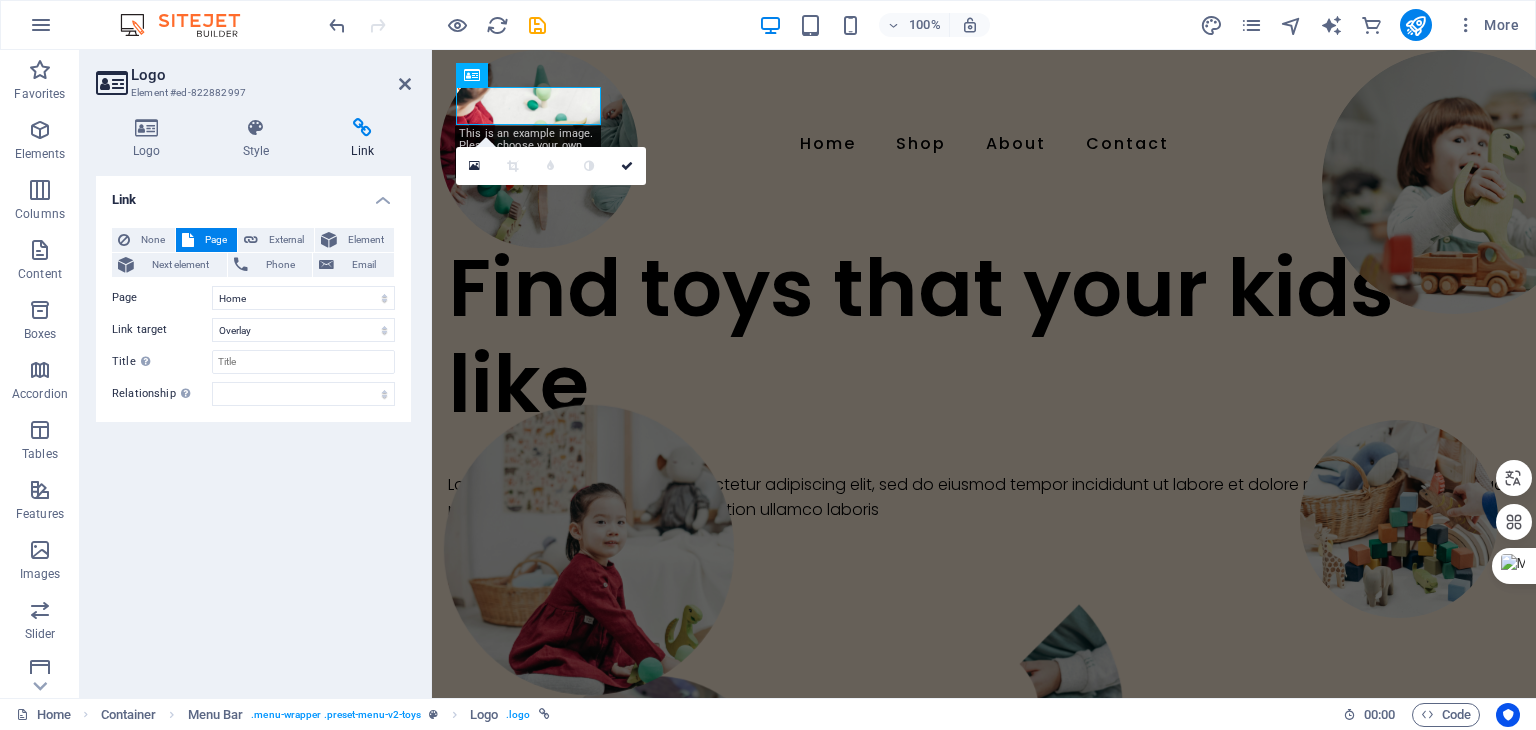 click on "Link None Page External Element Next element Phone Email Page Home Subpage Legal Notice Privacy Element
URL /15841627 Phone Email Link target New tab Same tab Overlay Title Additional link description, should not be the same as the link text. The title is most often shown as a tooltip text when the mouse moves over the element. Leave empty if uncertain. Relationship Sets the  relationship of this link to the link target . For example, the value "nofollow" instructs search engines not to follow the link. Can be left empty. alternate author bookmark external help license next nofollow noreferrer noopener prev search tag" at bounding box center (253, 429) 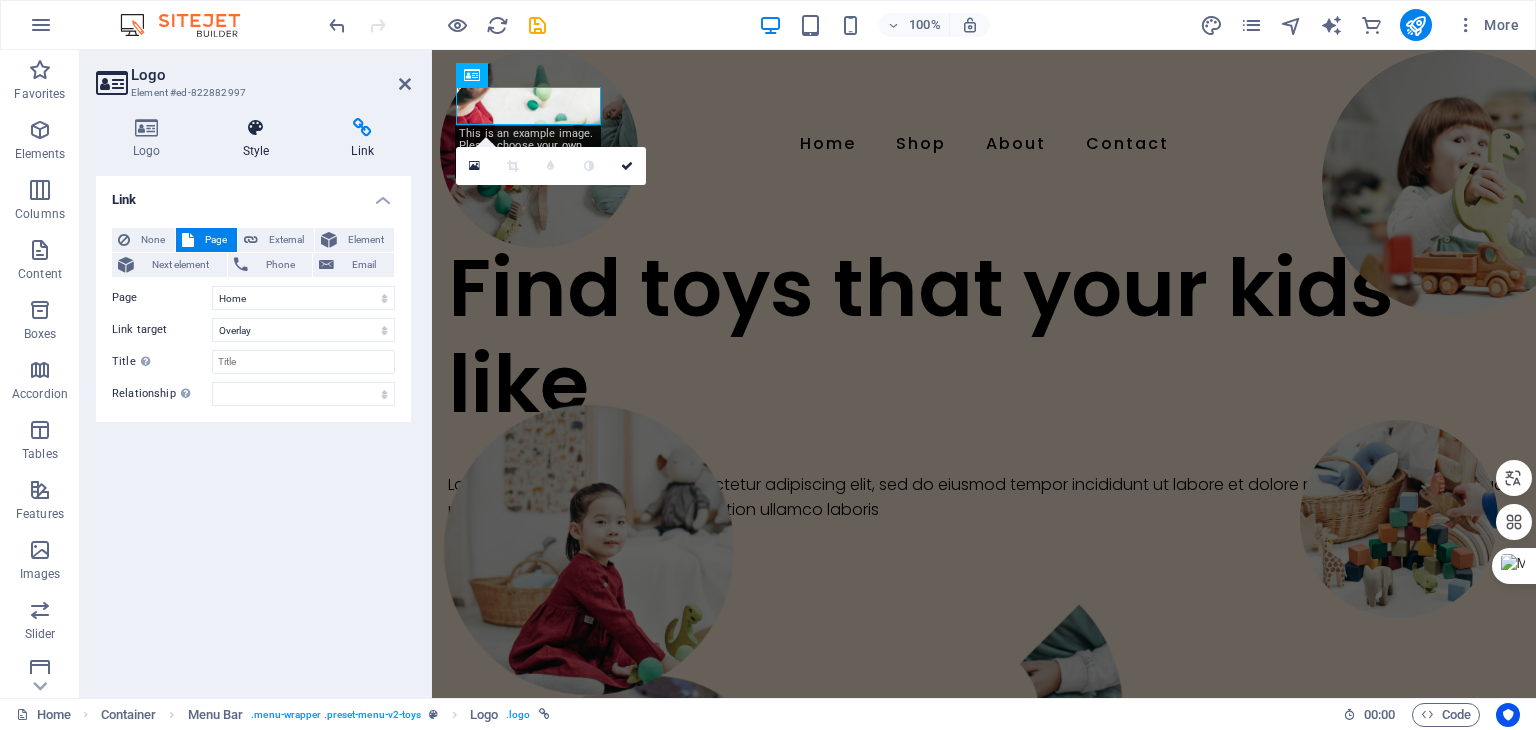 click on "Style" at bounding box center (260, 139) 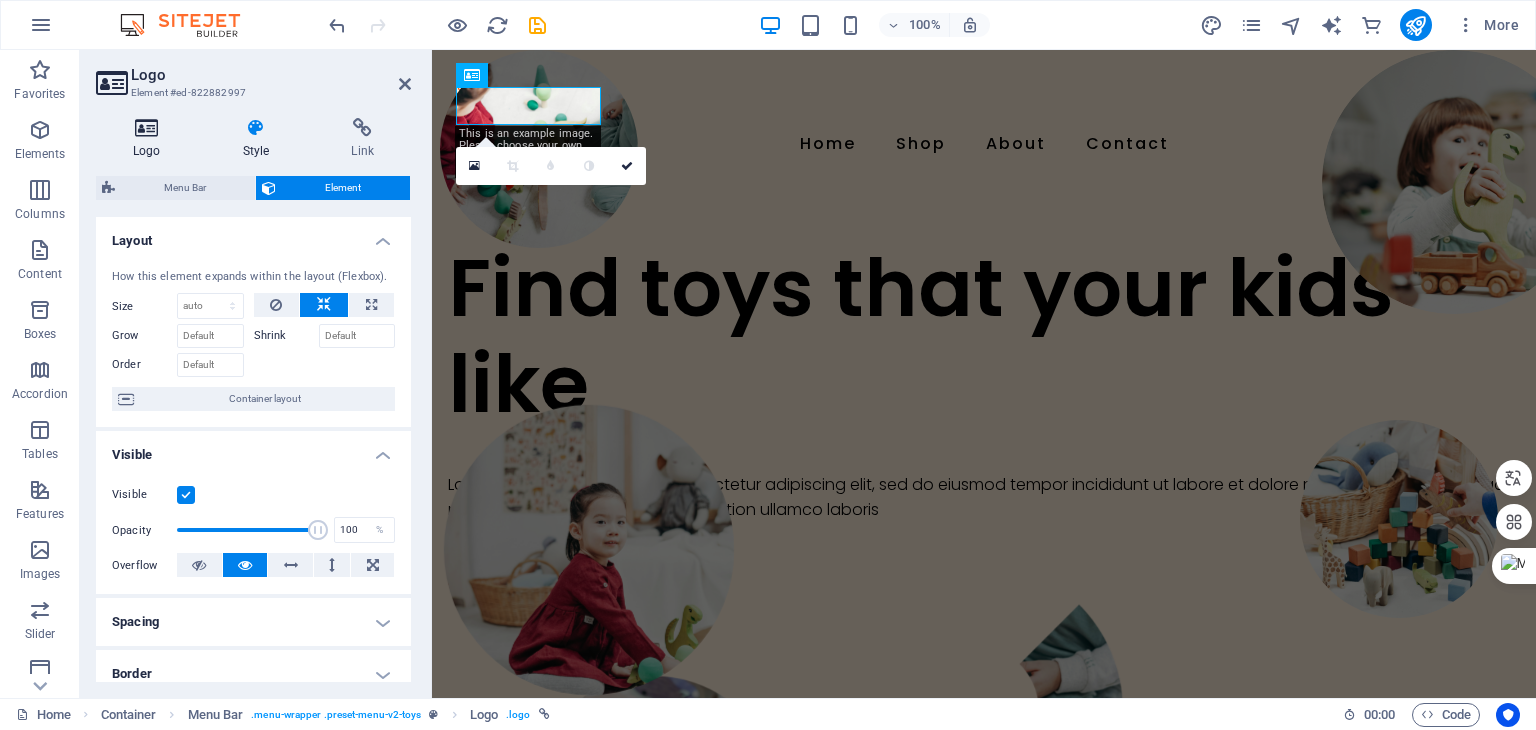 click on "Logo" at bounding box center [151, 139] 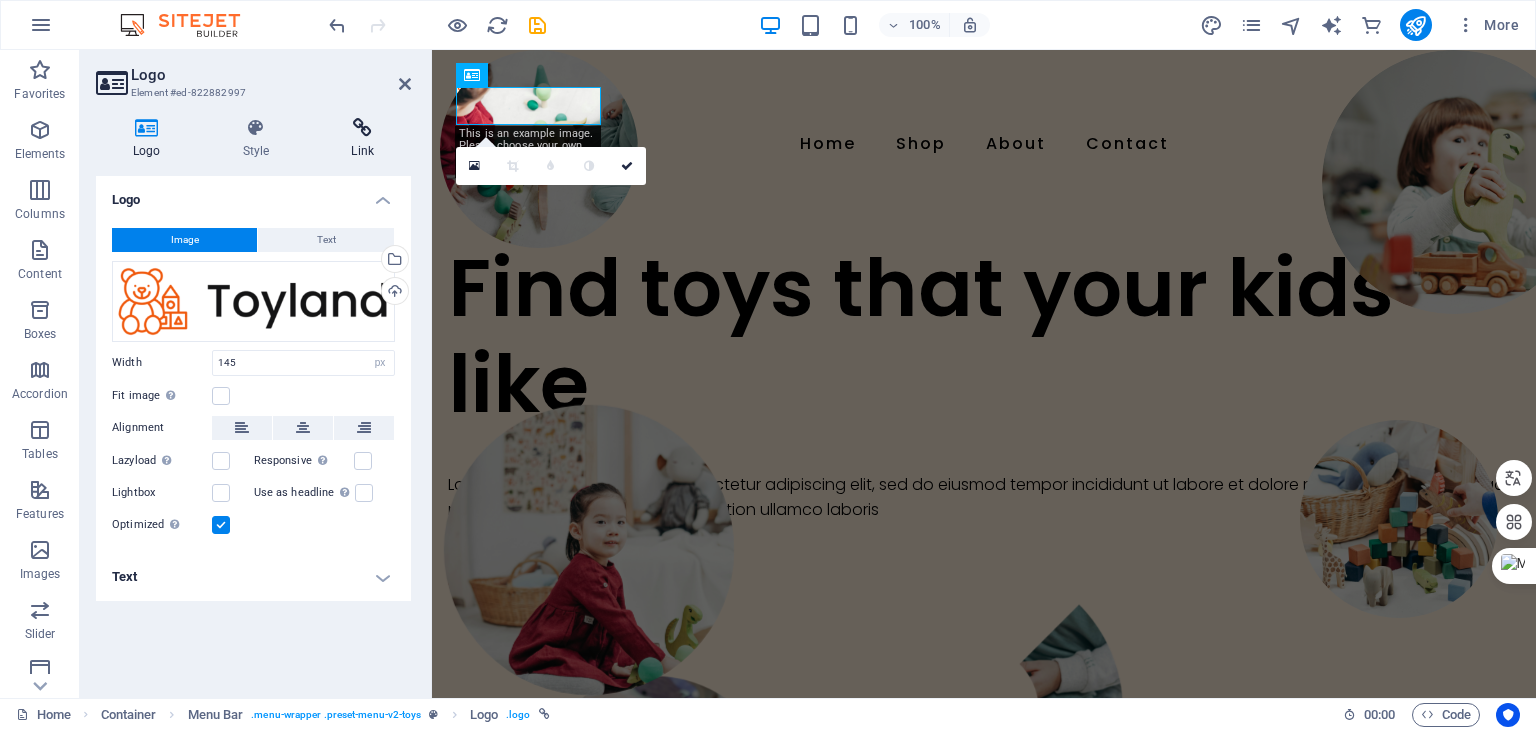 click on "Link" at bounding box center [362, 139] 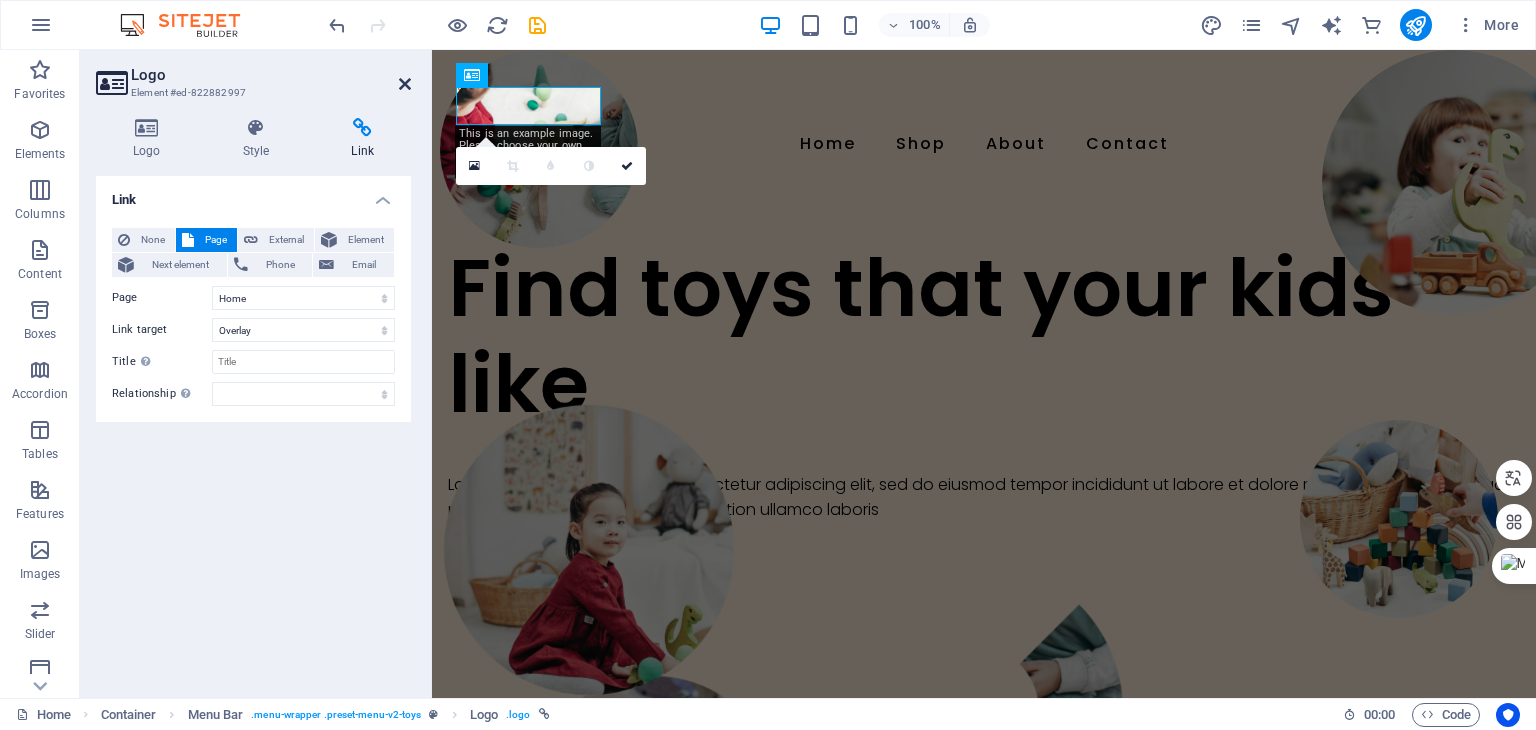 click at bounding box center [405, 84] 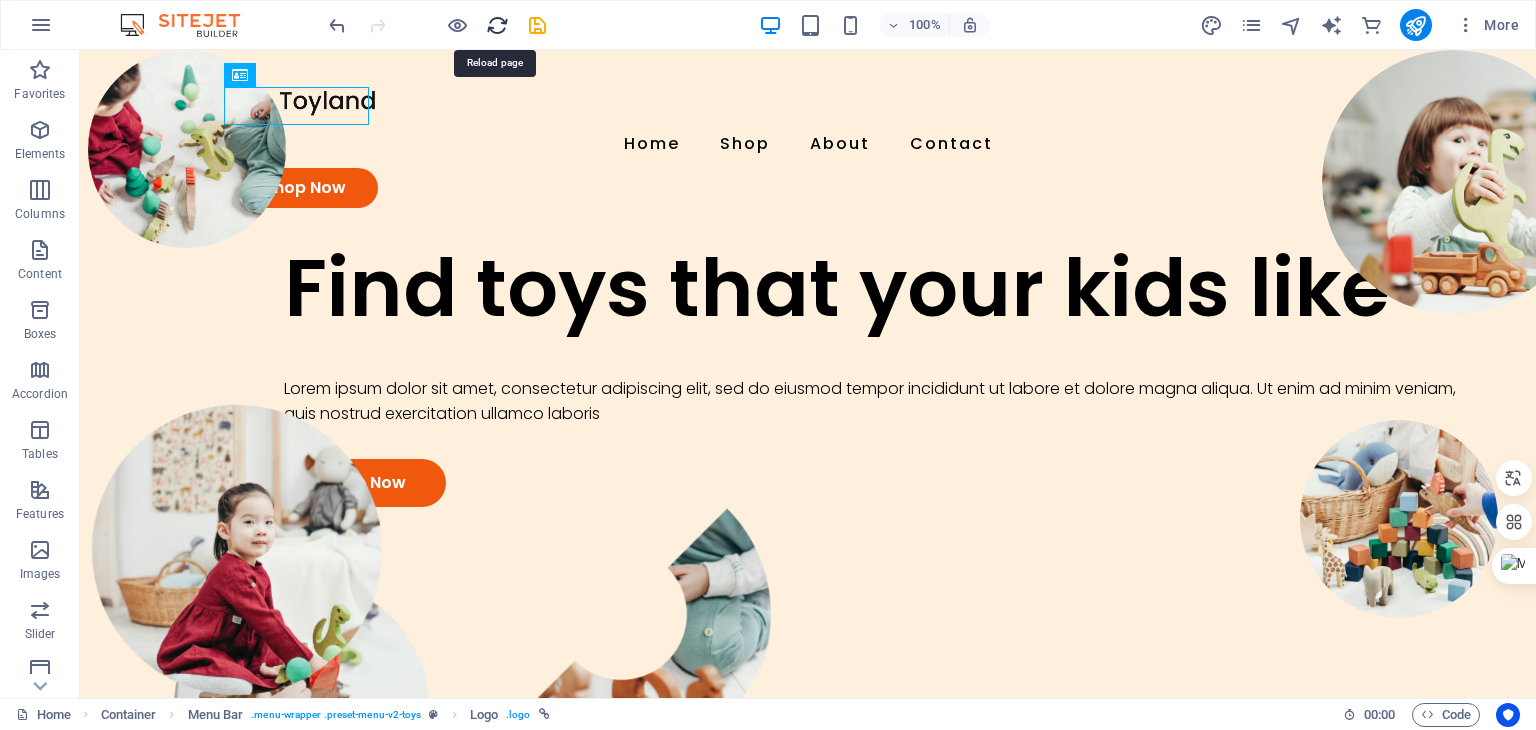 click at bounding box center [497, 25] 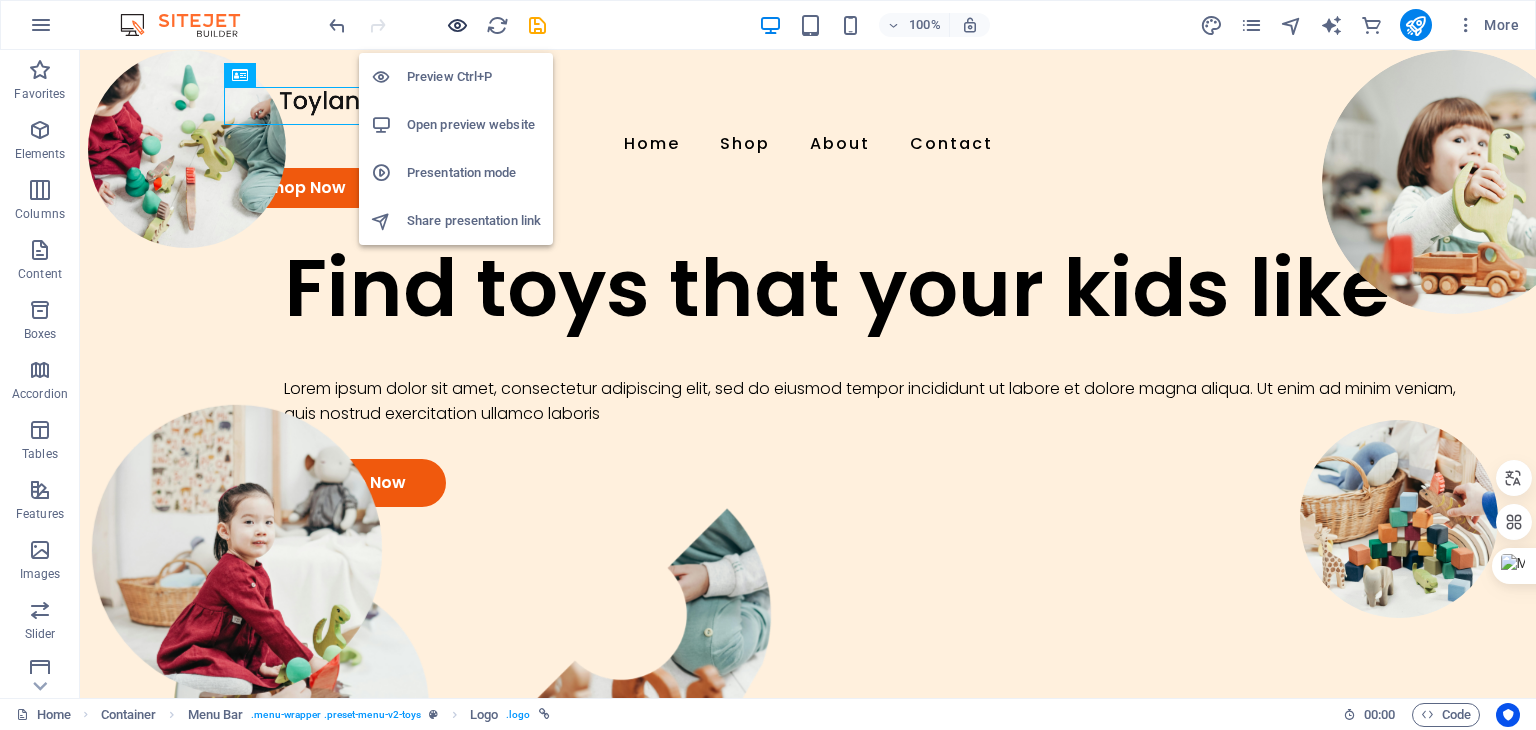 click at bounding box center (457, 25) 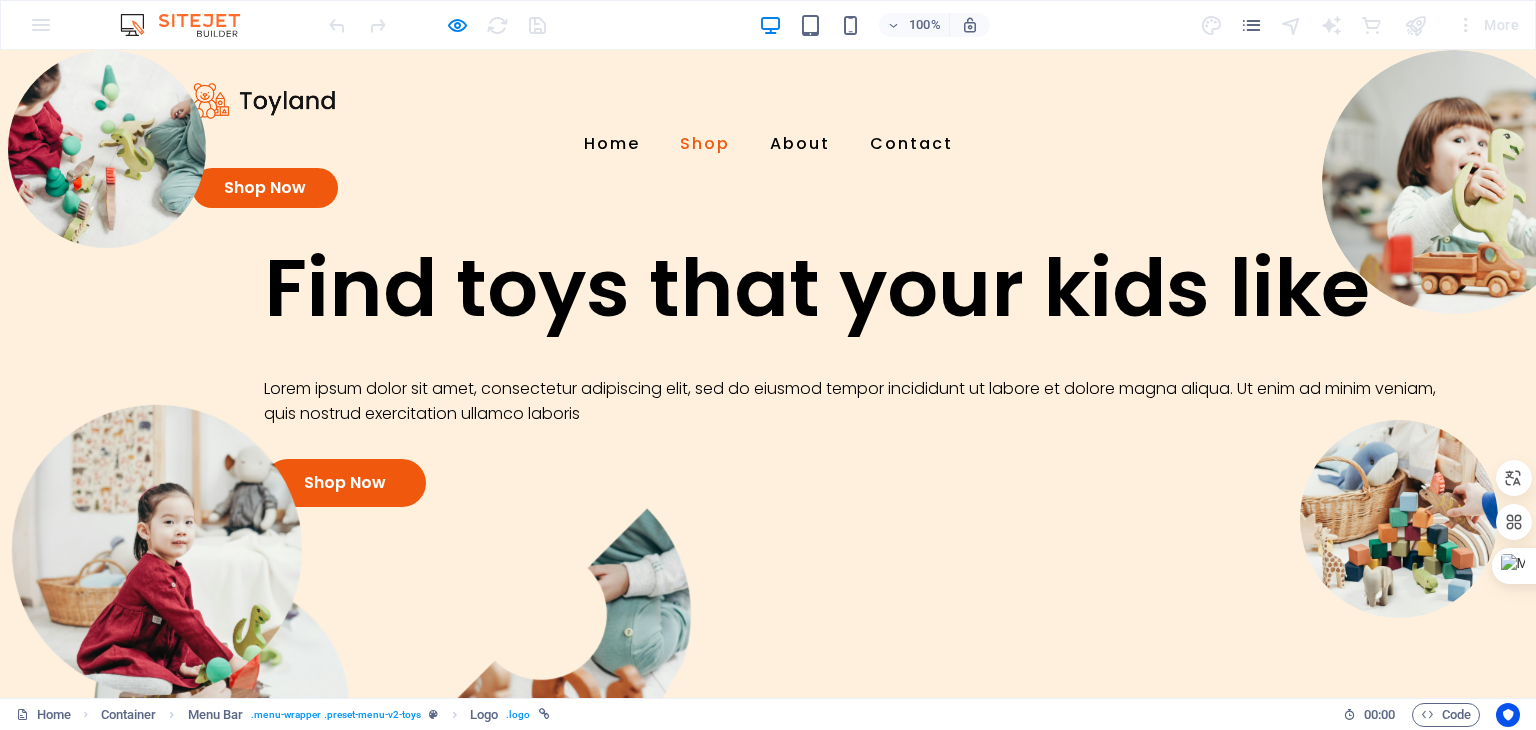 click on "Shop" at bounding box center (705, 144) 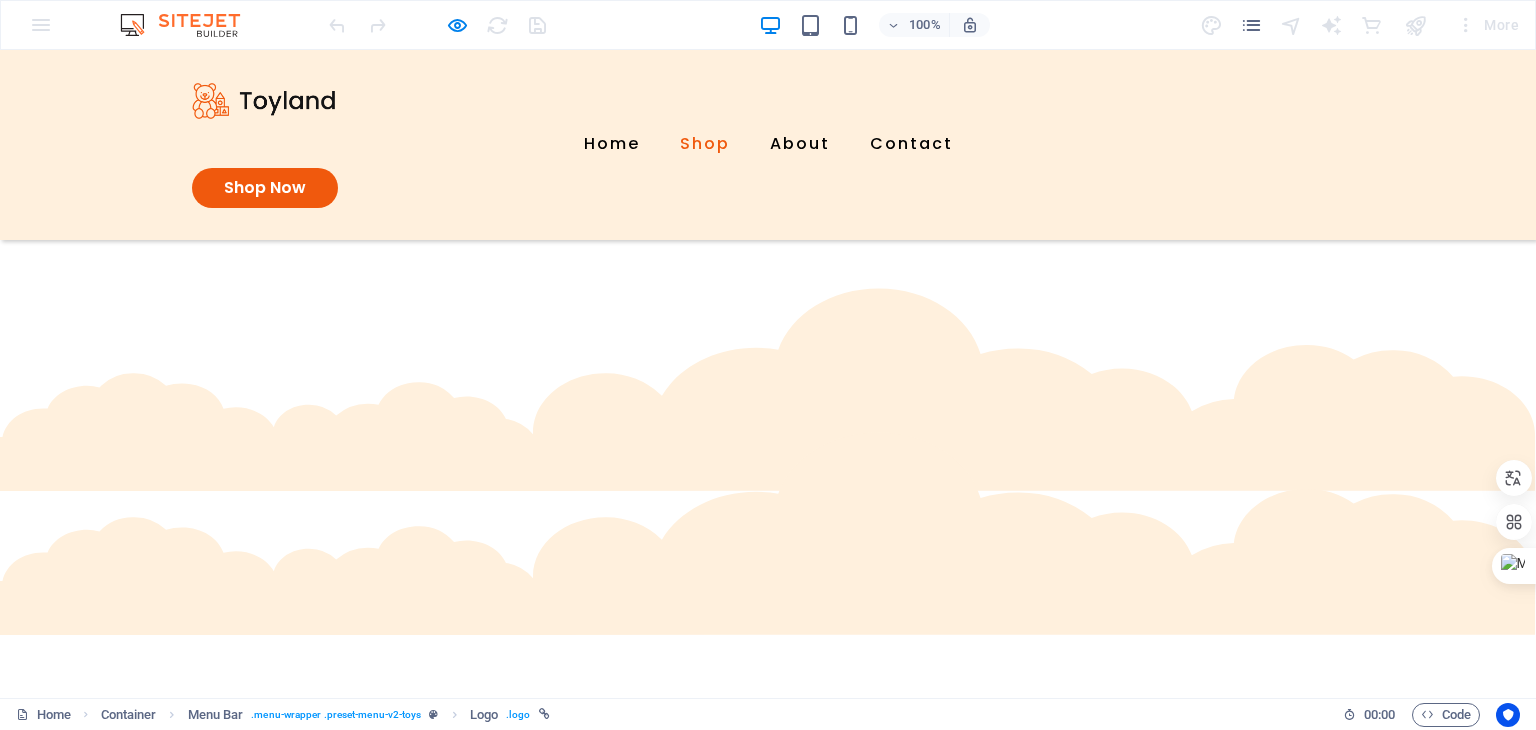 scroll, scrollTop: 835, scrollLeft: 0, axis: vertical 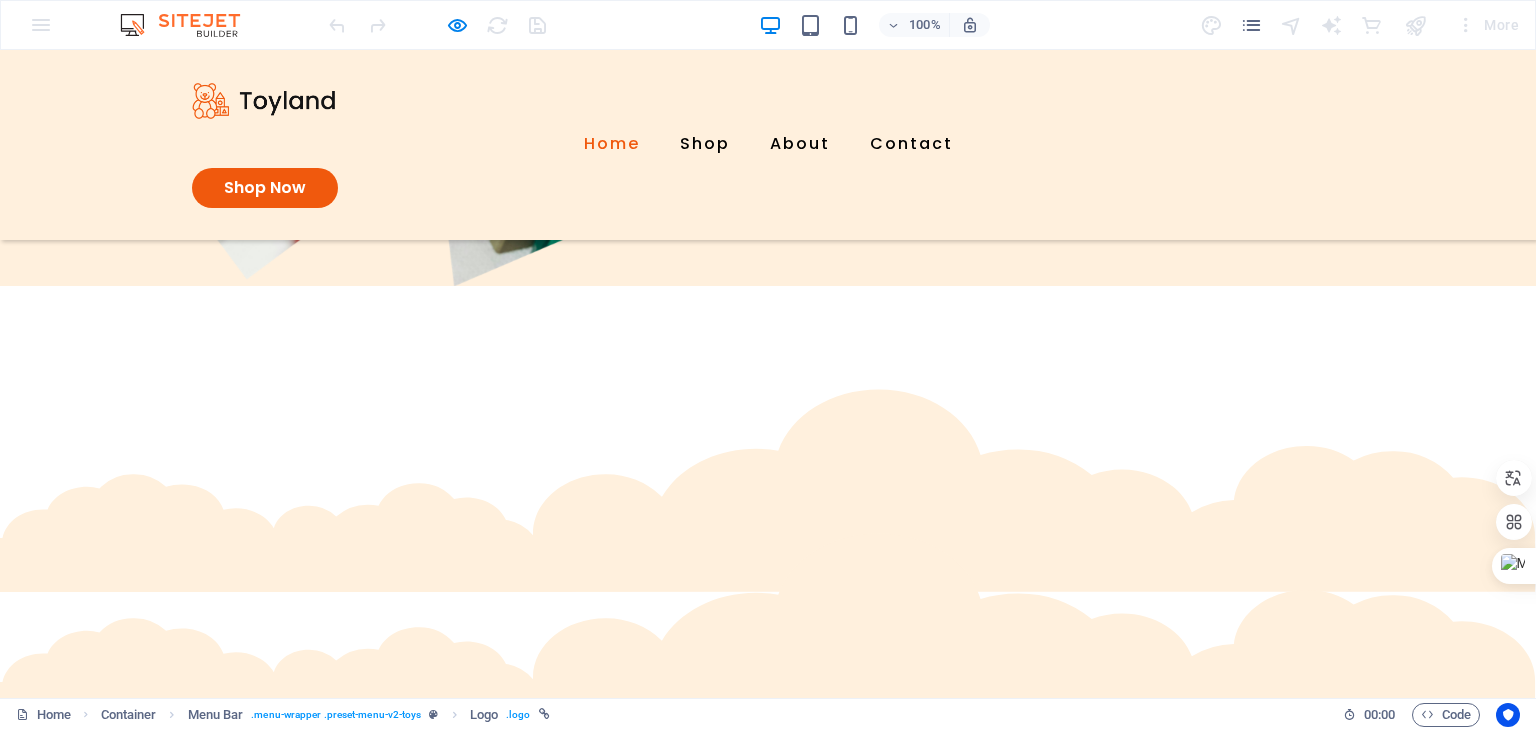 click on "Home" at bounding box center [612, 144] 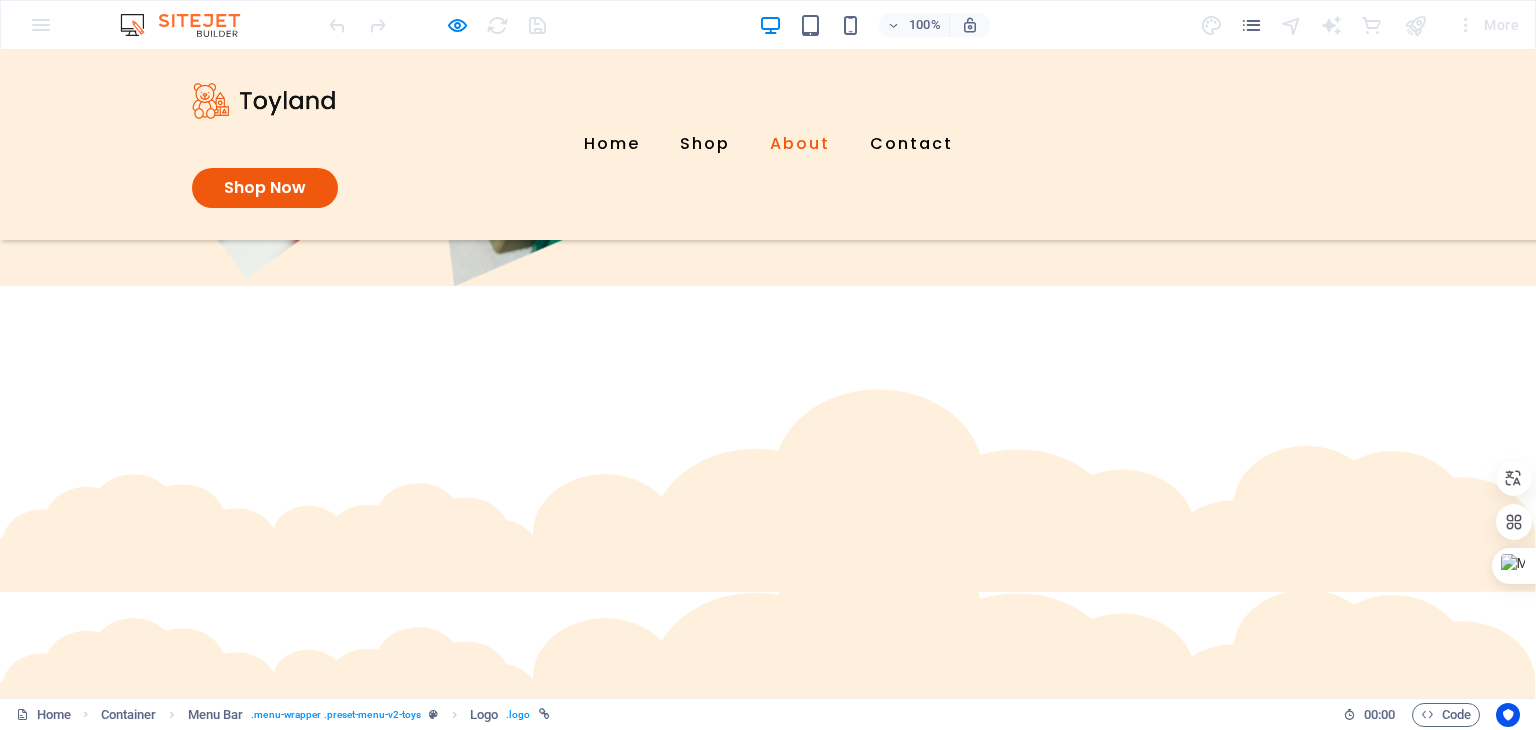 click on "About" at bounding box center [800, 144] 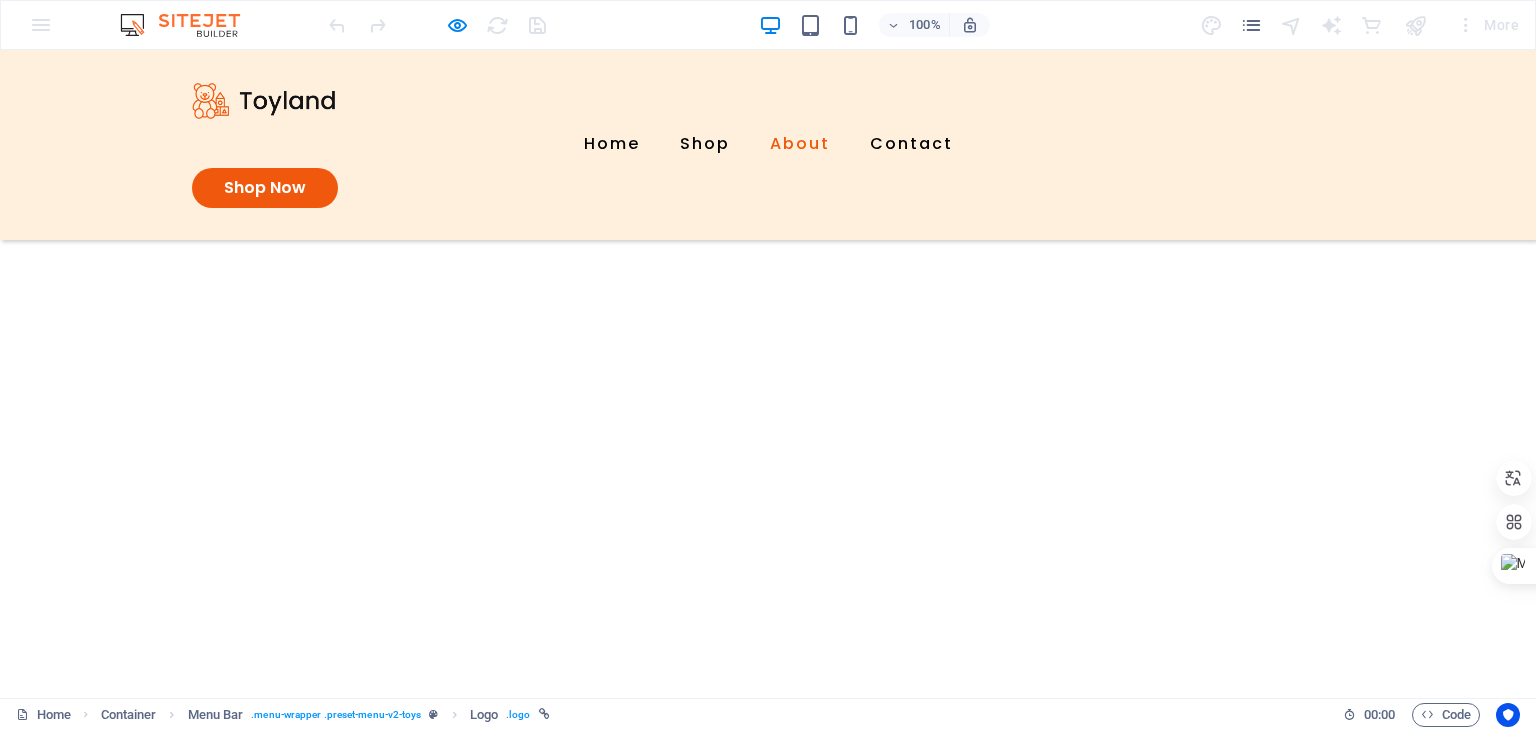 scroll, scrollTop: 1981, scrollLeft: 0, axis: vertical 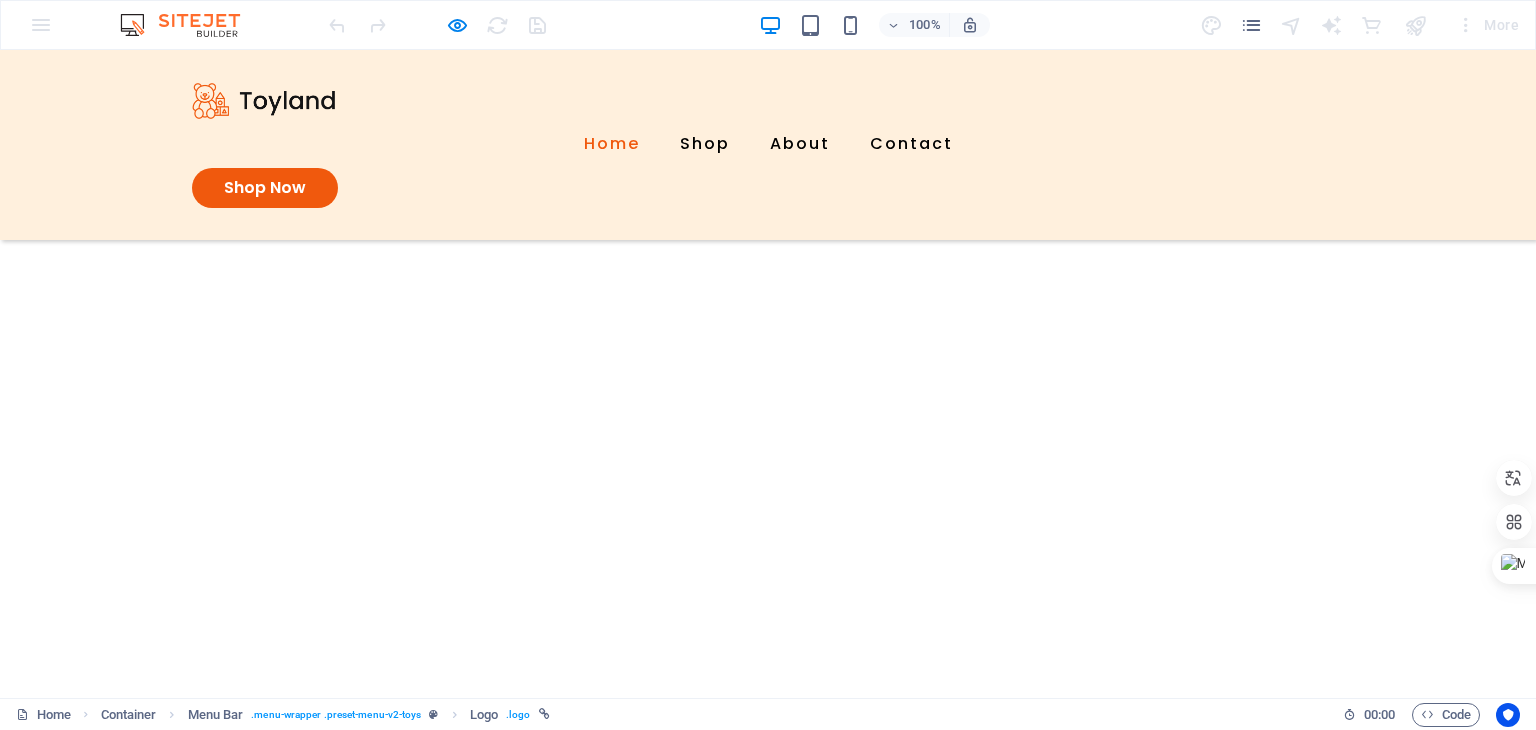 click on "Home" at bounding box center [612, 144] 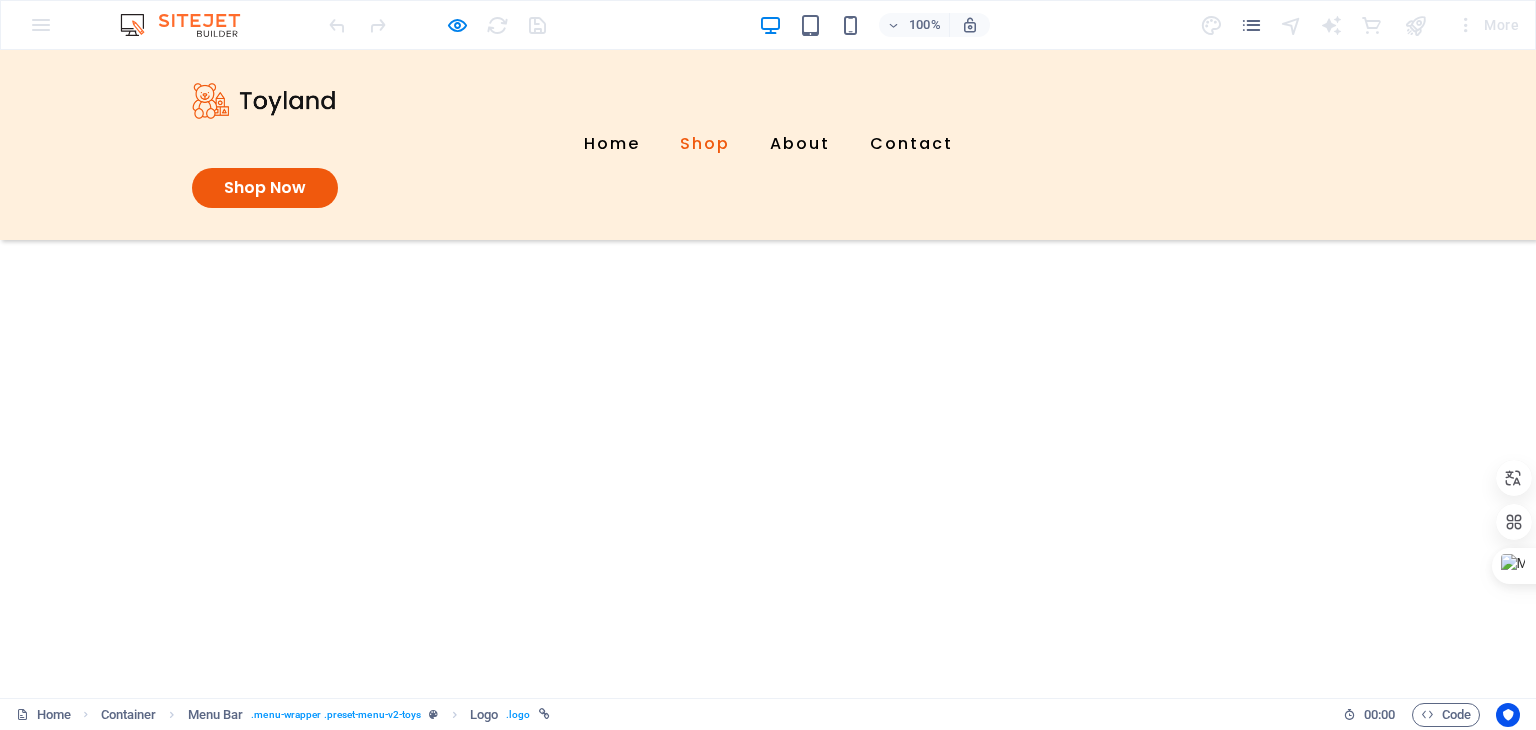 click on "Shop" at bounding box center (705, 144) 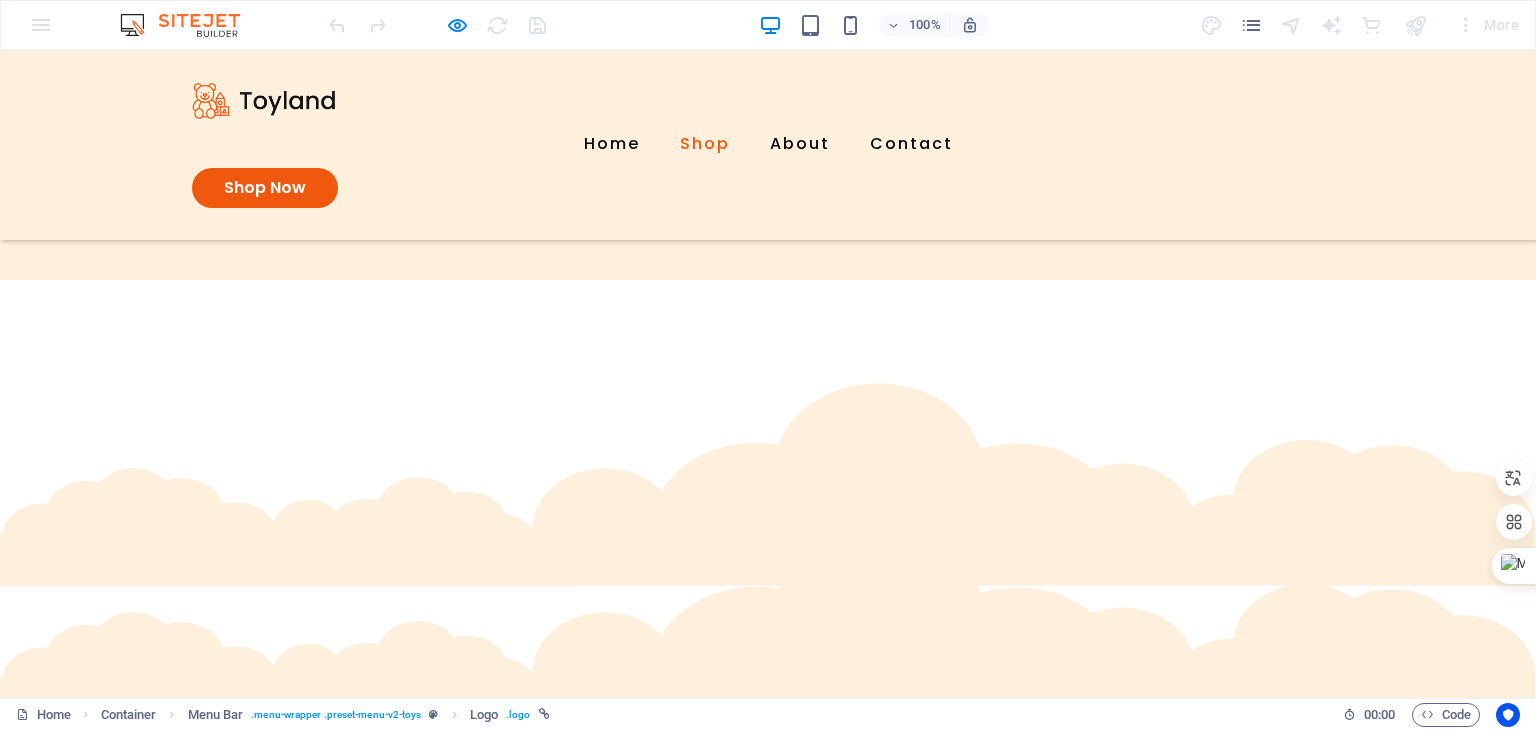 scroll, scrollTop: 835, scrollLeft: 0, axis: vertical 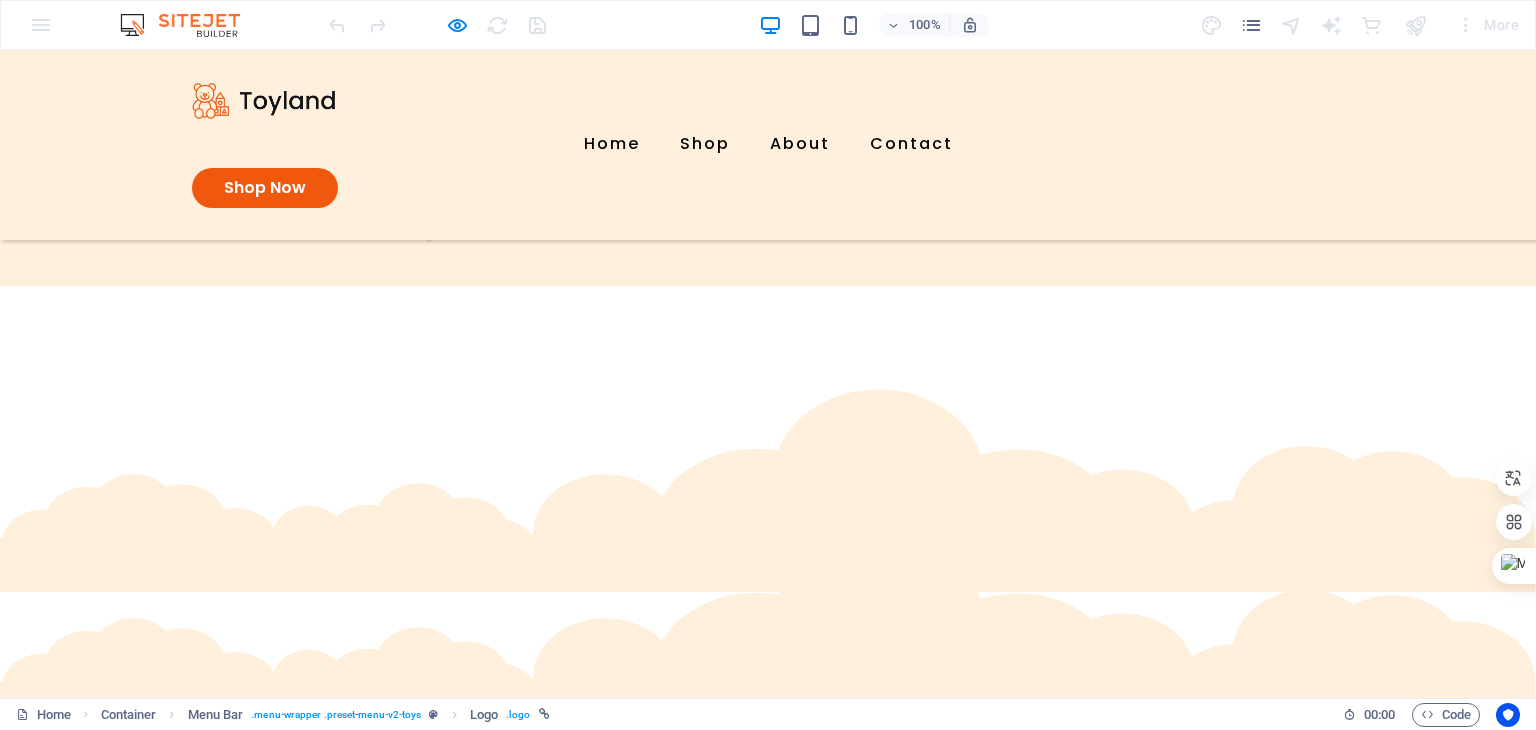 click at bounding box center (264, 101) 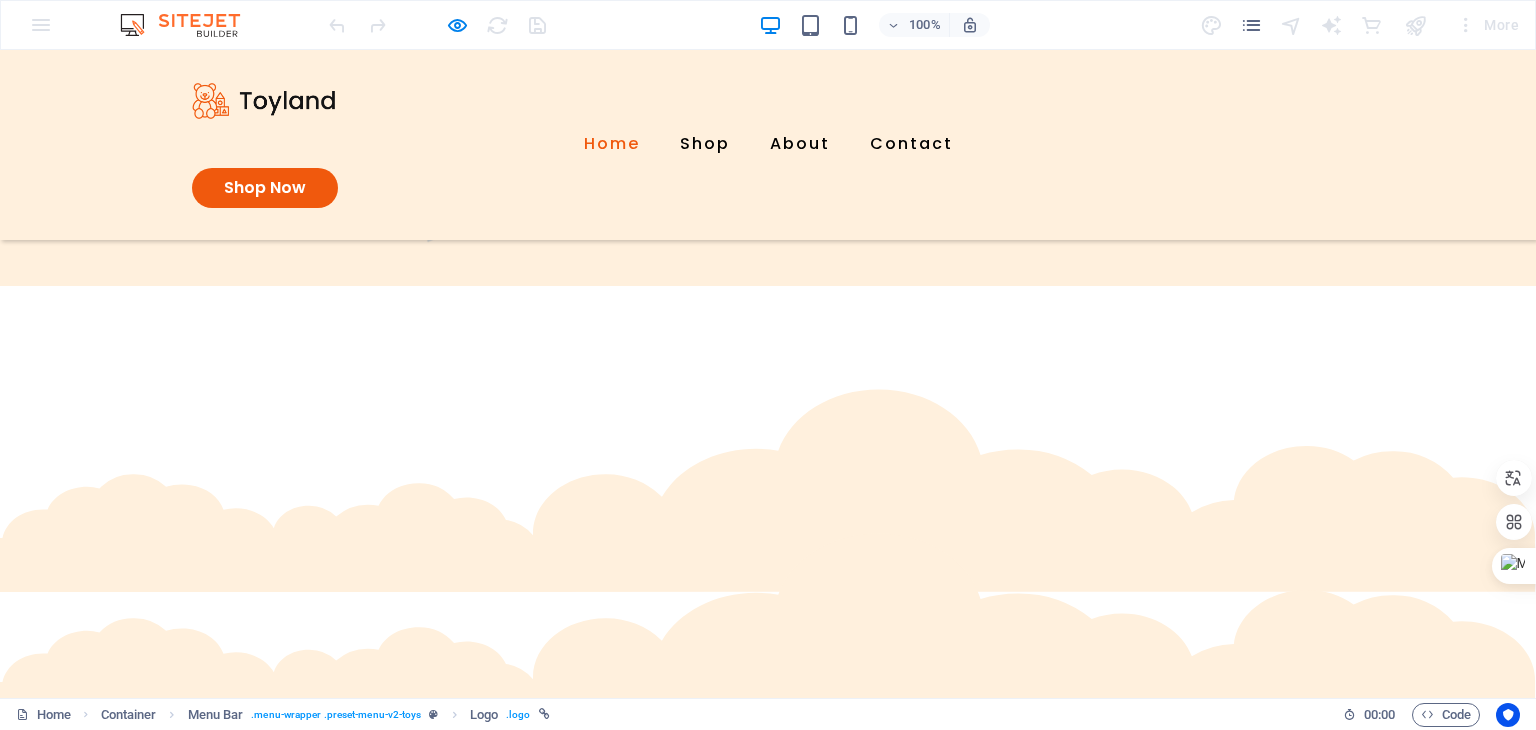 click on "Home" at bounding box center (612, 144) 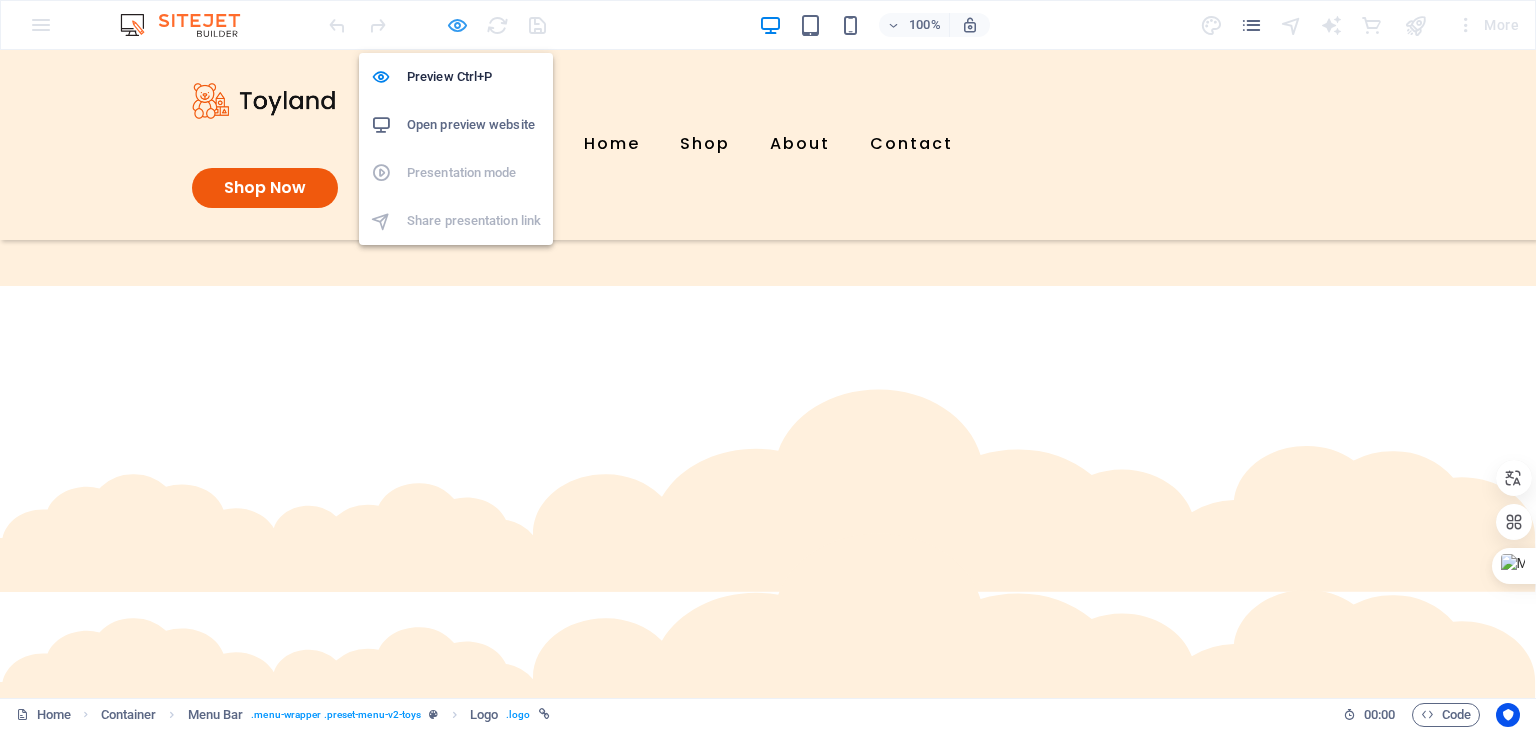 click at bounding box center (457, 25) 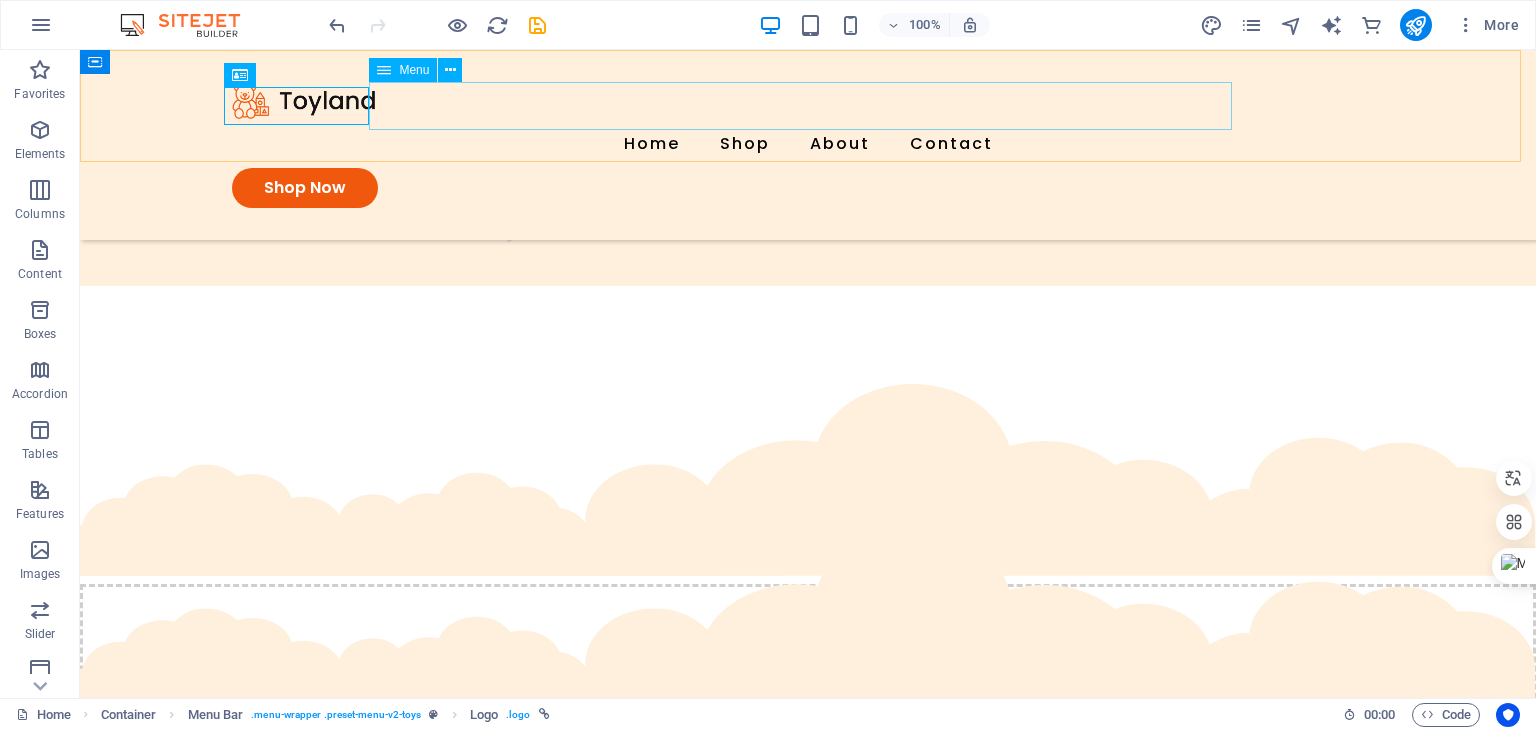 click on "Home Shop About Contact" at bounding box center [808, 144] 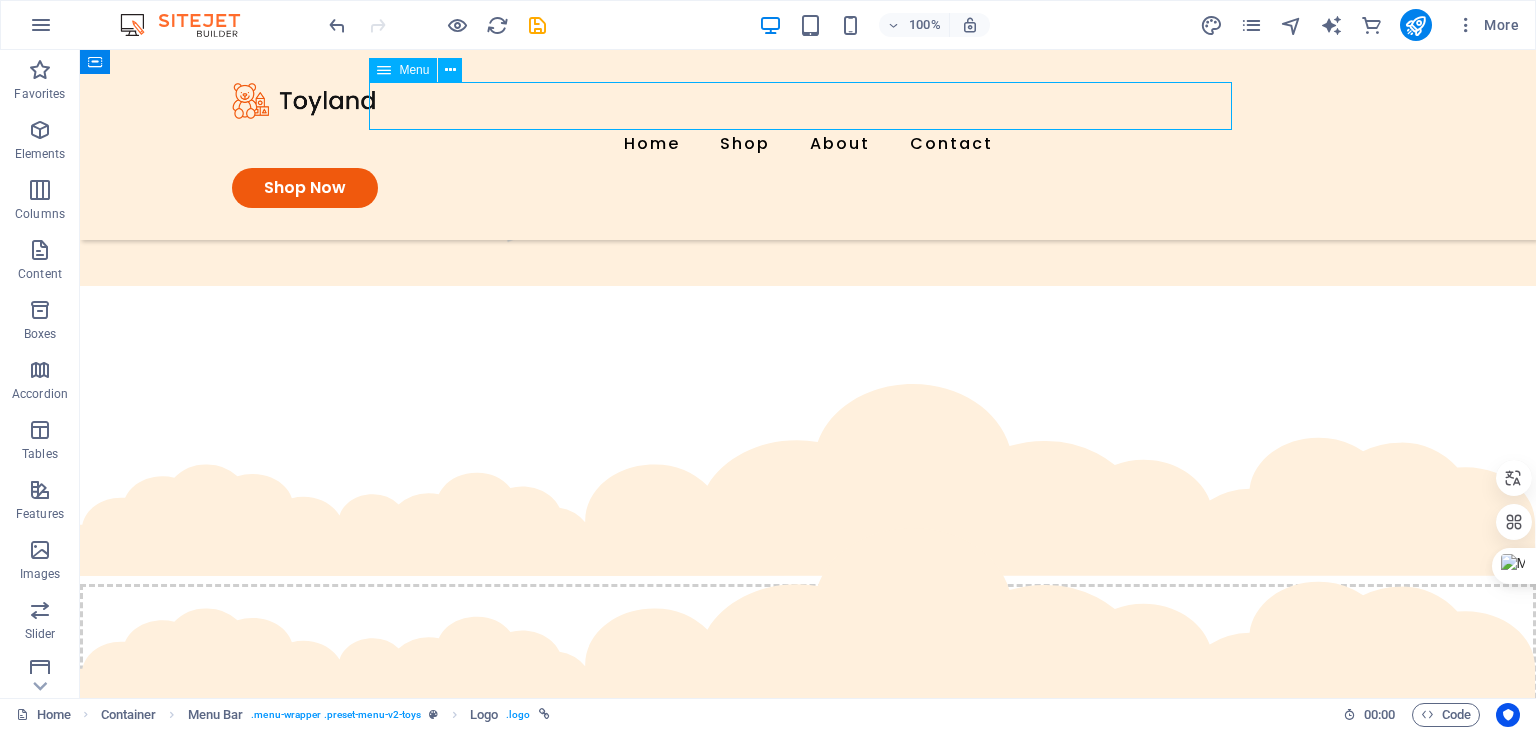 click on "Home Shop About Contact" at bounding box center [808, 144] 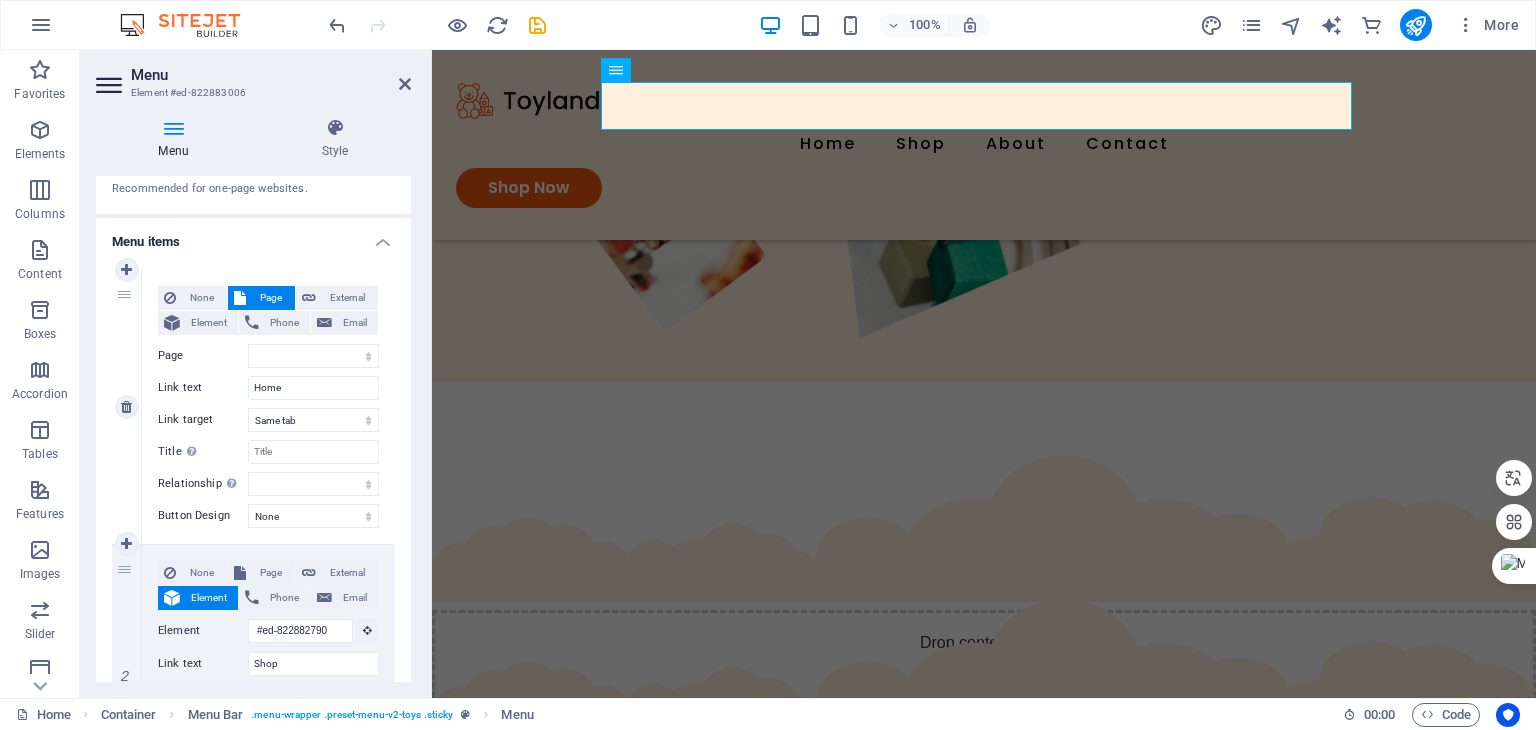 scroll, scrollTop: 100, scrollLeft: 0, axis: vertical 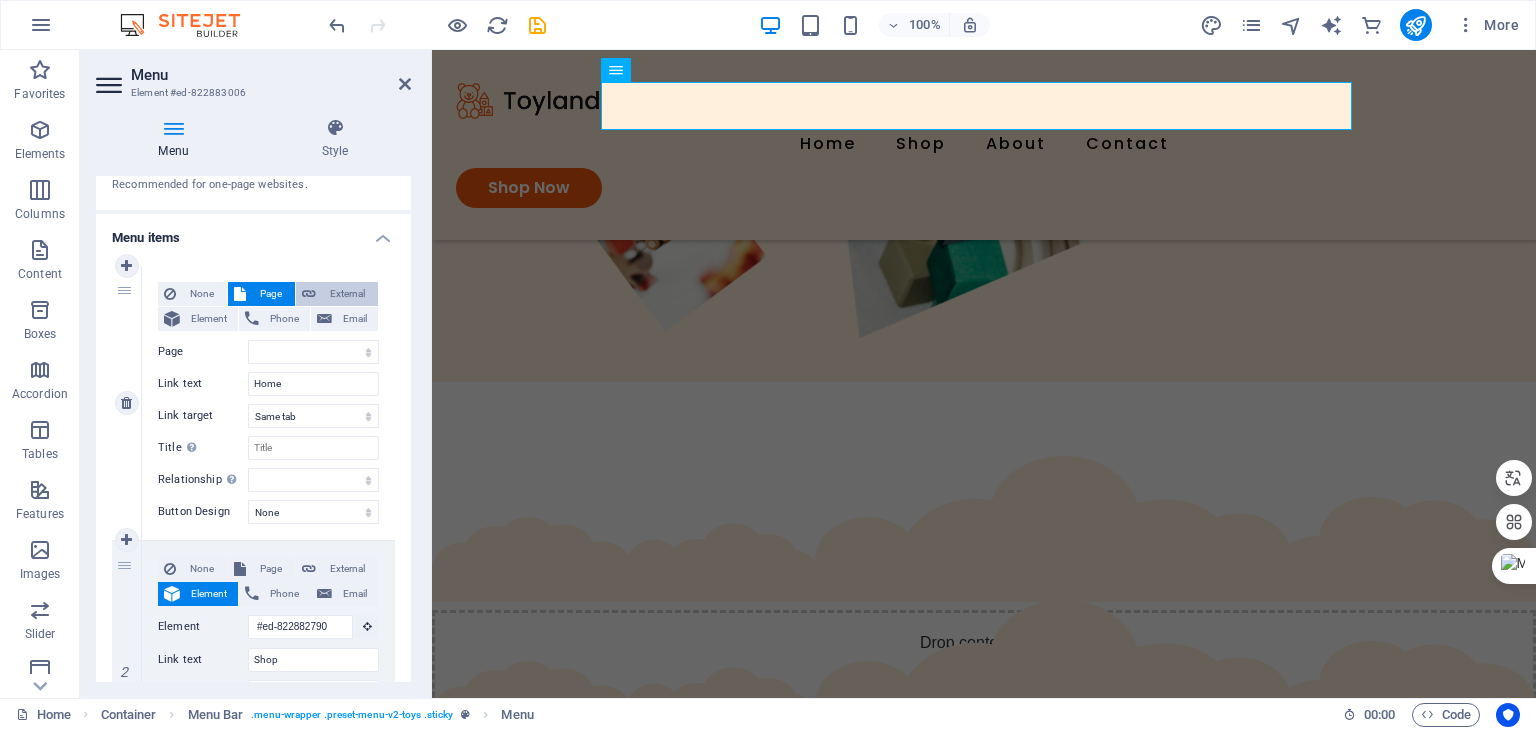 click on "External" at bounding box center [347, 294] 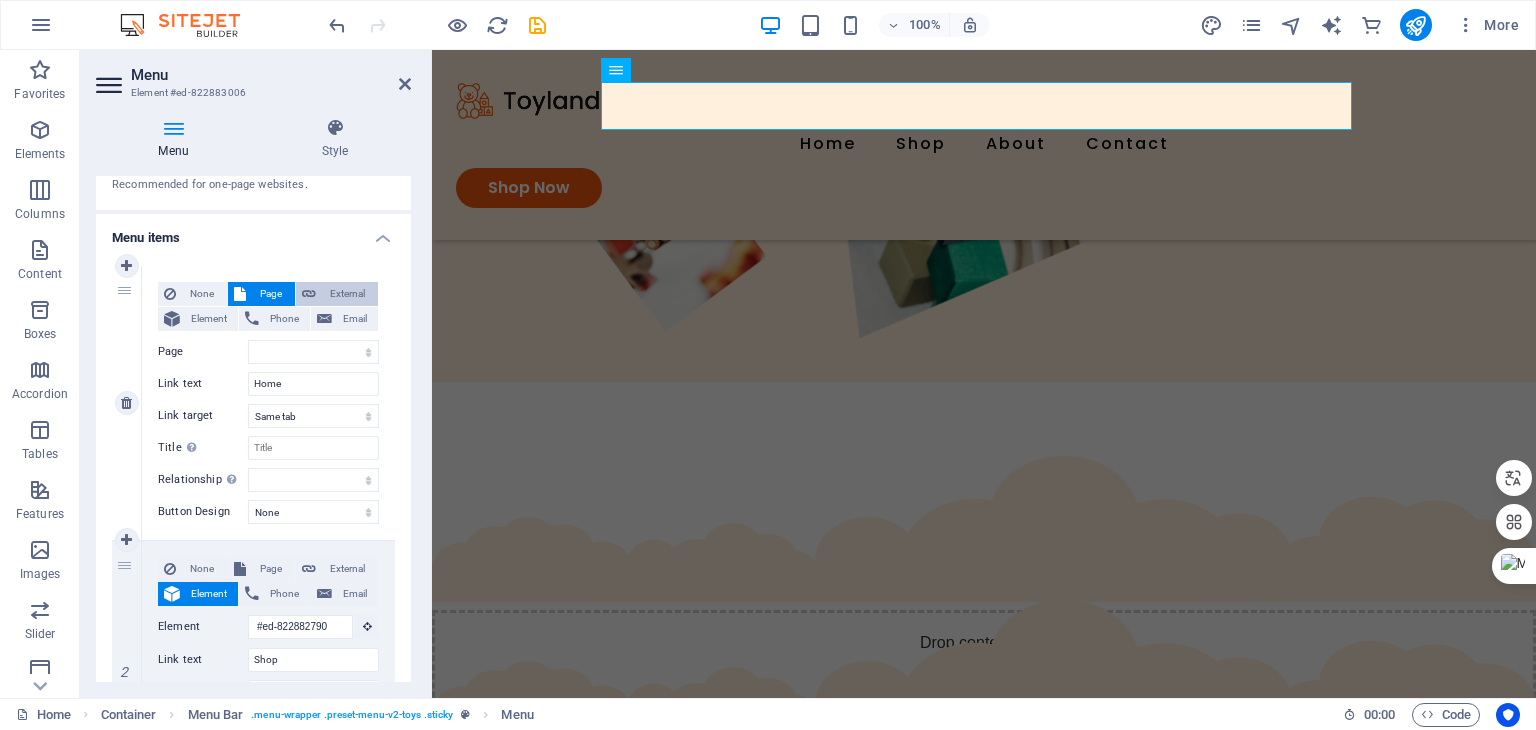 select 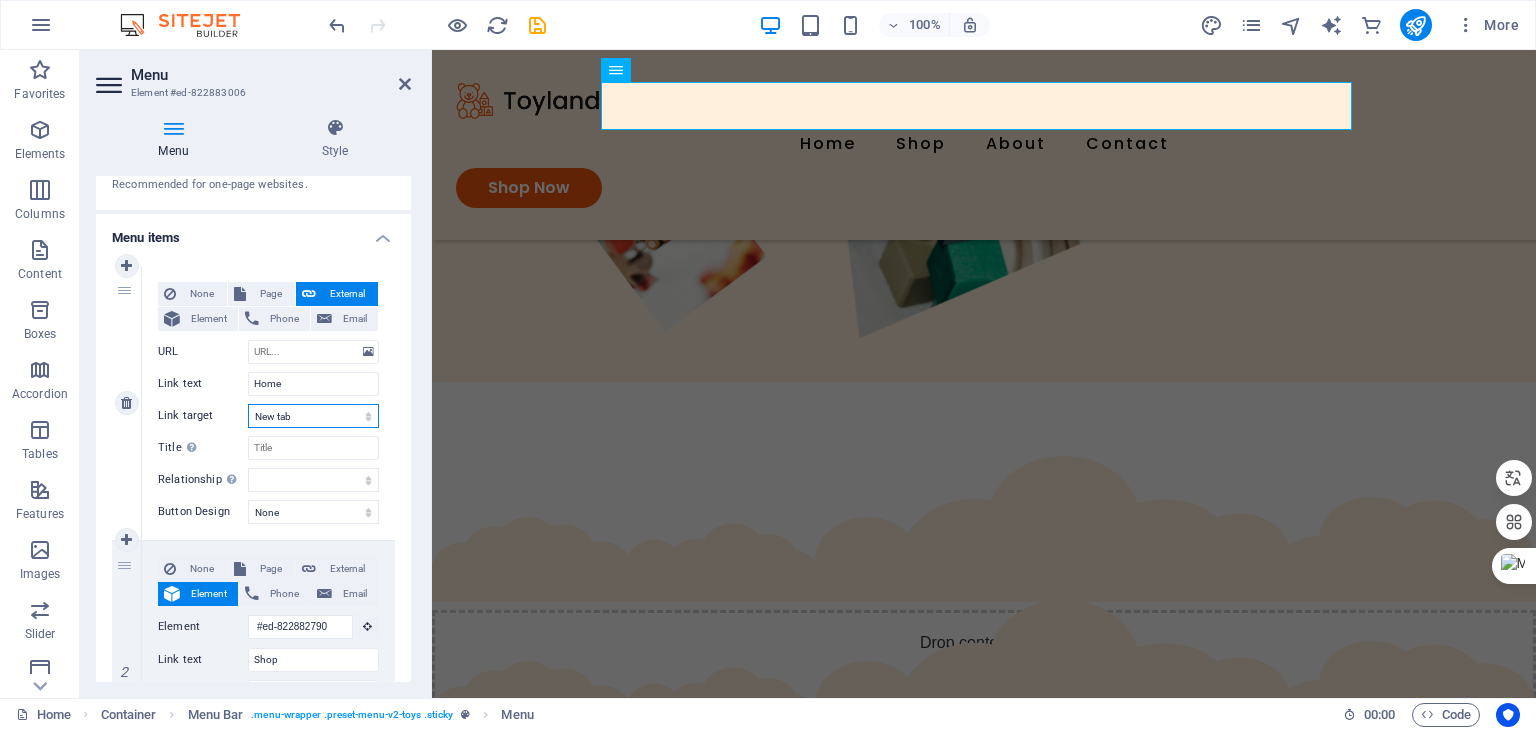 click on "New tab Same tab Overlay" at bounding box center (313, 416) 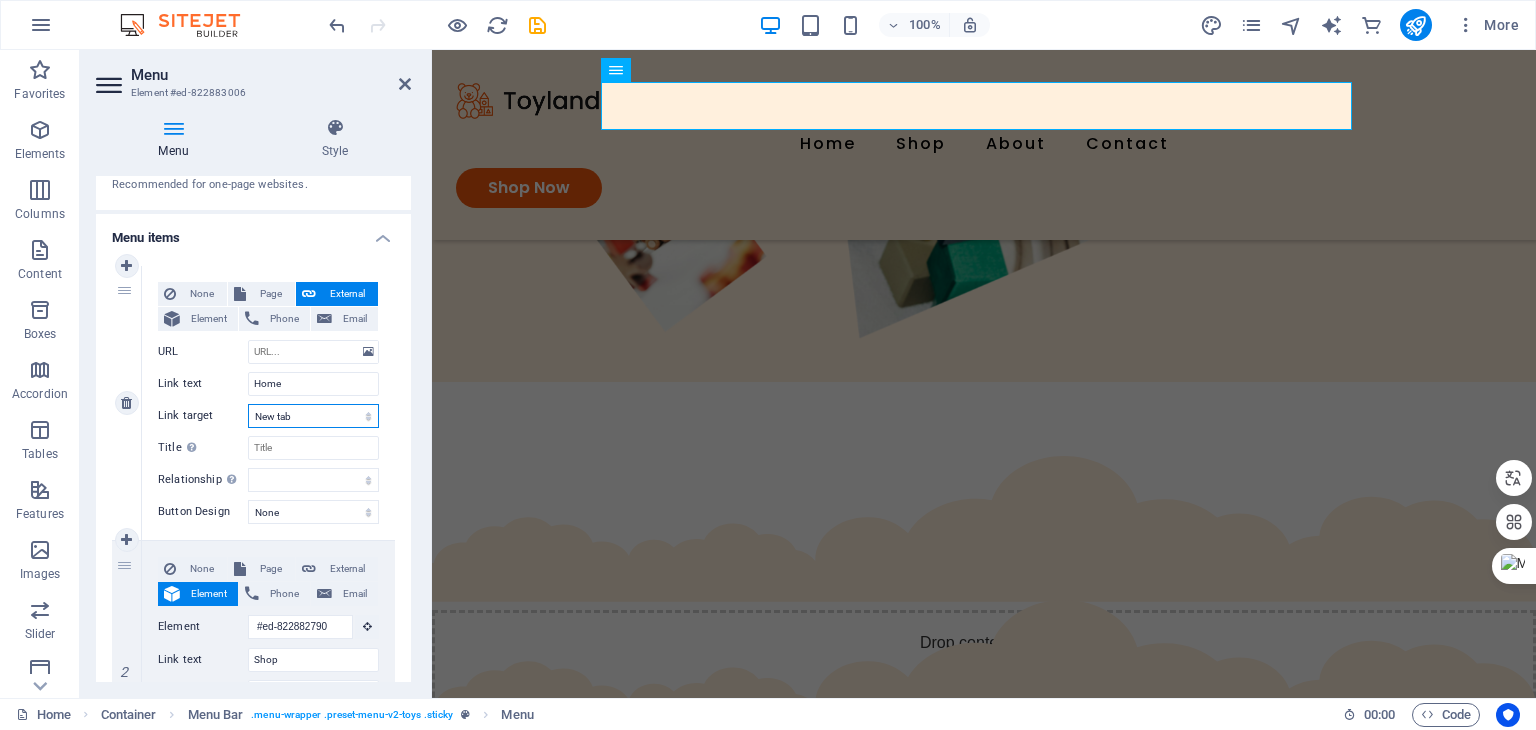 select 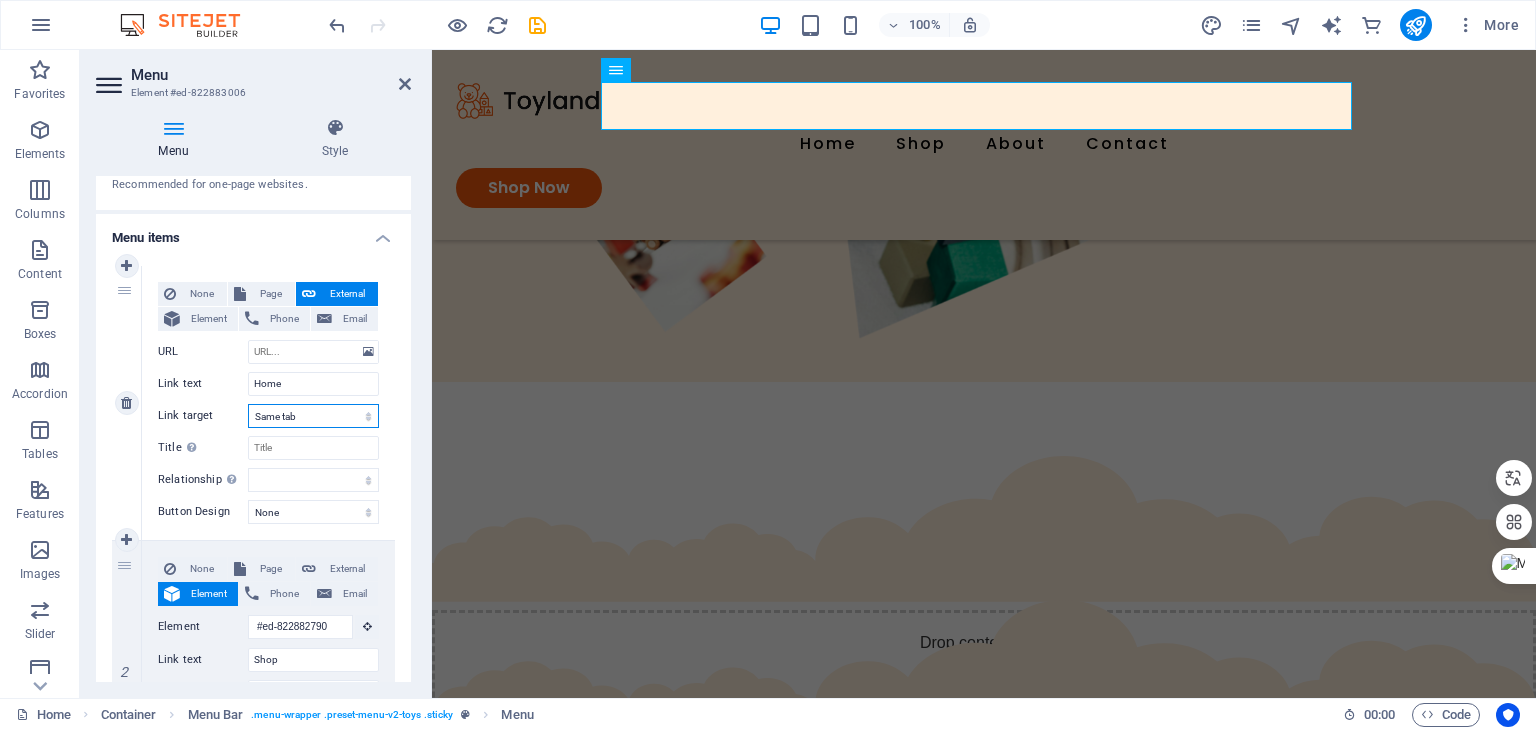 click on "New tab Same tab Overlay" at bounding box center (313, 416) 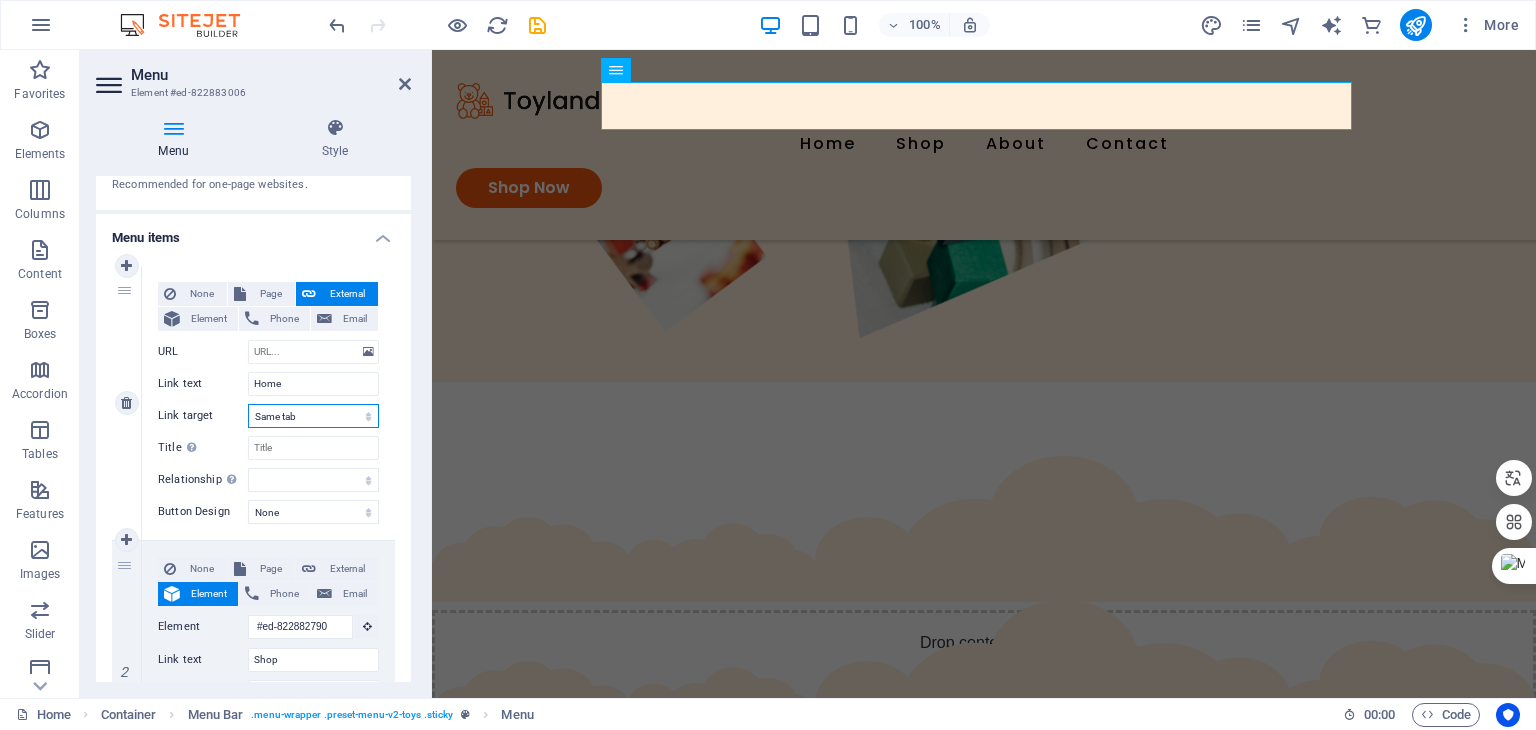 select 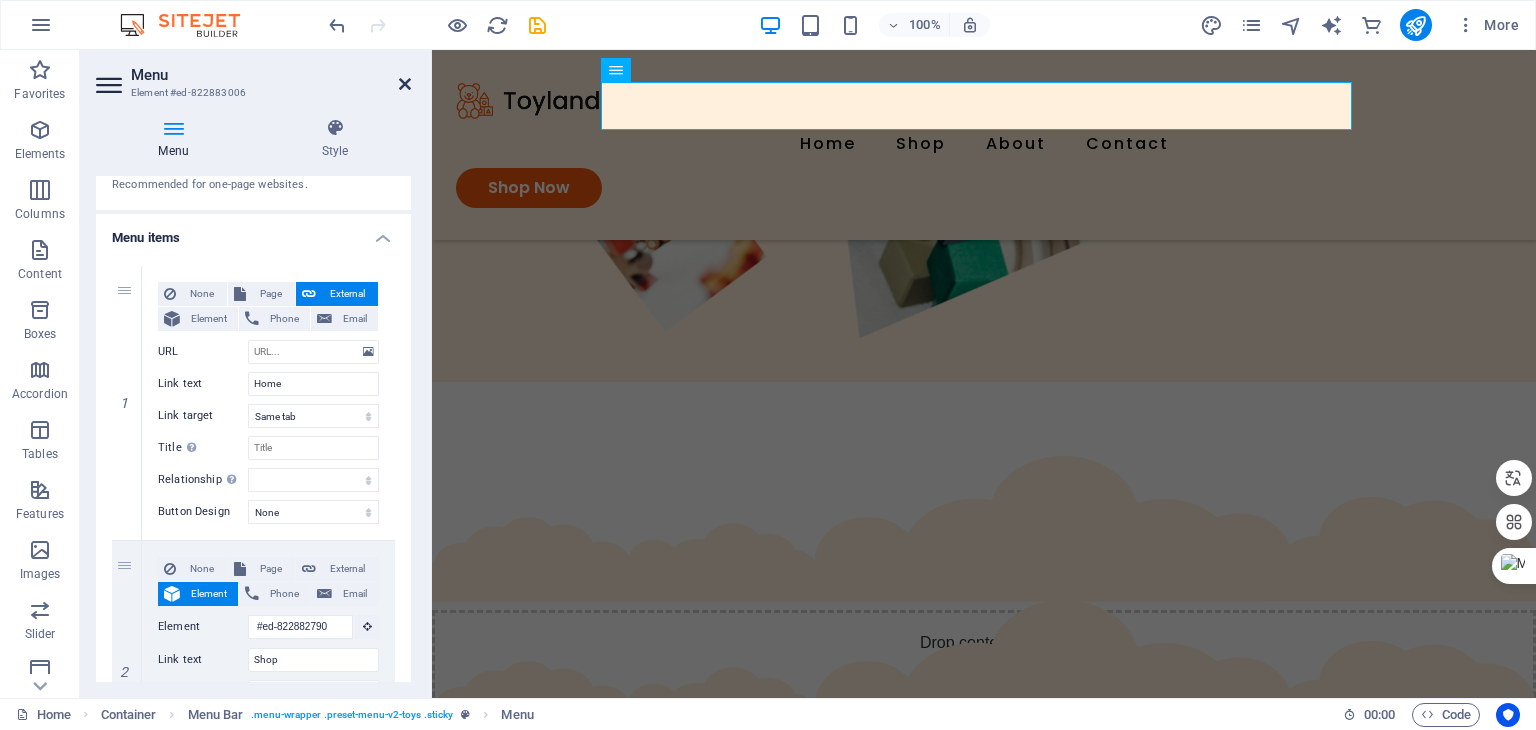 click at bounding box center [405, 84] 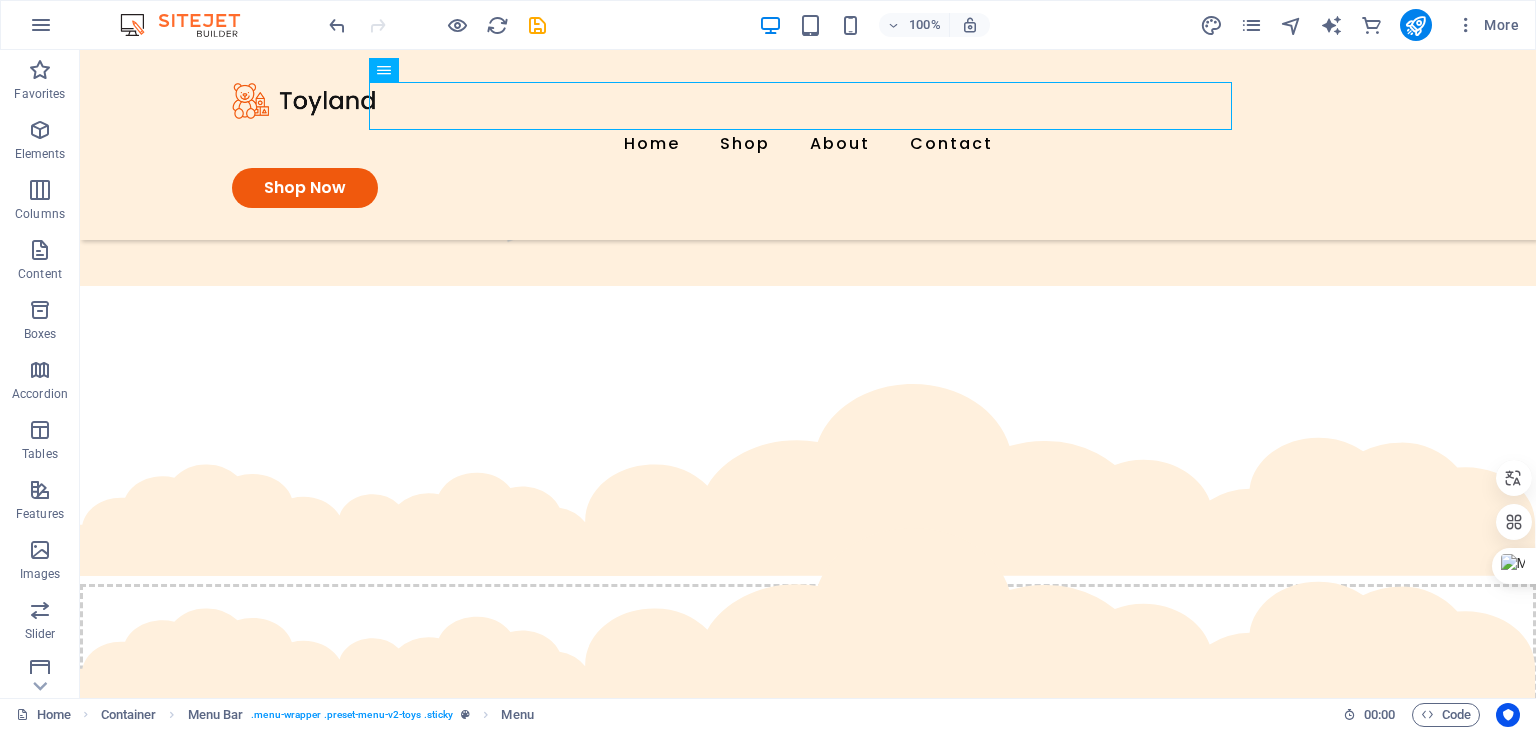 click on "100% More" at bounding box center [768, 25] 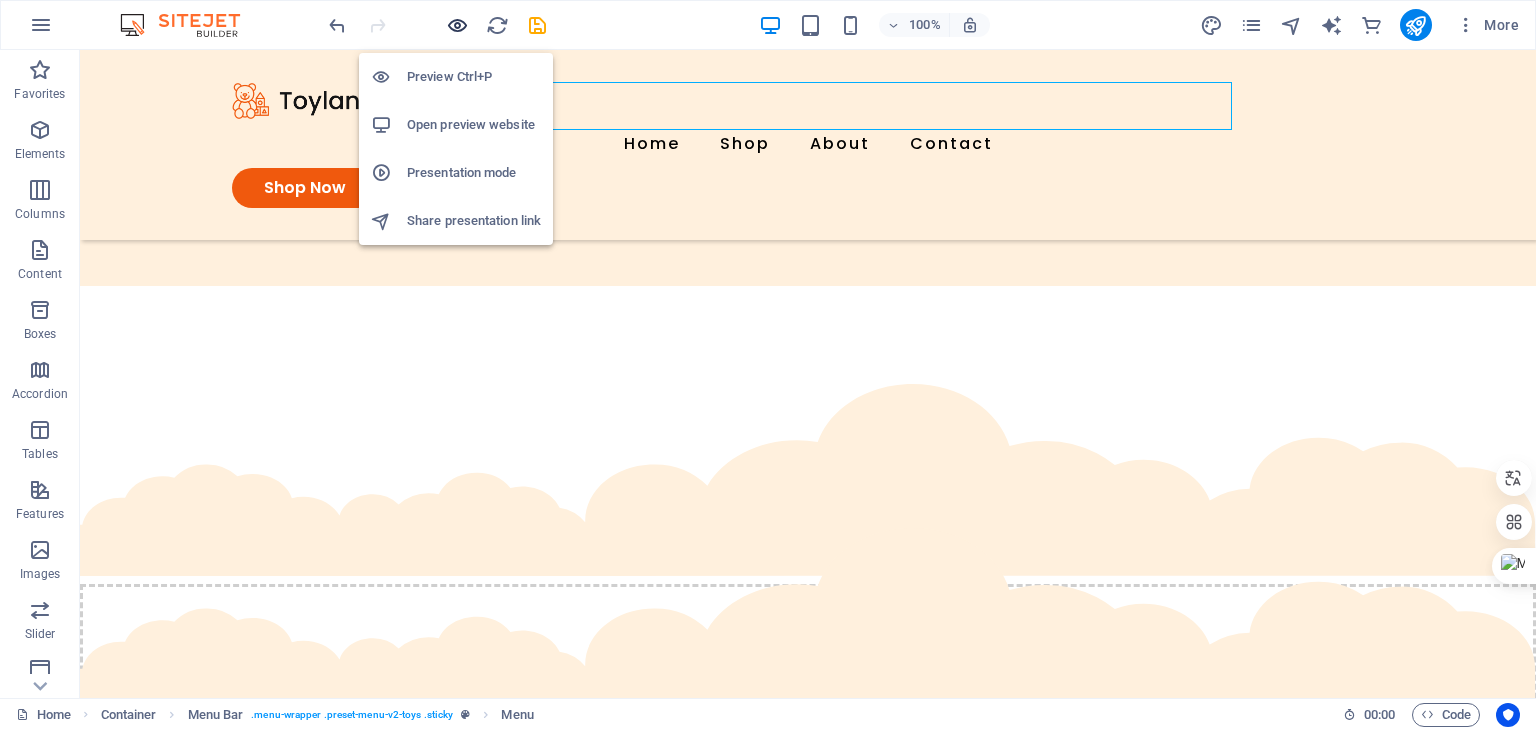 click at bounding box center [457, 25] 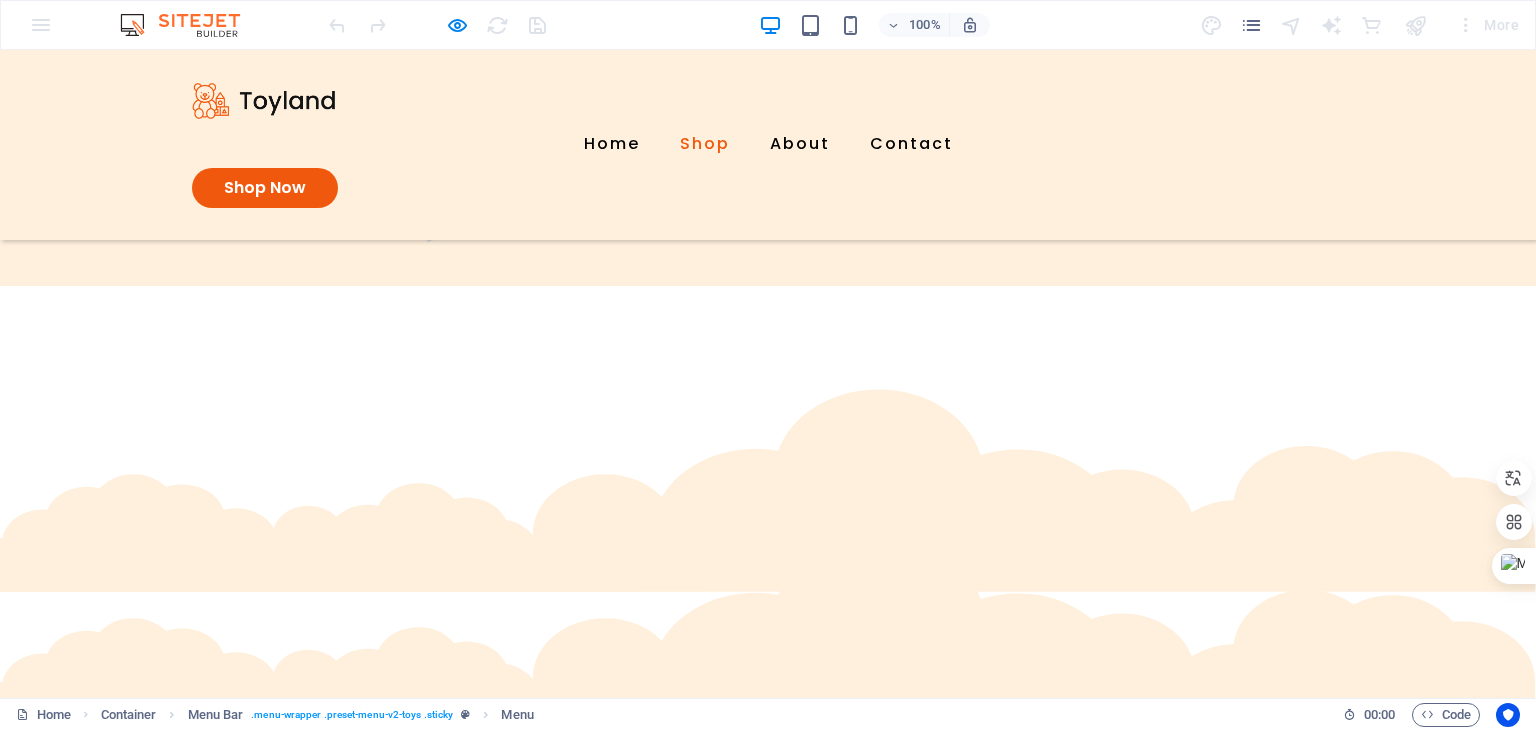click on "Shop" at bounding box center [705, 144] 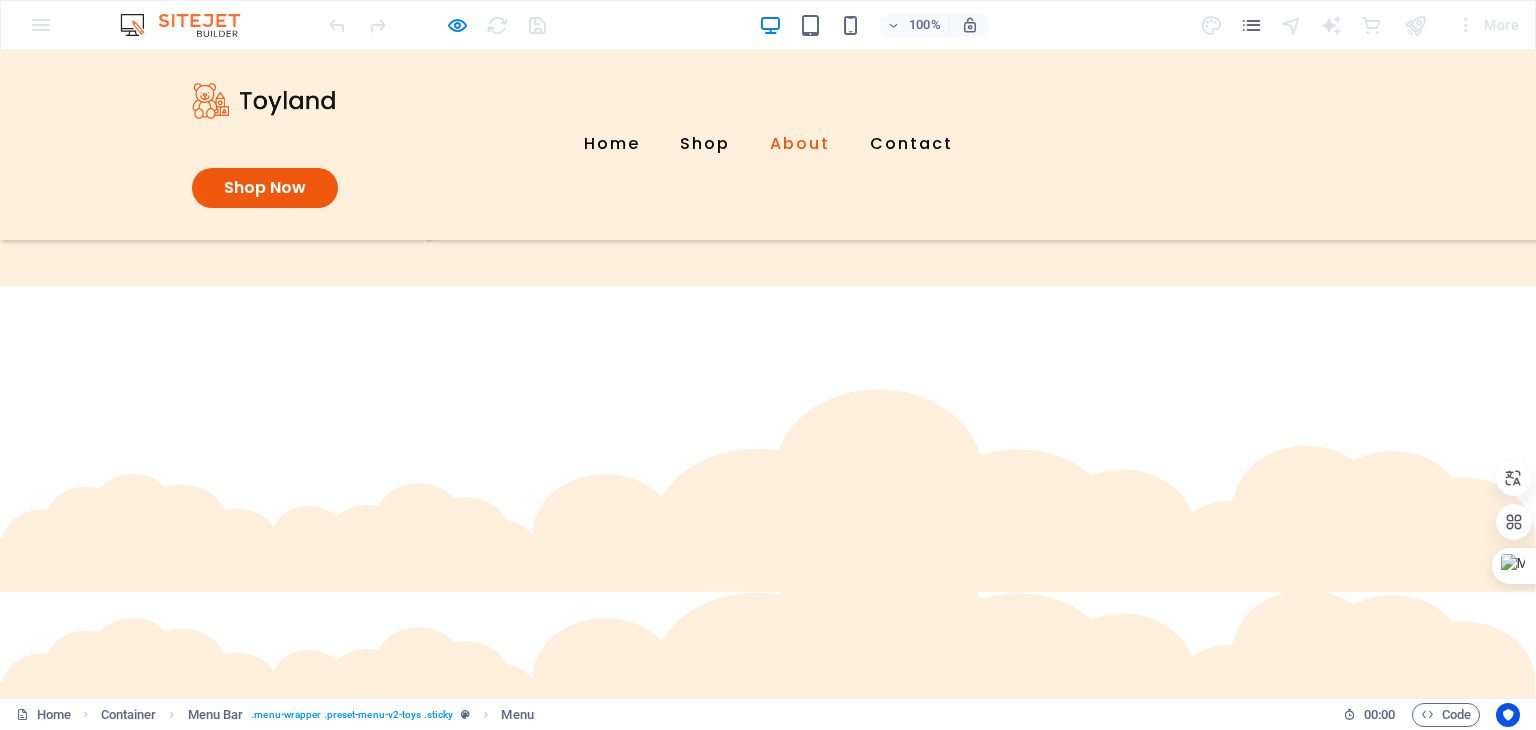 click on "About" at bounding box center (800, 144) 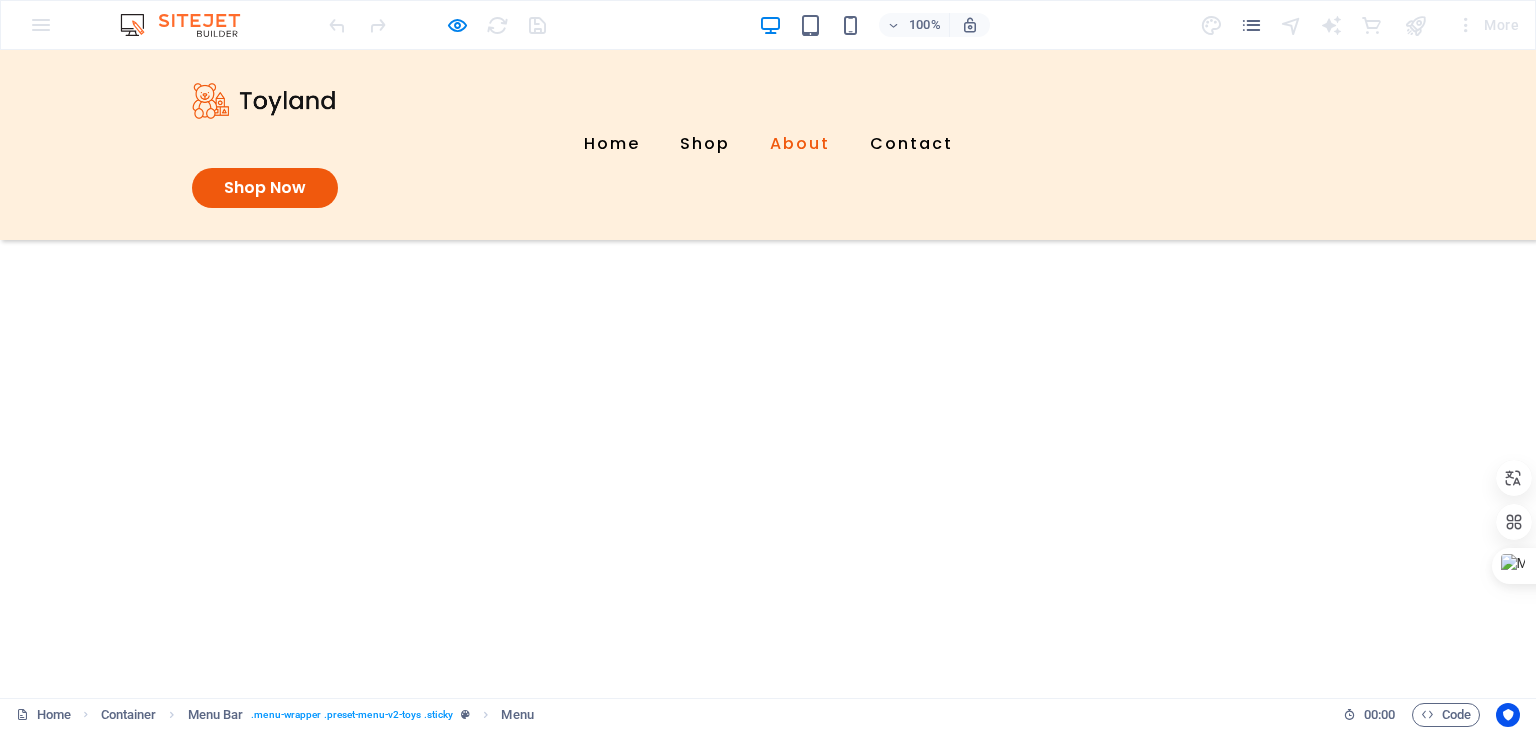 scroll, scrollTop: 1981, scrollLeft: 0, axis: vertical 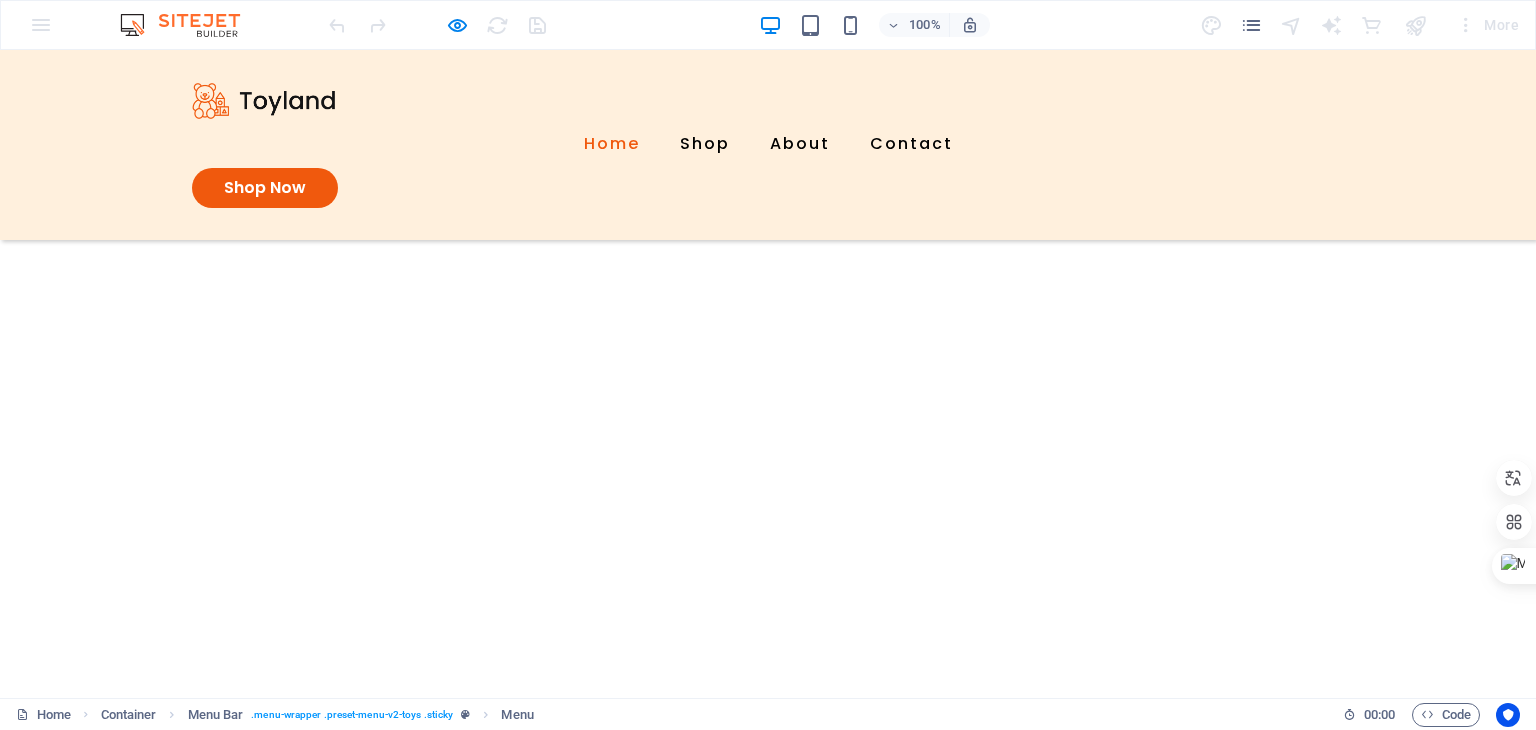 click on "Home" at bounding box center (612, 144) 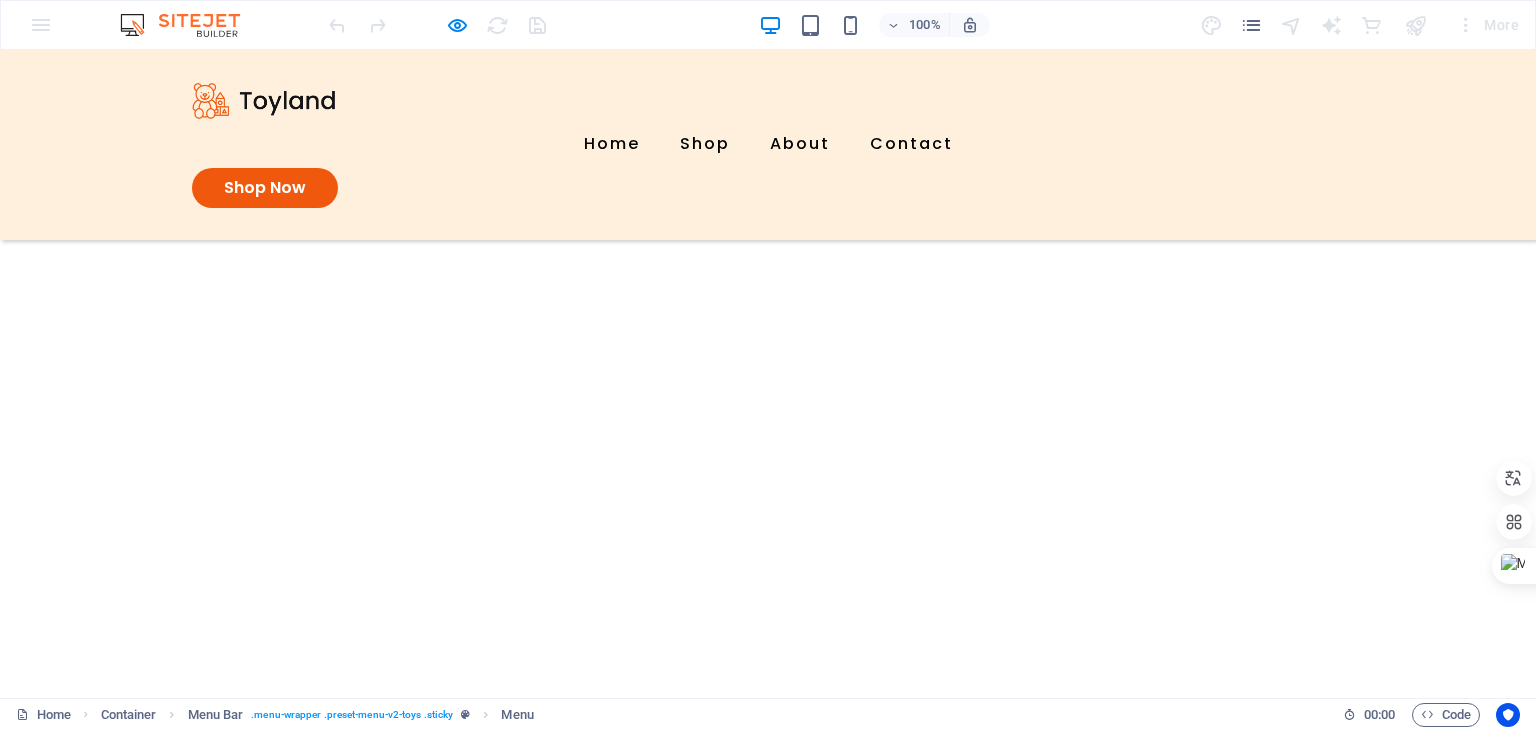 click at bounding box center (264, 101) 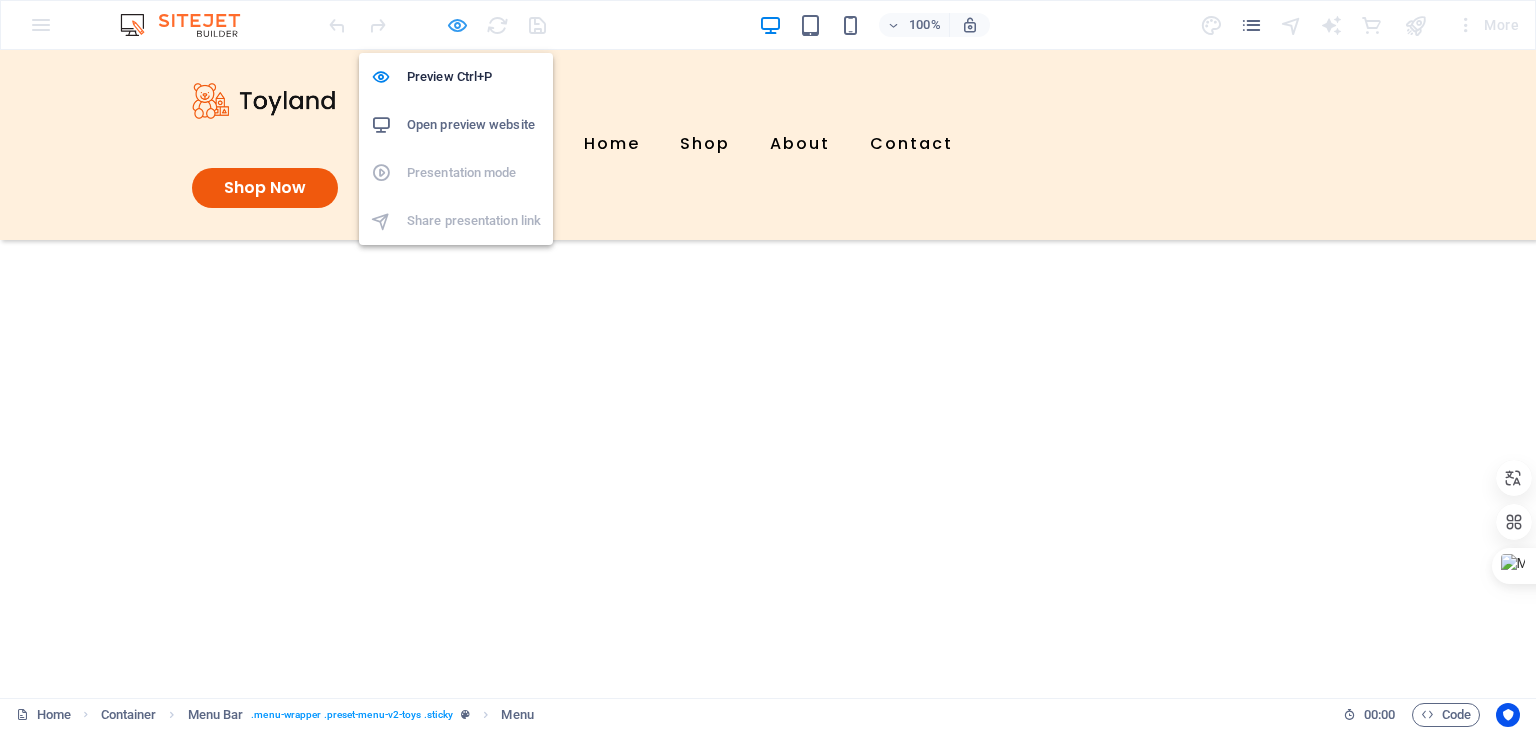 click at bounding box center [457, 25] 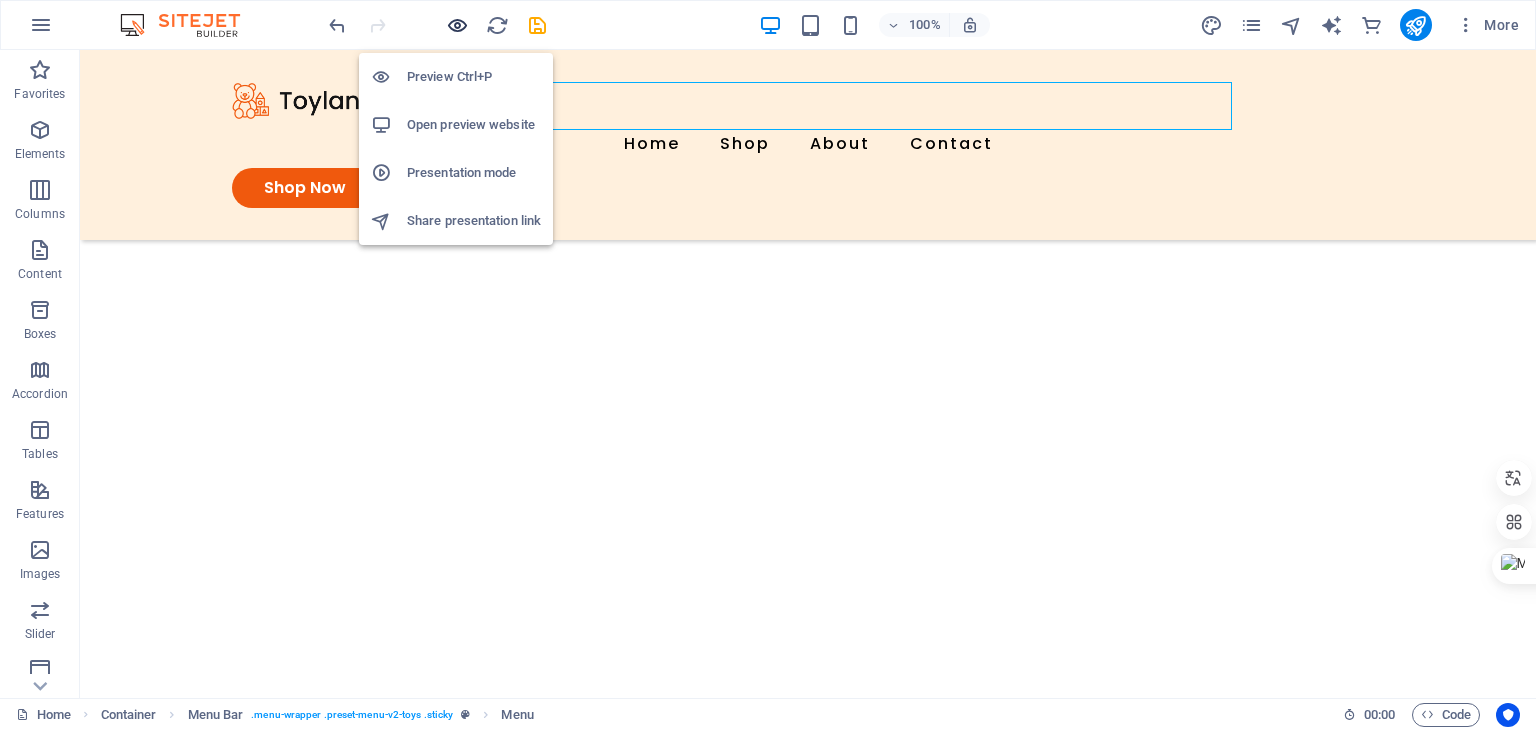 scroll, scrollTop: 1997, scrollLeft: 0, axis: vertical 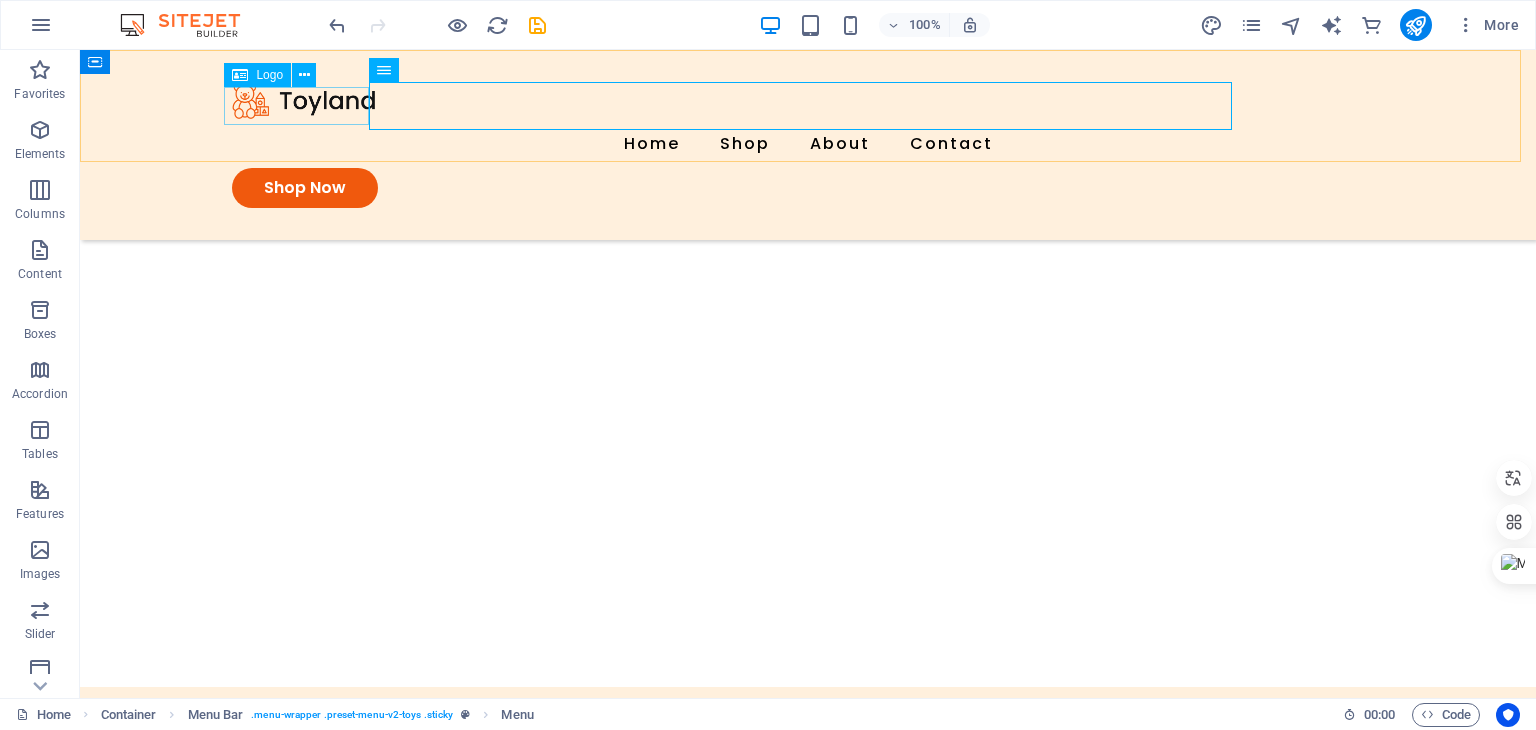 click at bounding box center [808, 101] 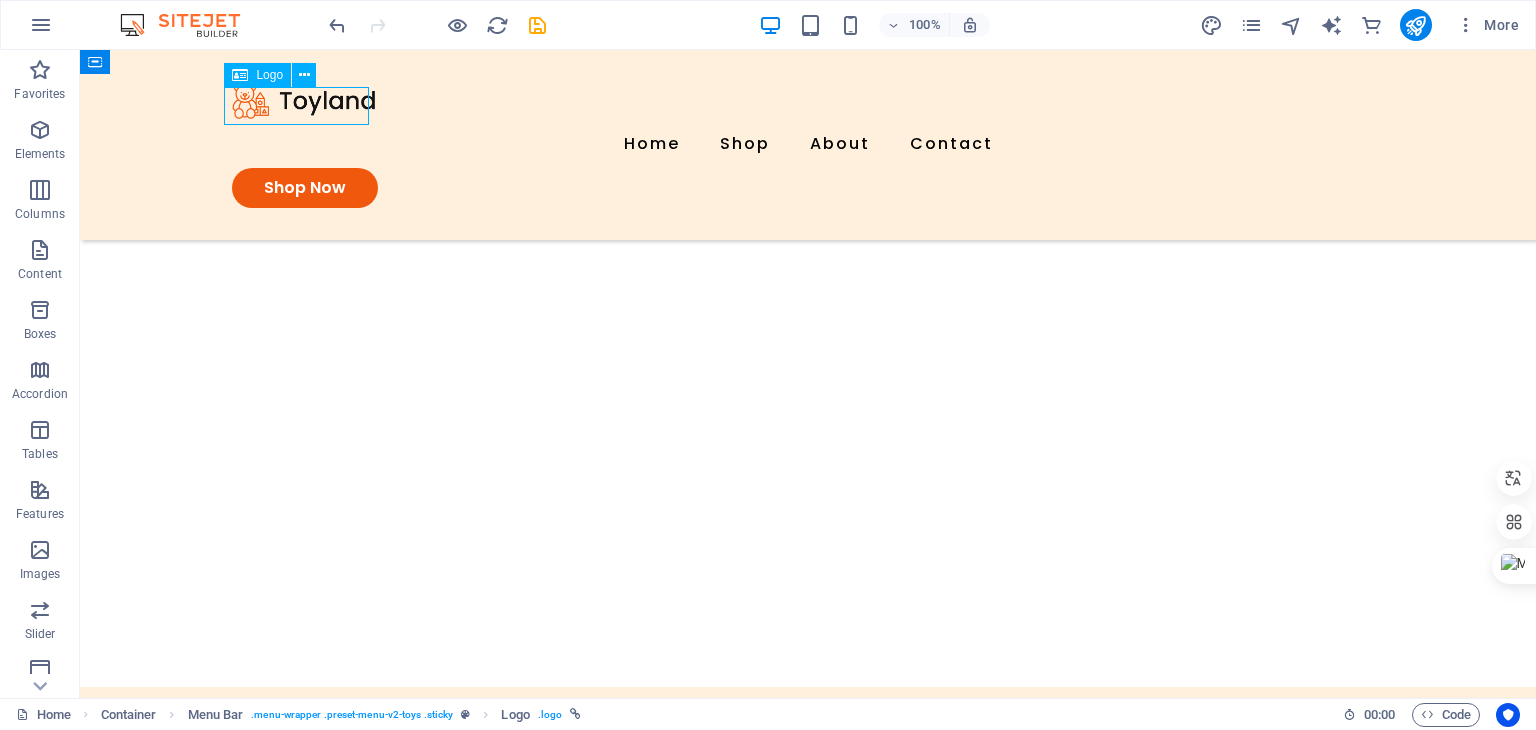 click at bounding box center [808, 101] 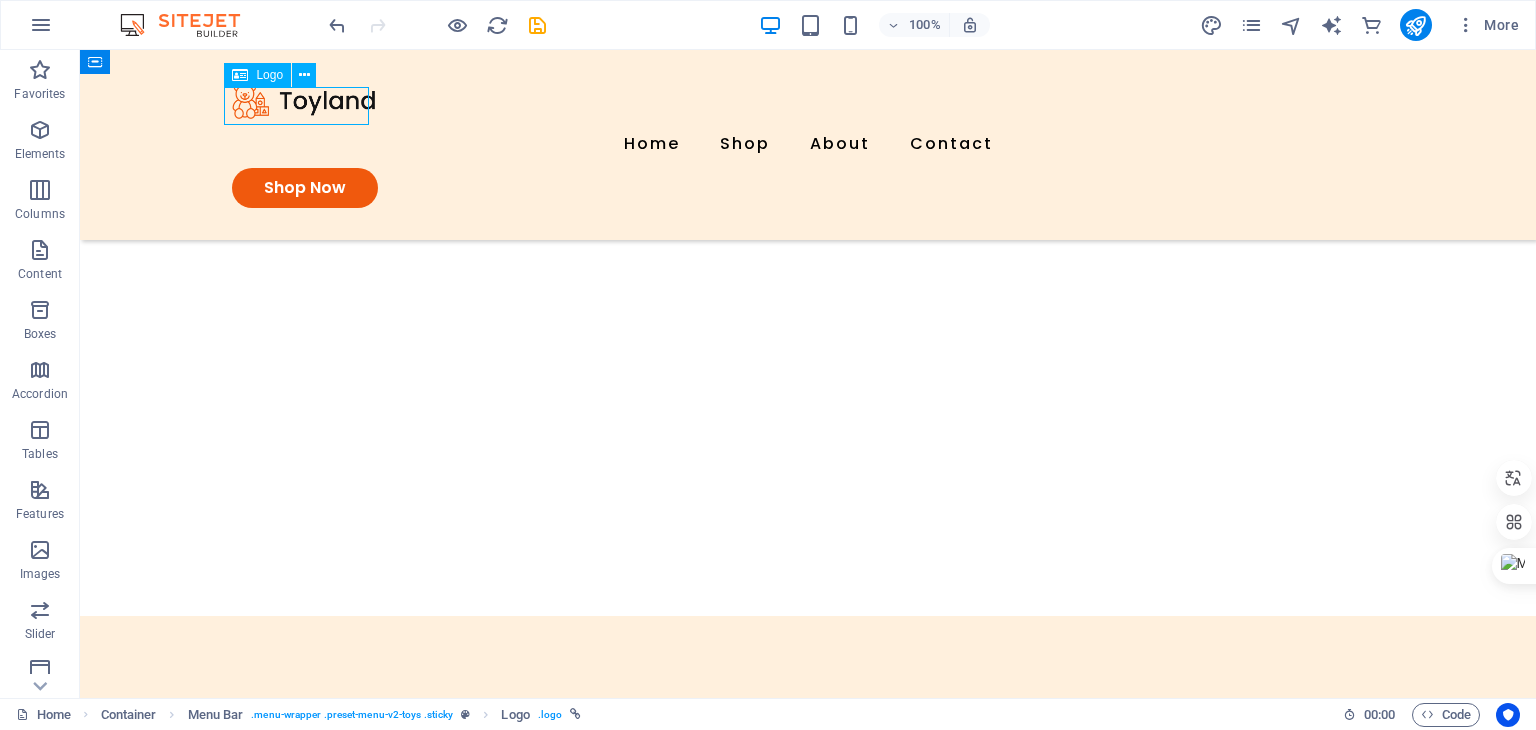 select on "overlay" 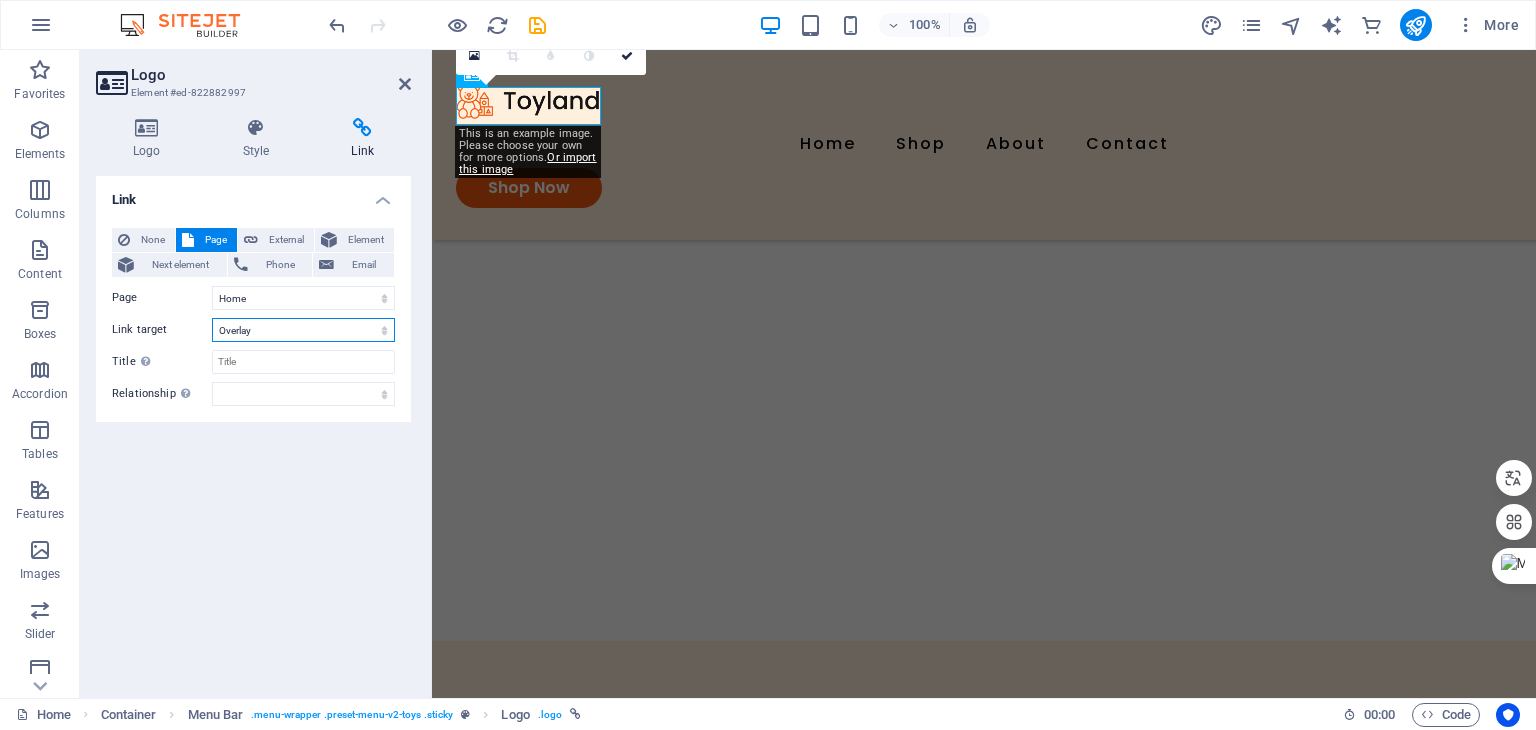 click on "New tab Same tab Overlay" at bounding box center [303, 330] 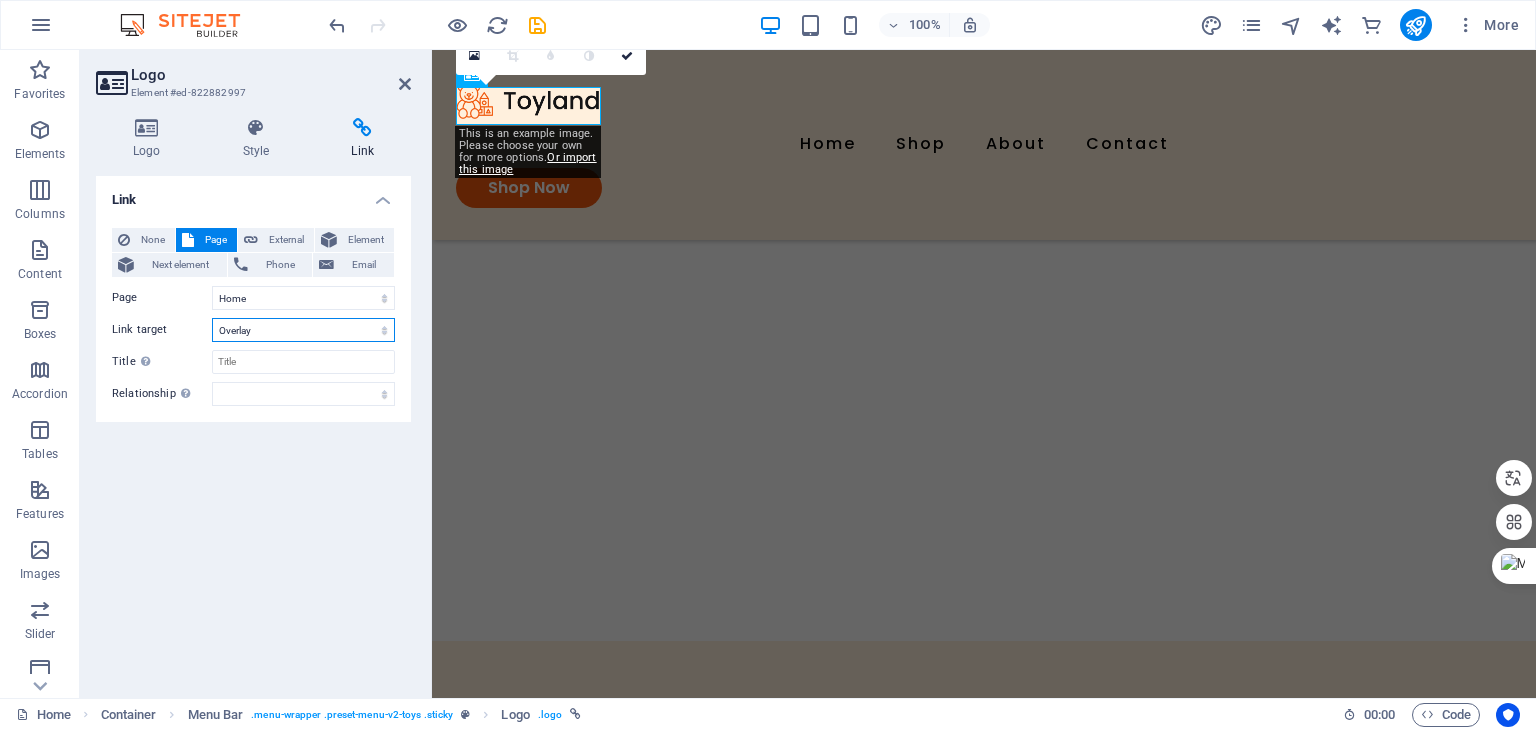 select 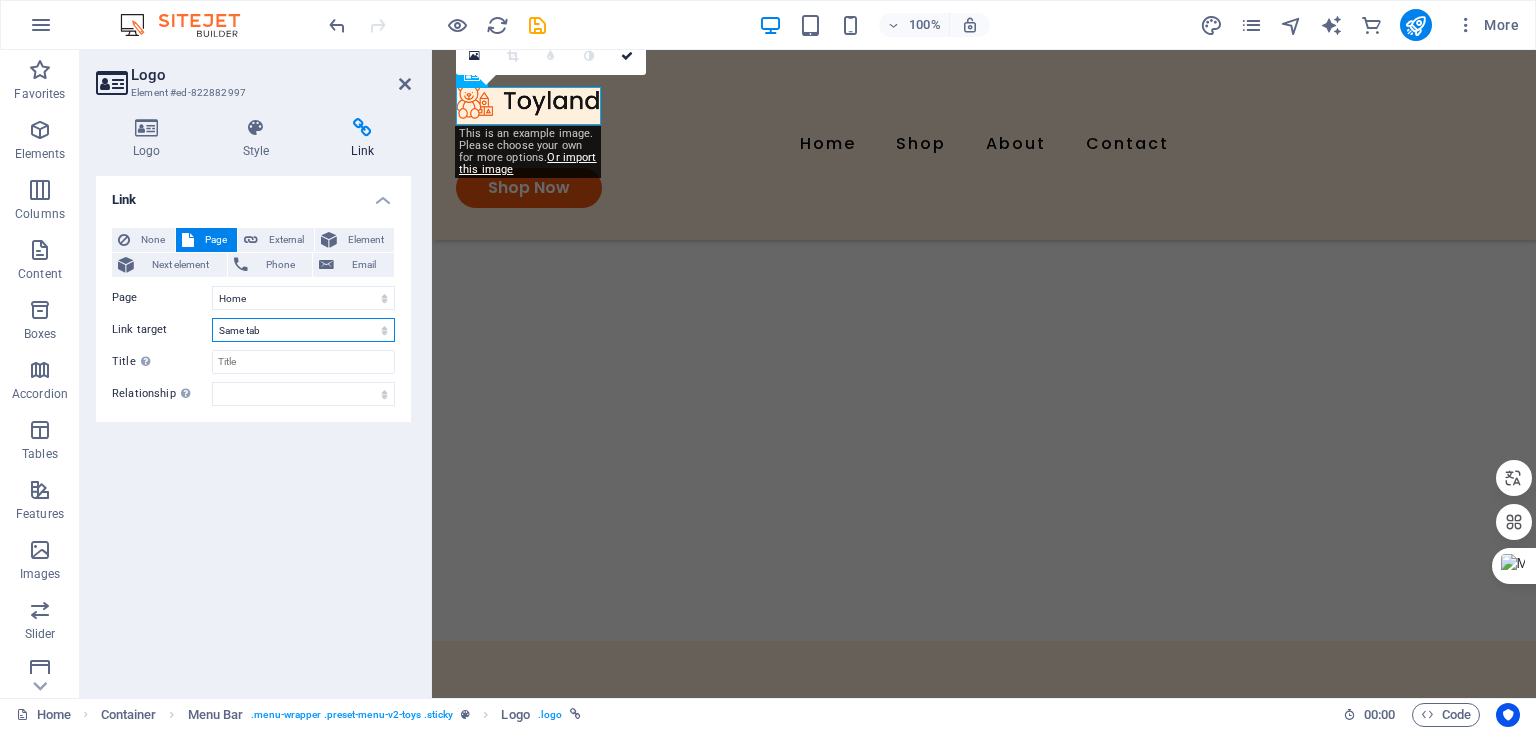 click on "New tab Same tab Overlay" at bounding box center [303, 330] 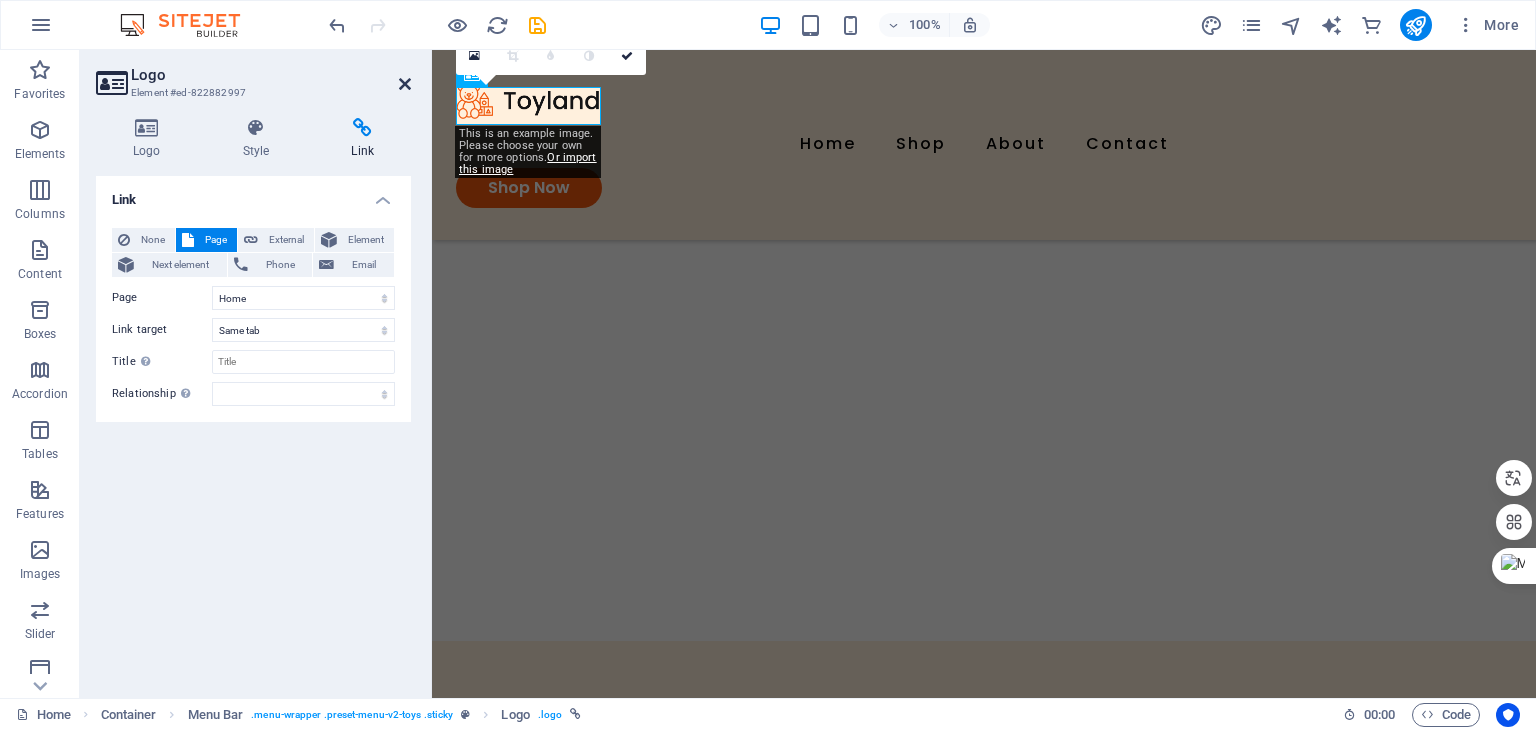drag, startPoint x: 408, startPoint y: 89, endPoint x: 327, endPoint y: 39, distance: 95.189285 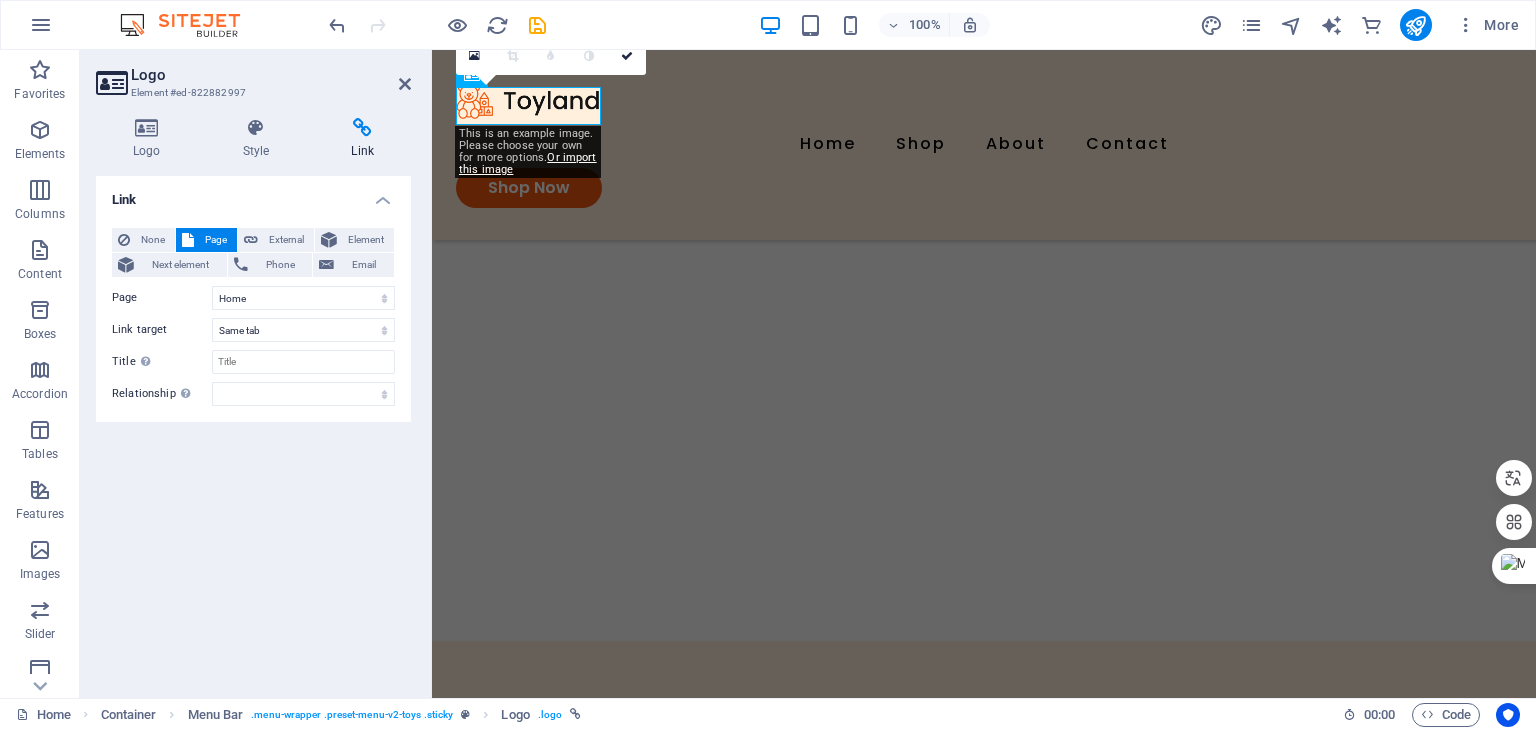 scroll, scrollTop: 1997, scrollLeft: 0, axis: vertical 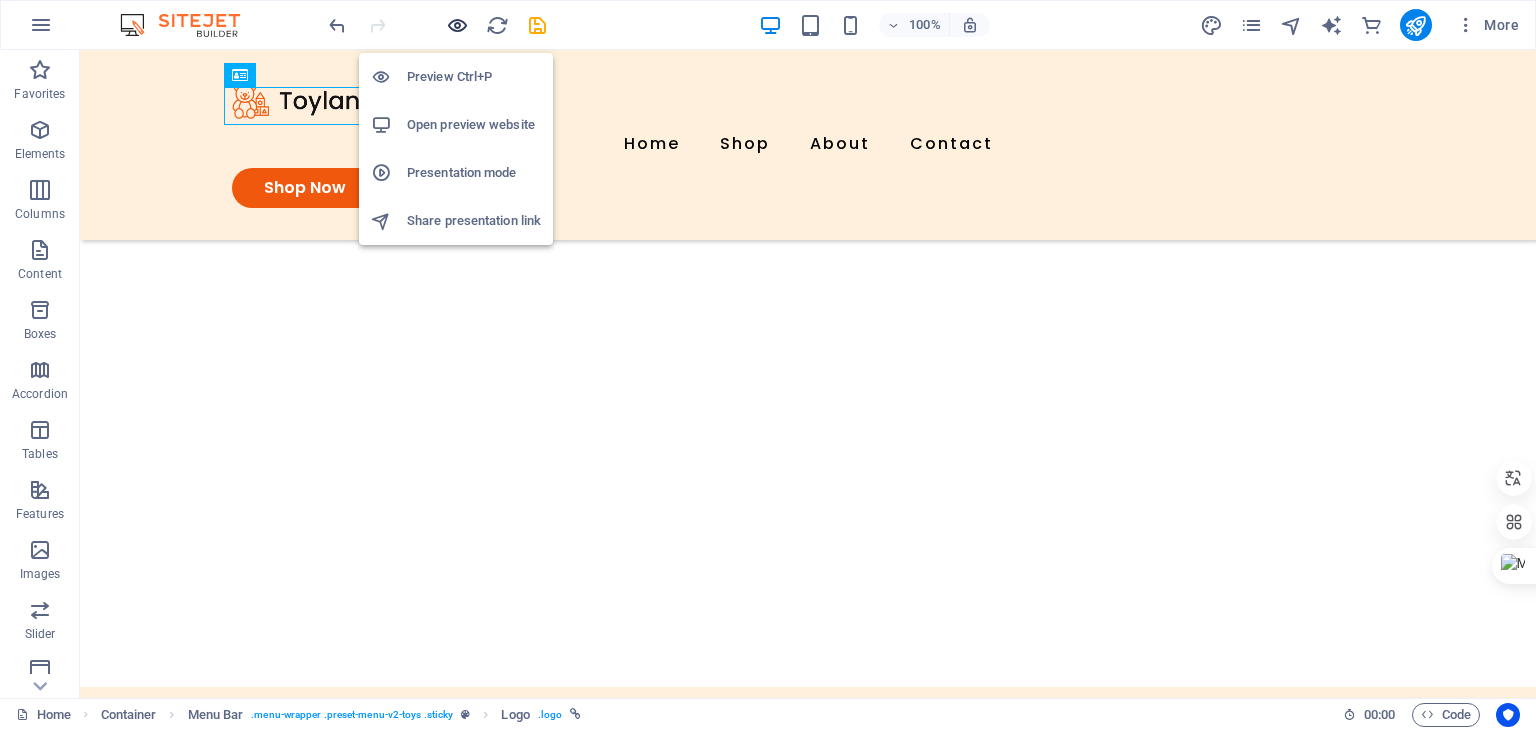 click at bounding box center [457, 25] 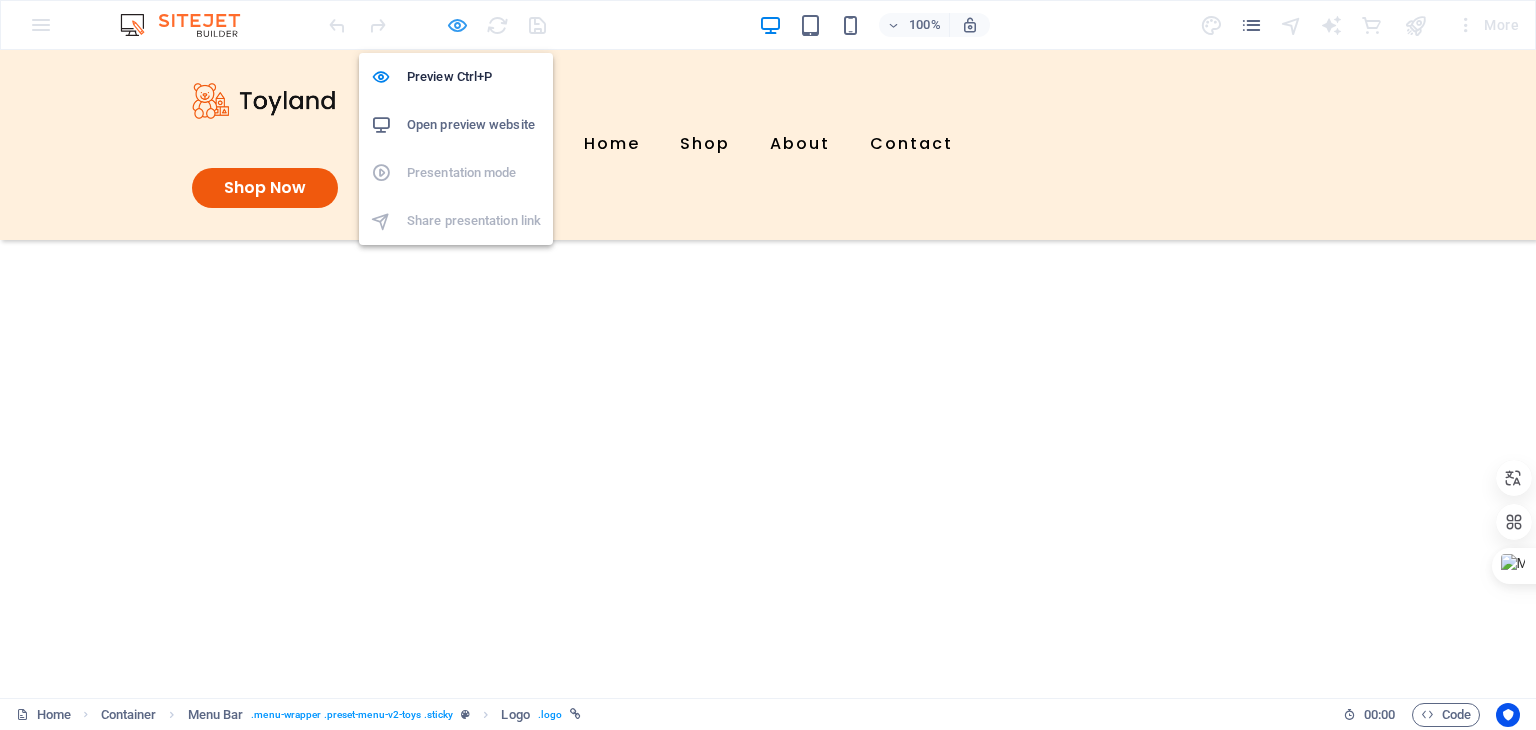 scroll, scrollTop: 1981, scrollLeft: 0, axis: vertical 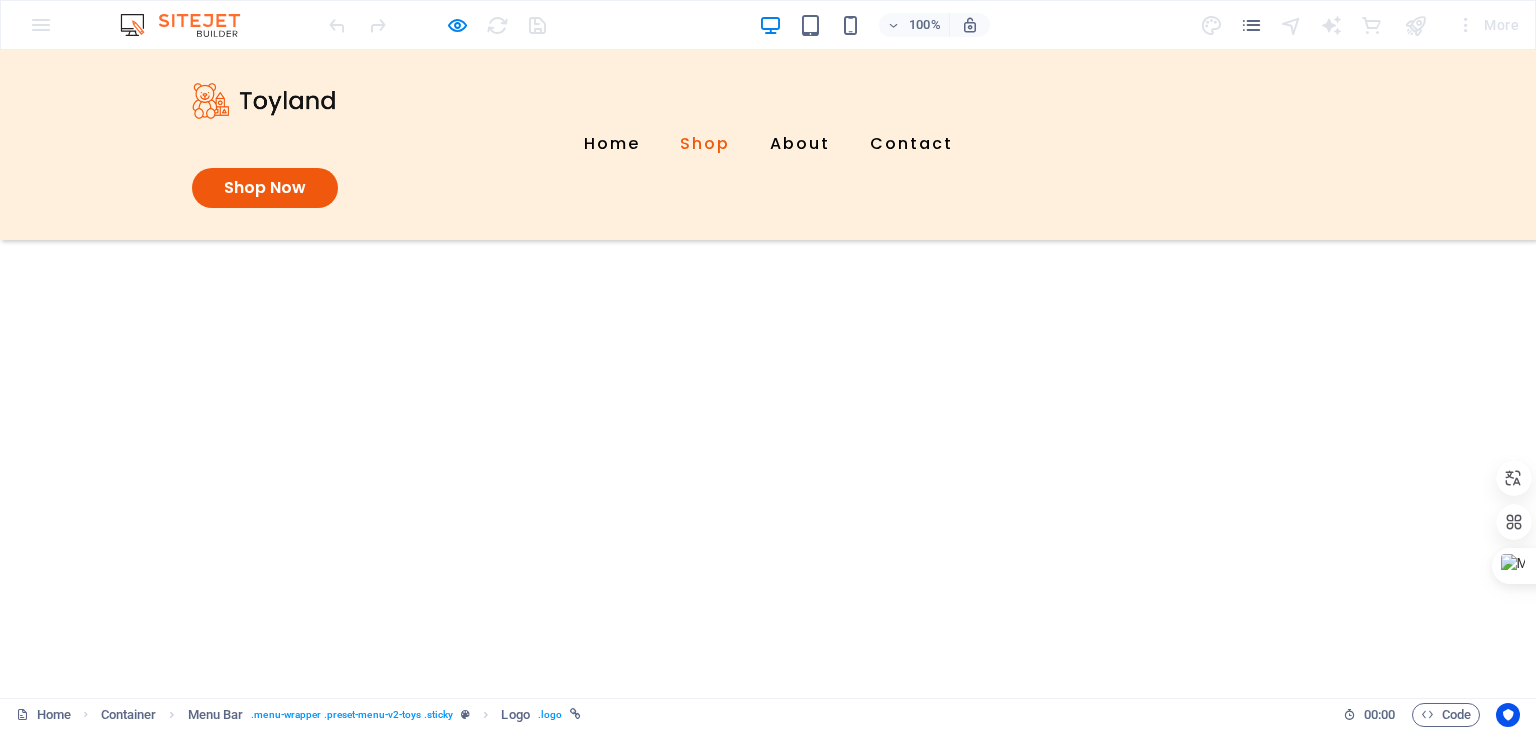 click on "Shop" at bounding box center (705, 144) 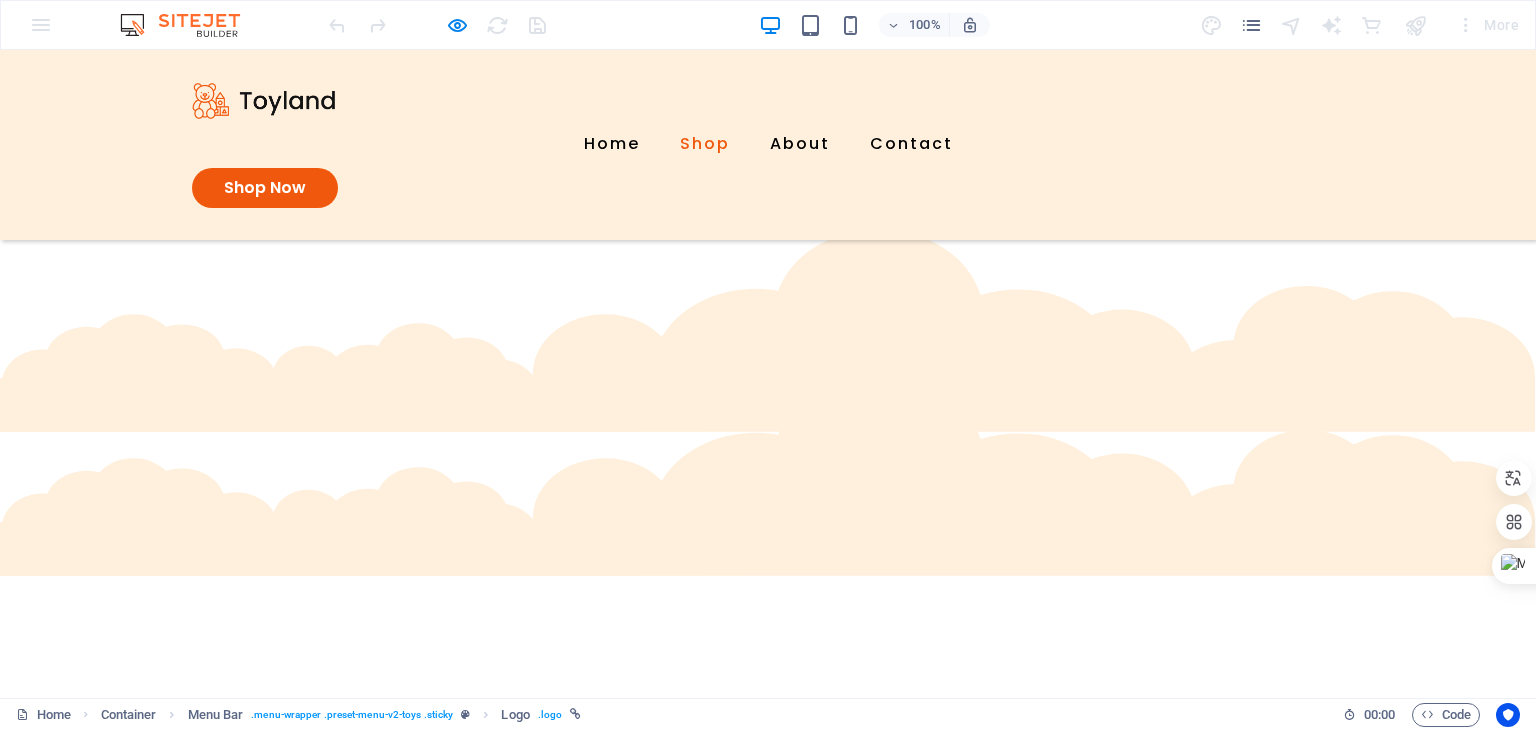 scroll, scrollTop: 835, scrollLeft: 0, axis: vertical 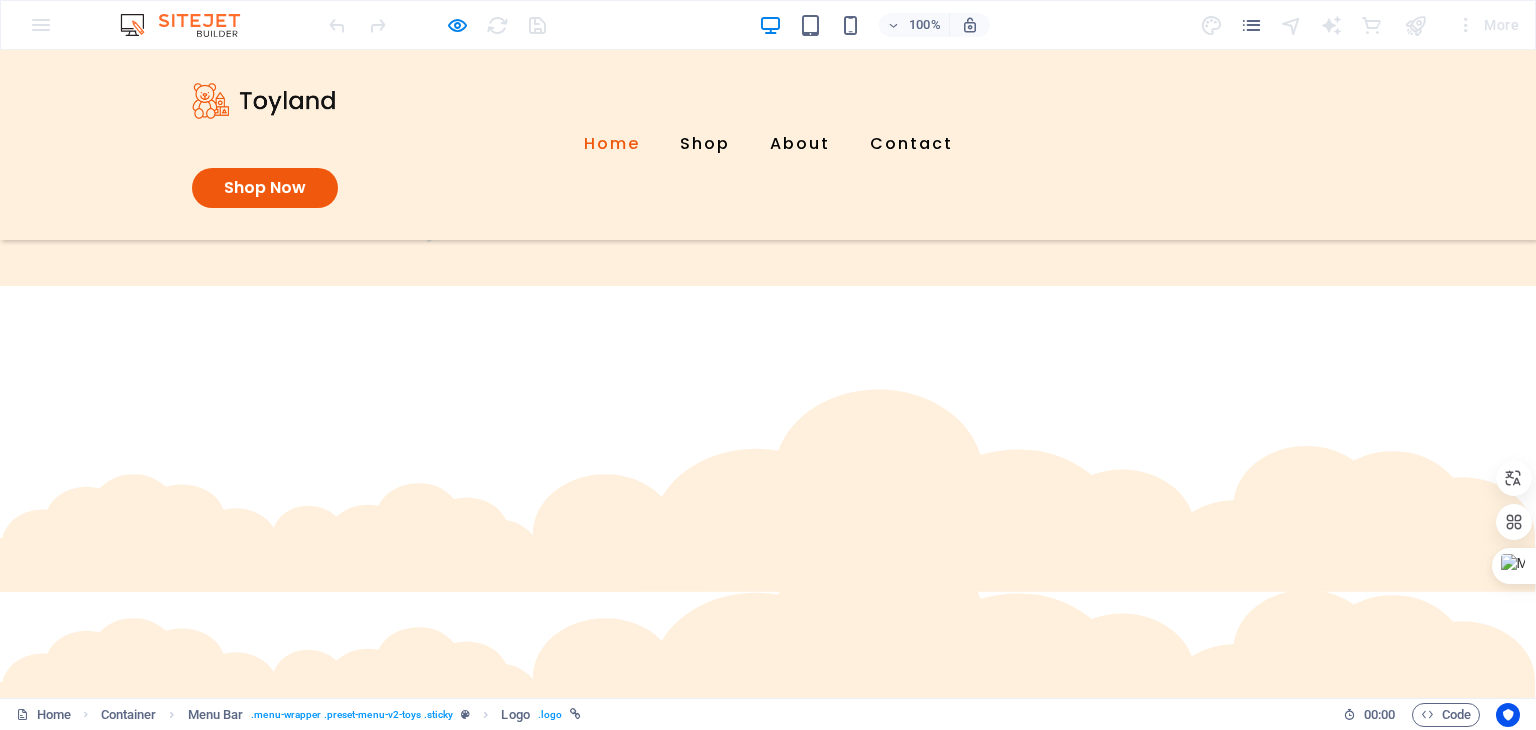 click on "Home" at bounding box center [612, 144] 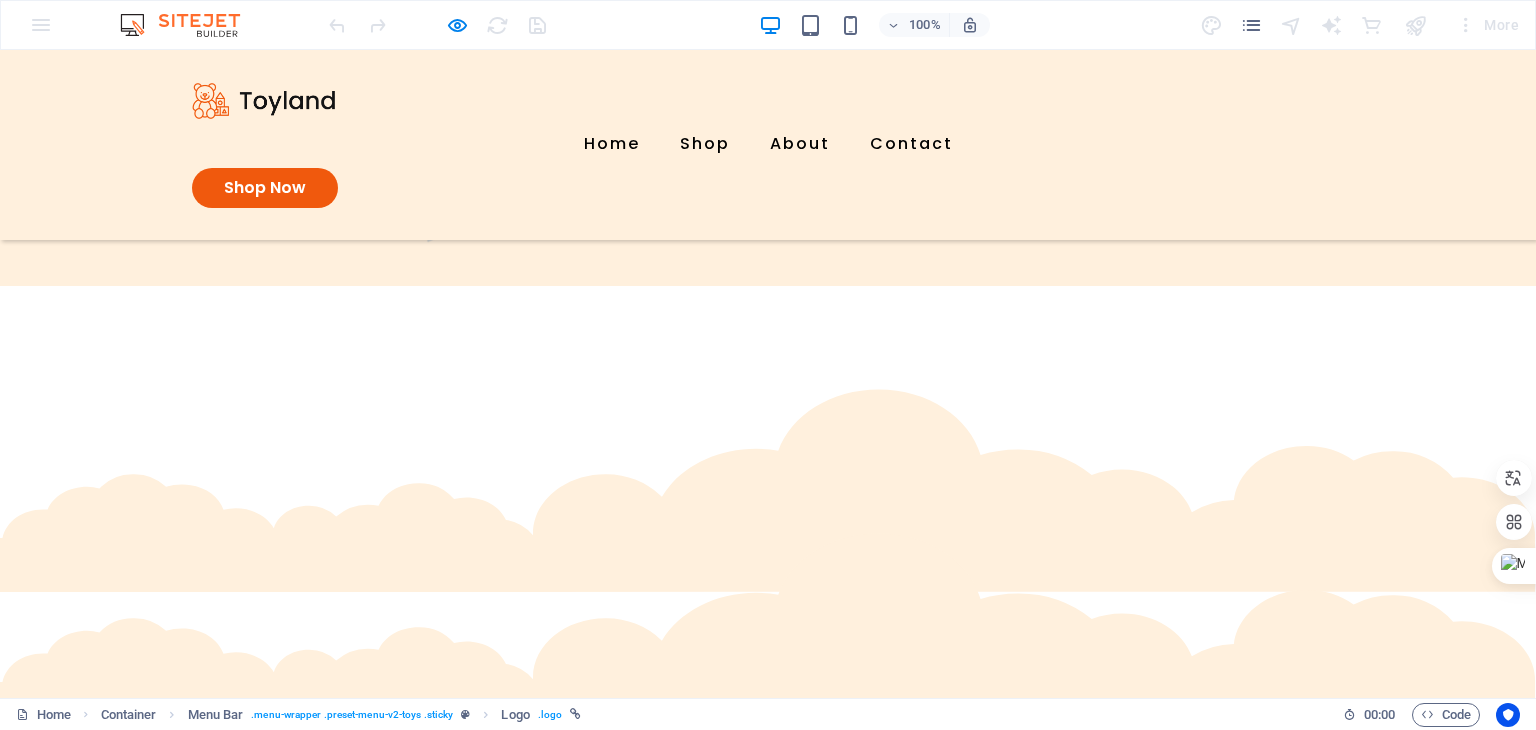click at bounding box center (264, 101) 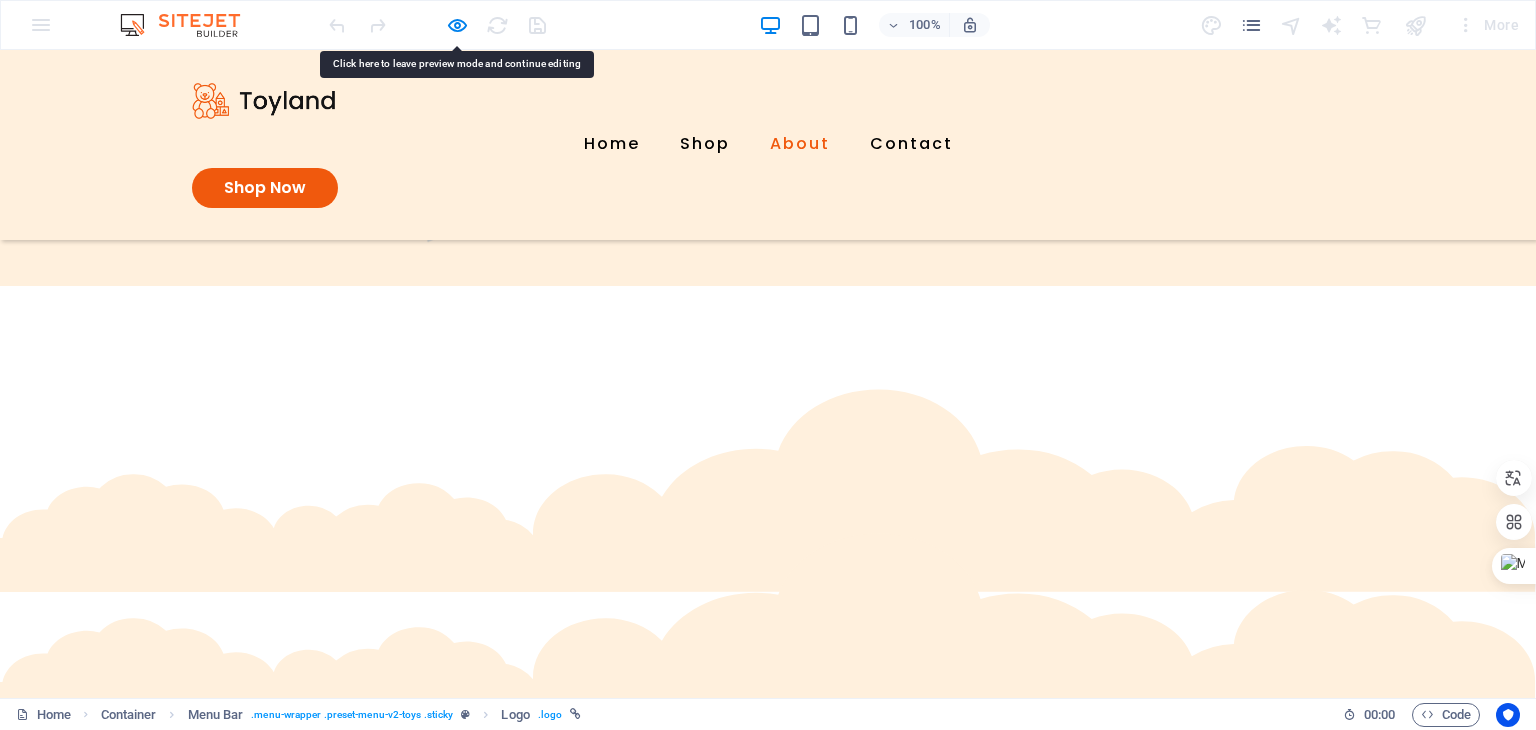 click on "About" at bounding box center [800, 144] 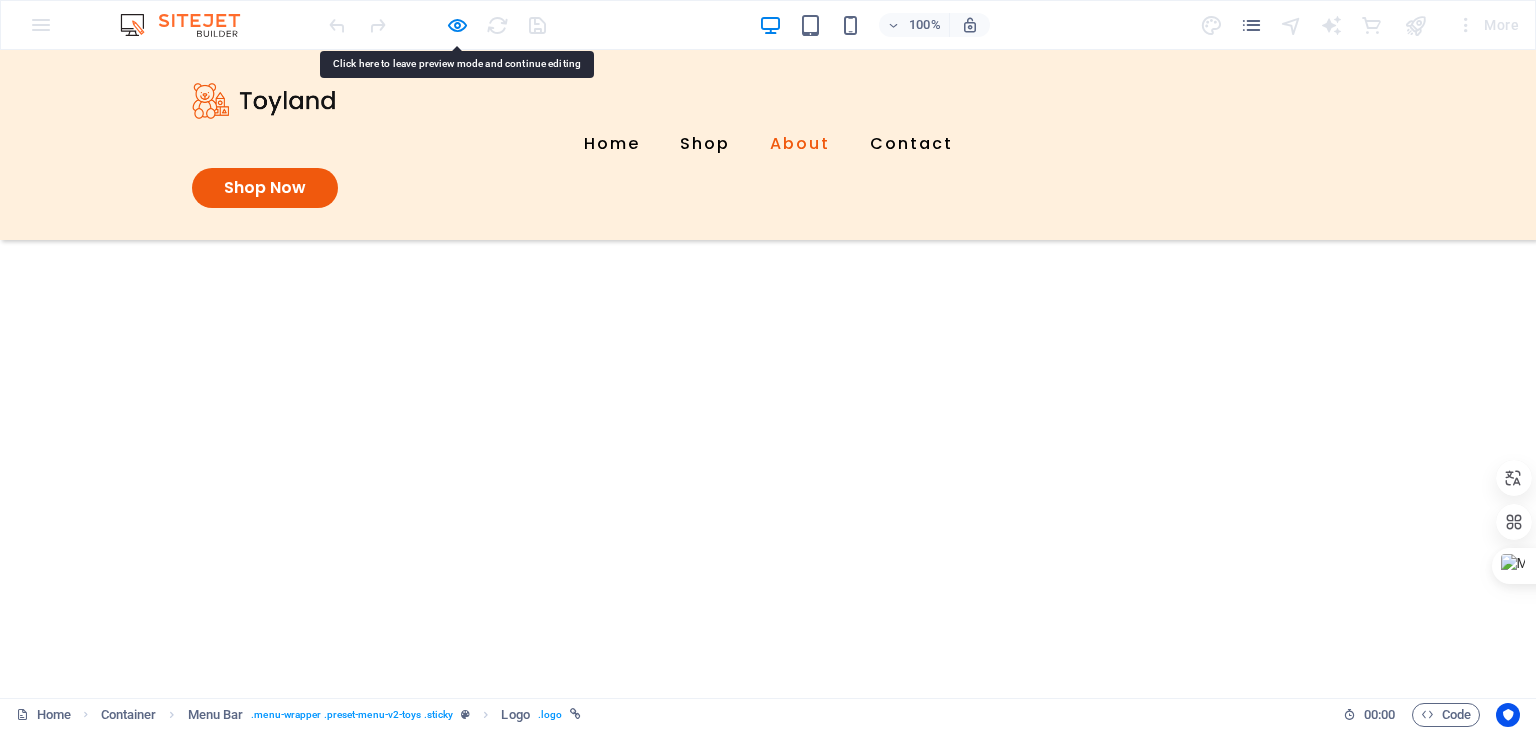 scroll, scrollTop: 1981, scrollLeft: 0, axis: vertical 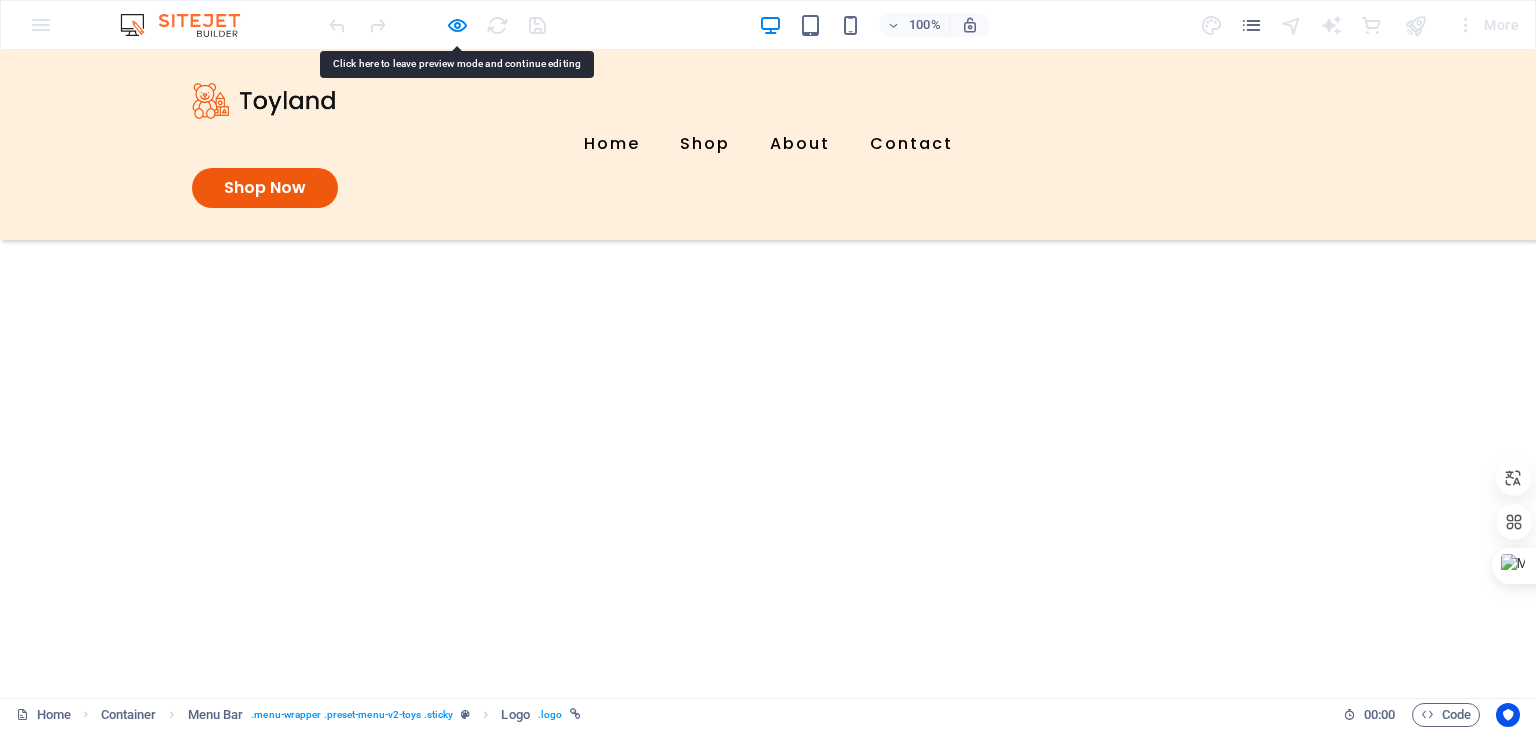 click at bounding box center [264, 101] 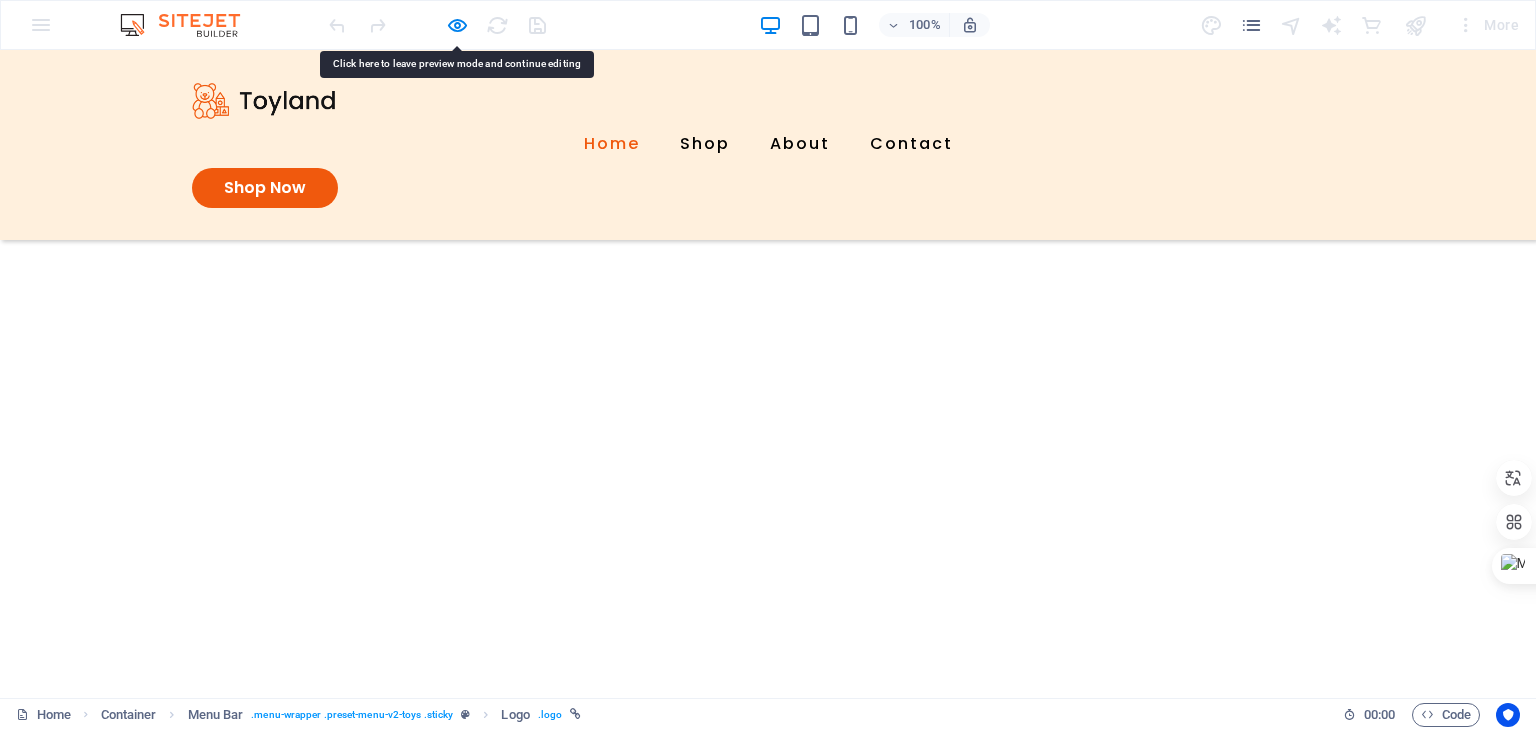 click on "Home" at bounding box center [612, 144] 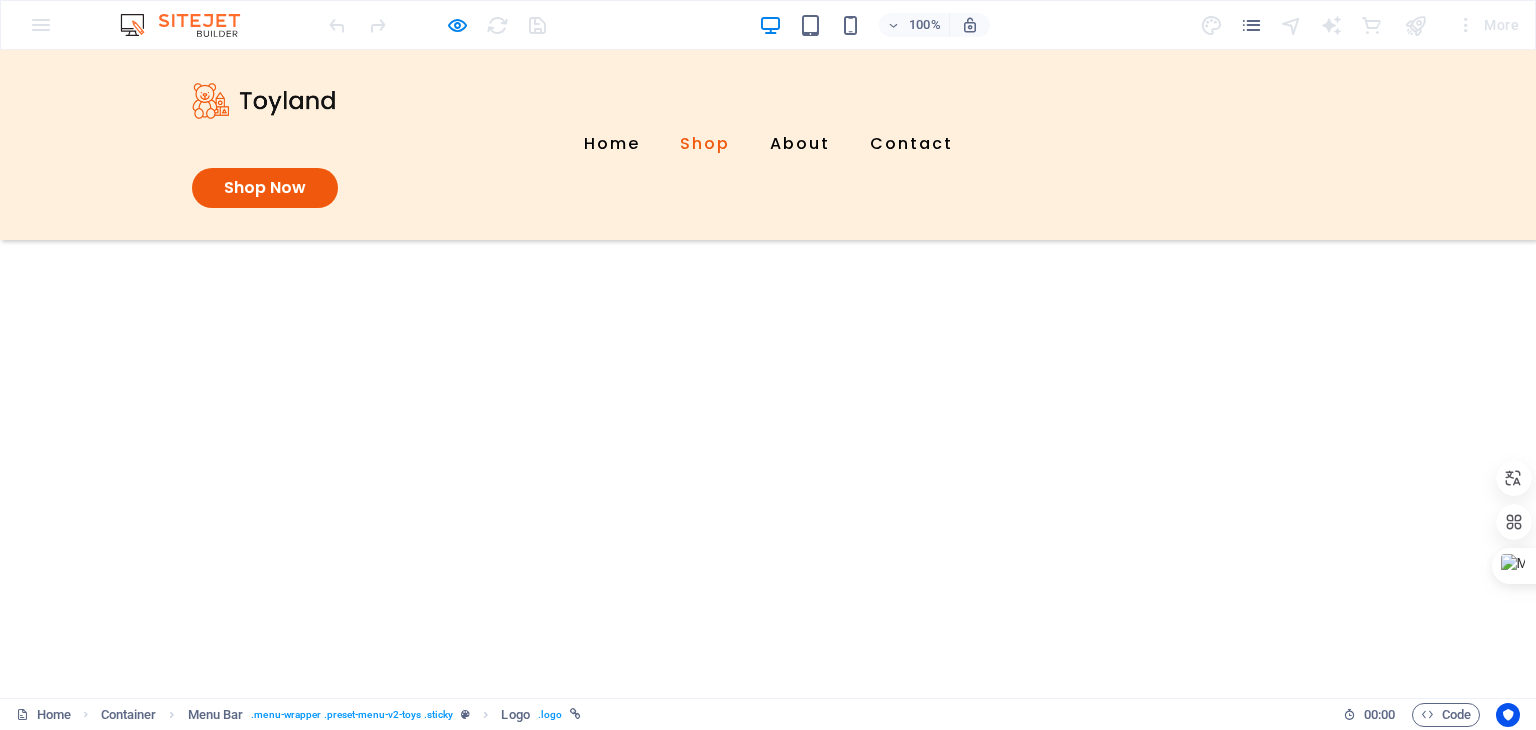 click on "Shop" at bounding box center (705, 144) 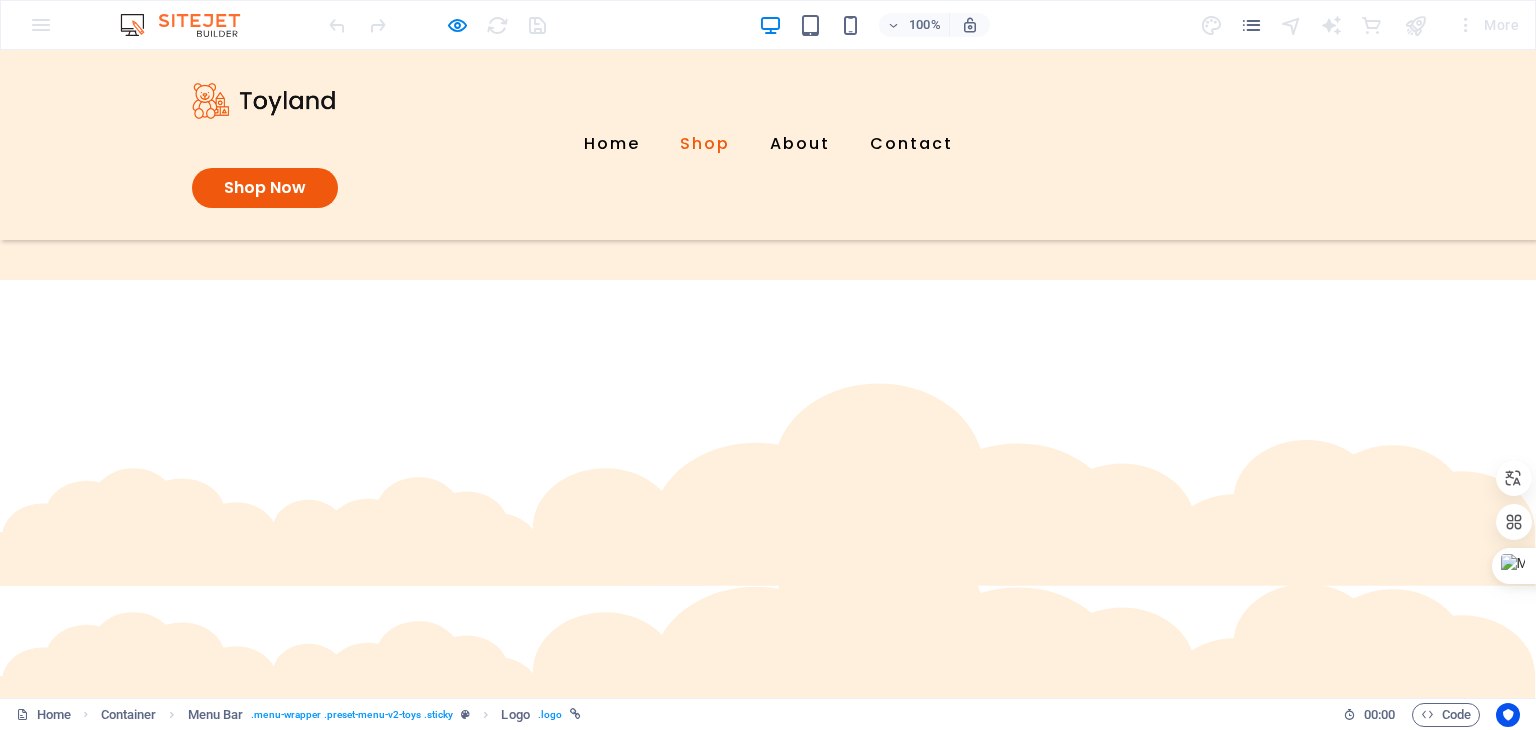scroll, scrollTop: 835, scrollLeft: 0, axis: vertical 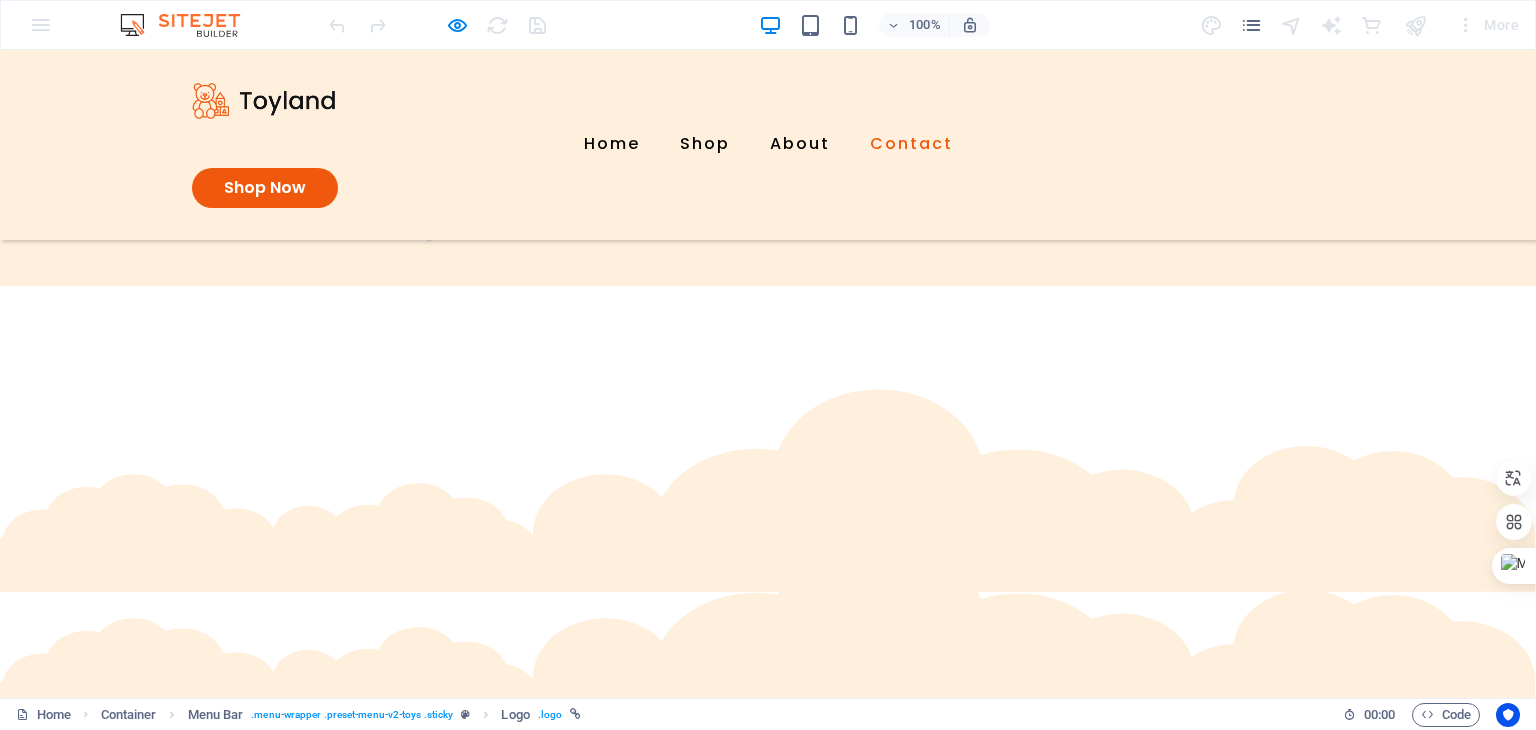 click on "Contact" at bounding box center (911, 144) 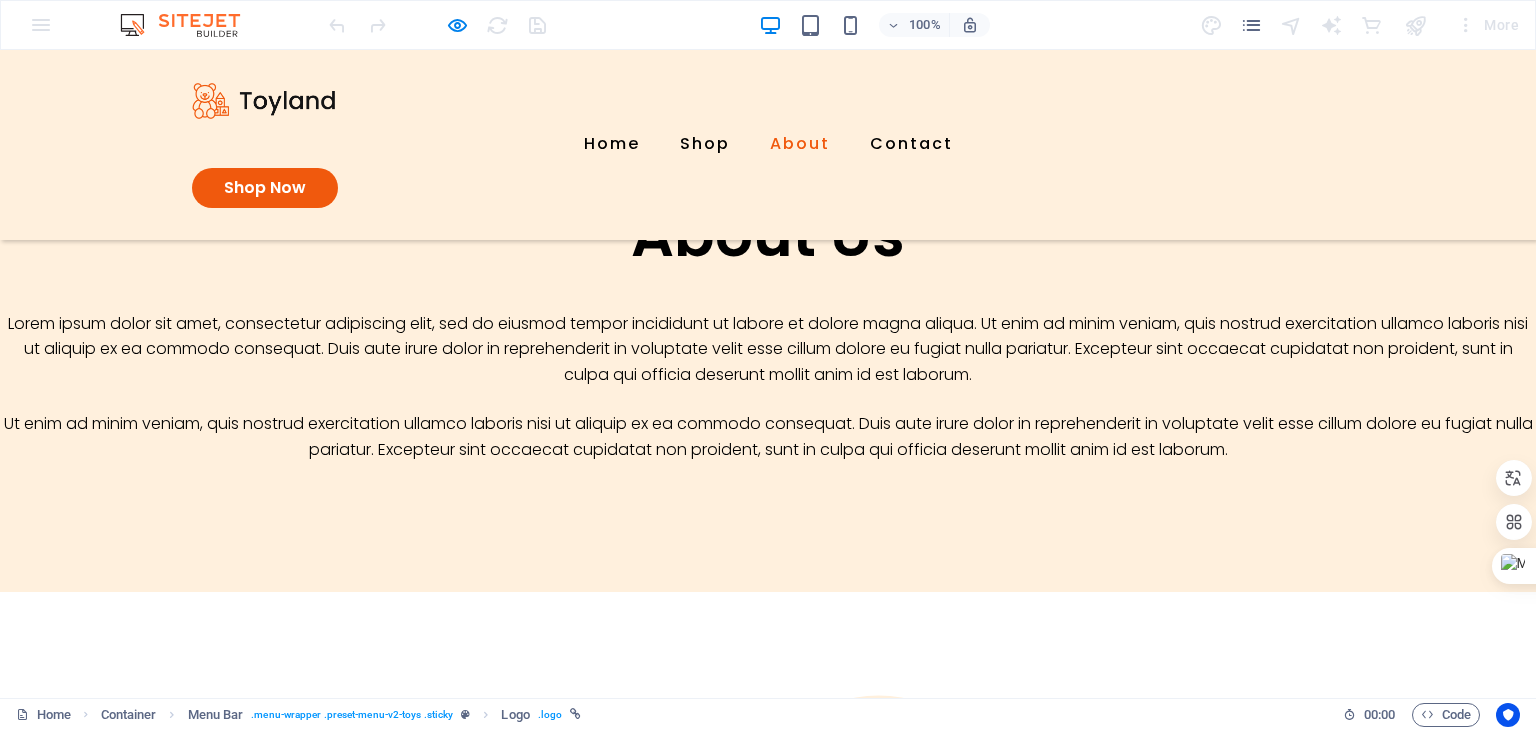 click on "About" at bounding box center [800, 144] 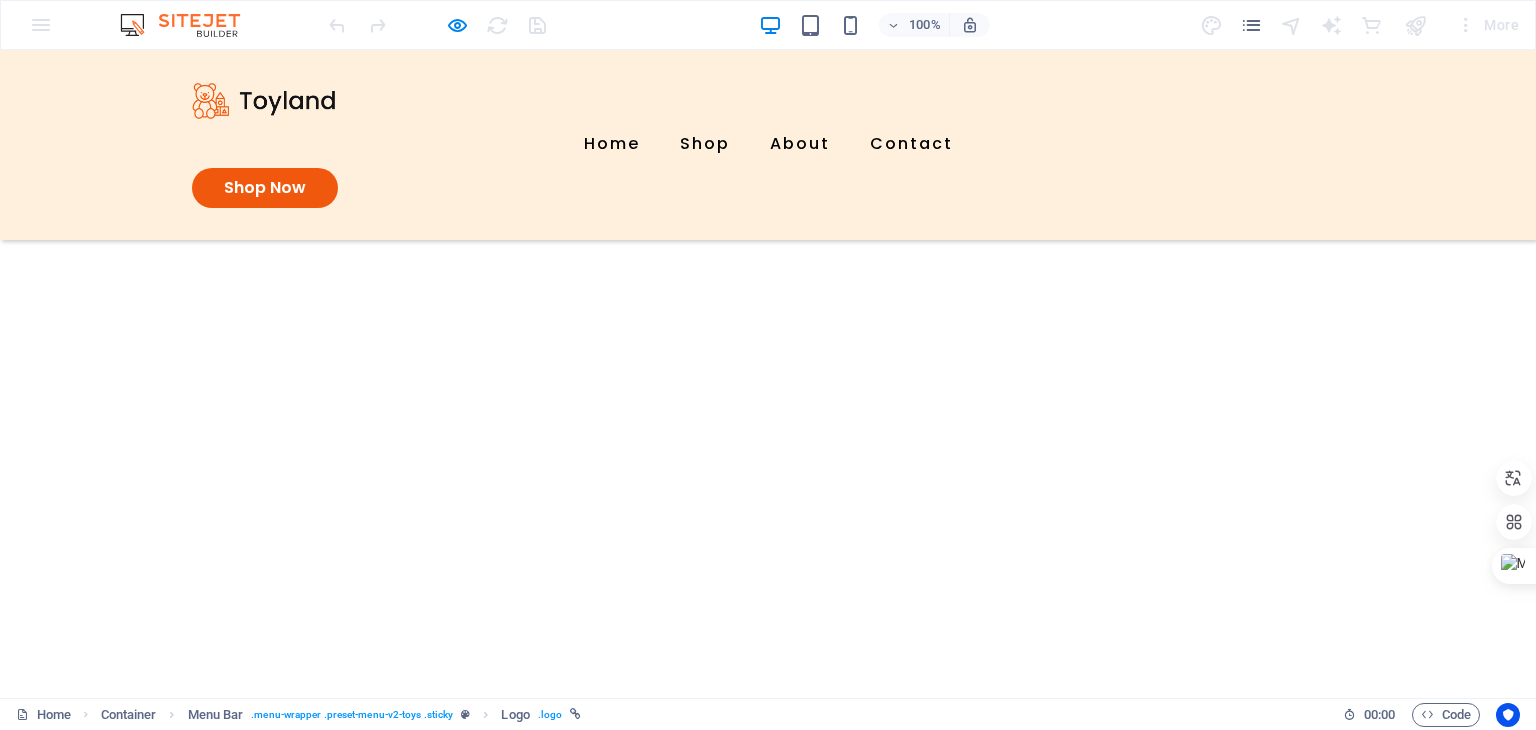 scroll, scrollTop: 1981, scrollLeft: 0, axis: vertical 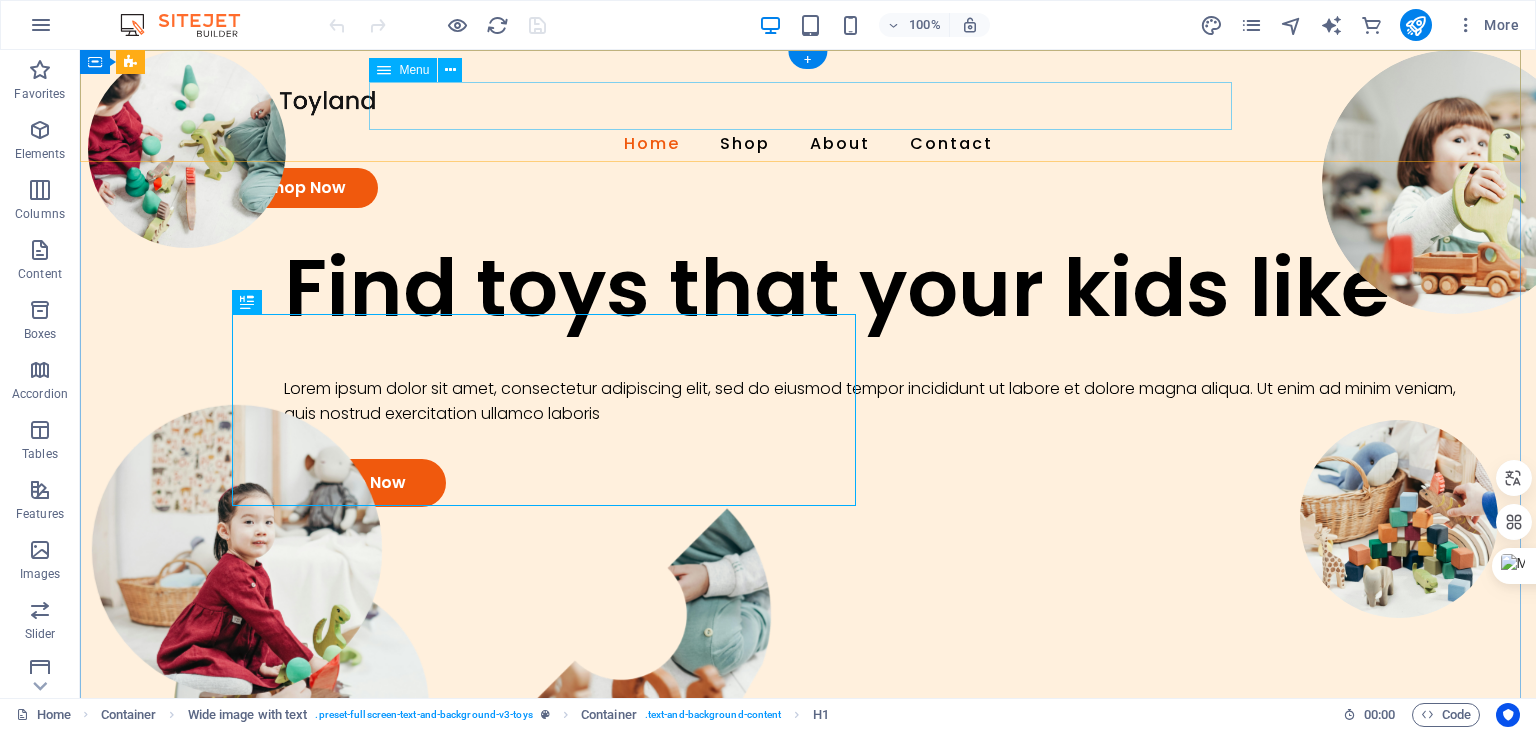 click on "Home Shop About Contact" at bounding box center (808, 144) 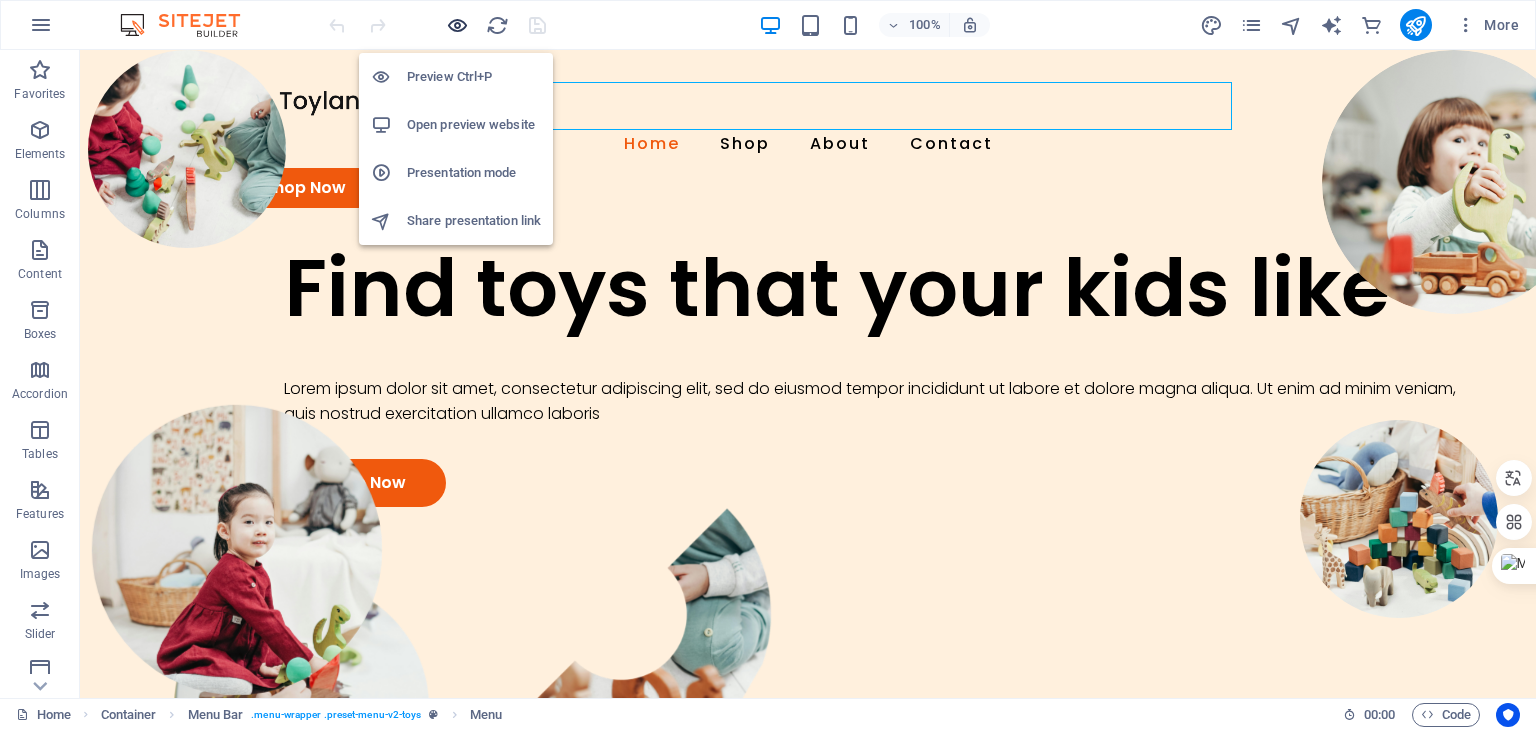 click at bounding box center [457, 25] 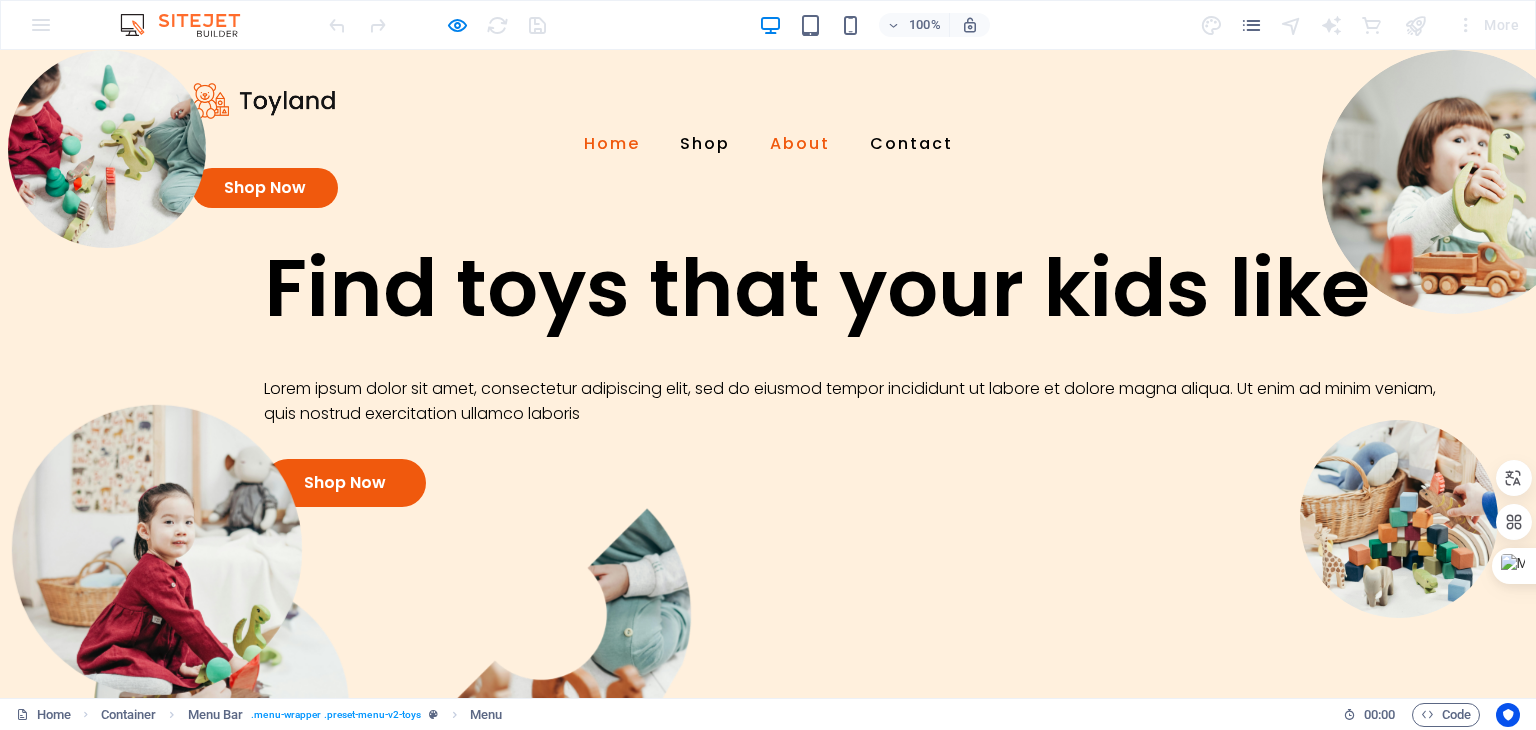 click on "About" at bounding box center [800, 144] 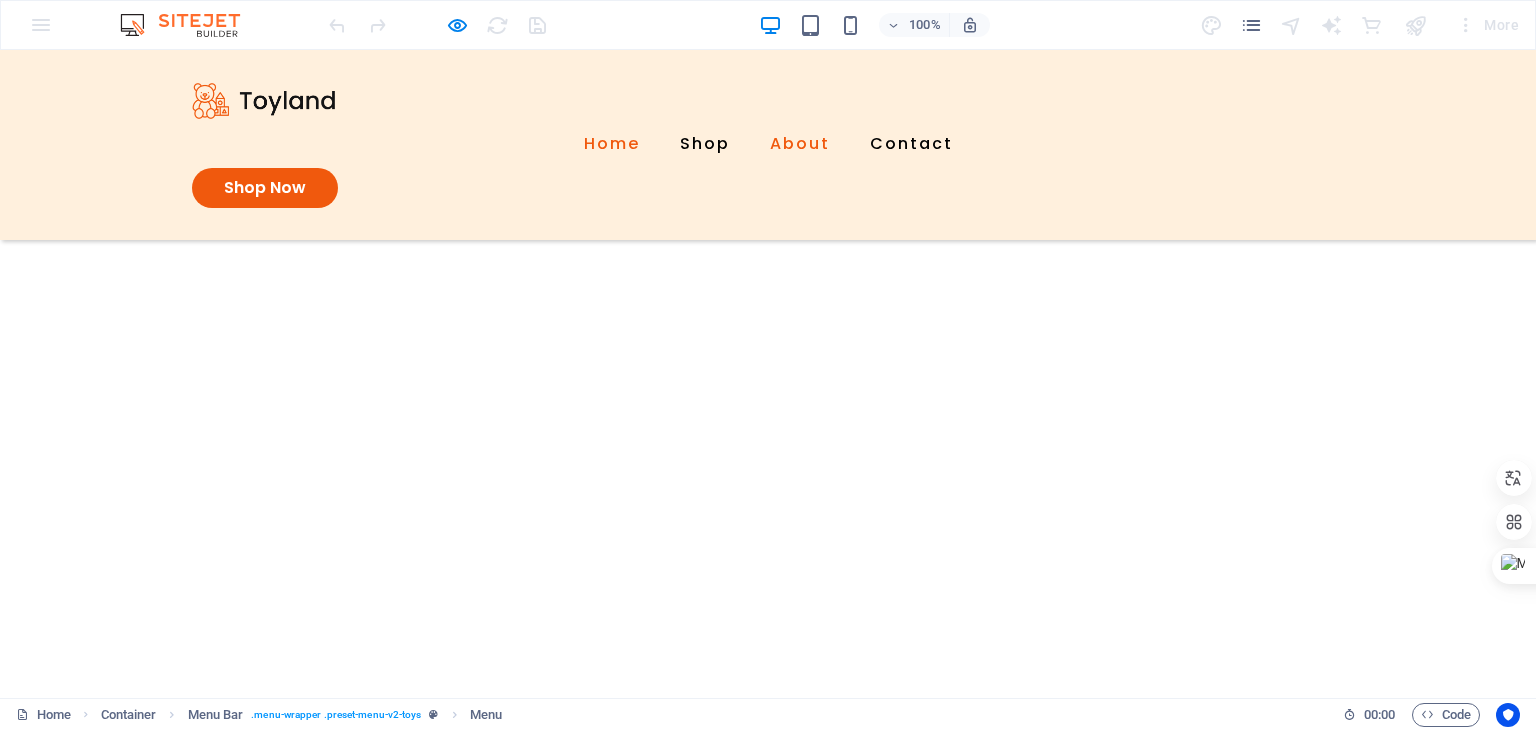 click on "Home" at bounding box center [612, 144] 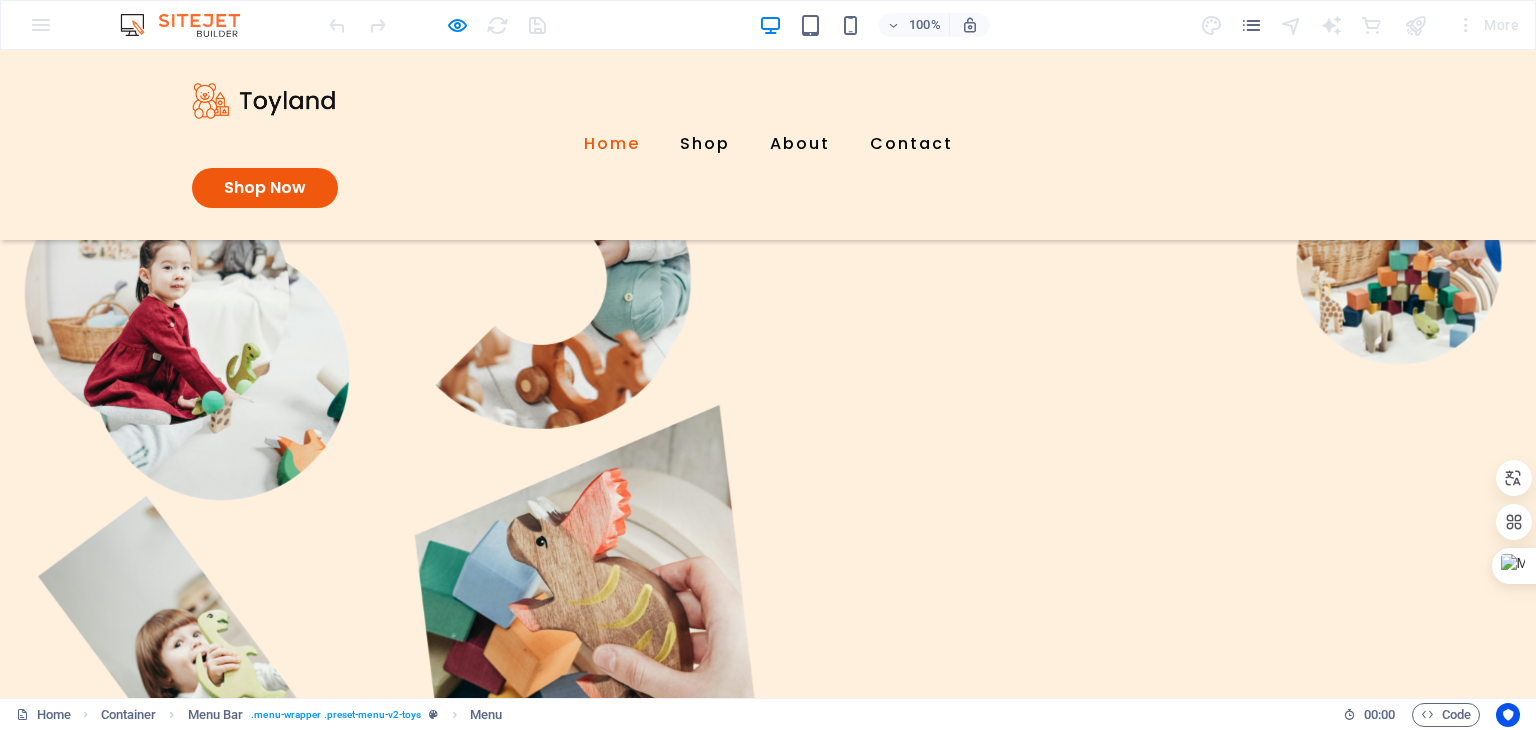 scroll, scrollTop: 0, scrollLeft: 0, axis: both 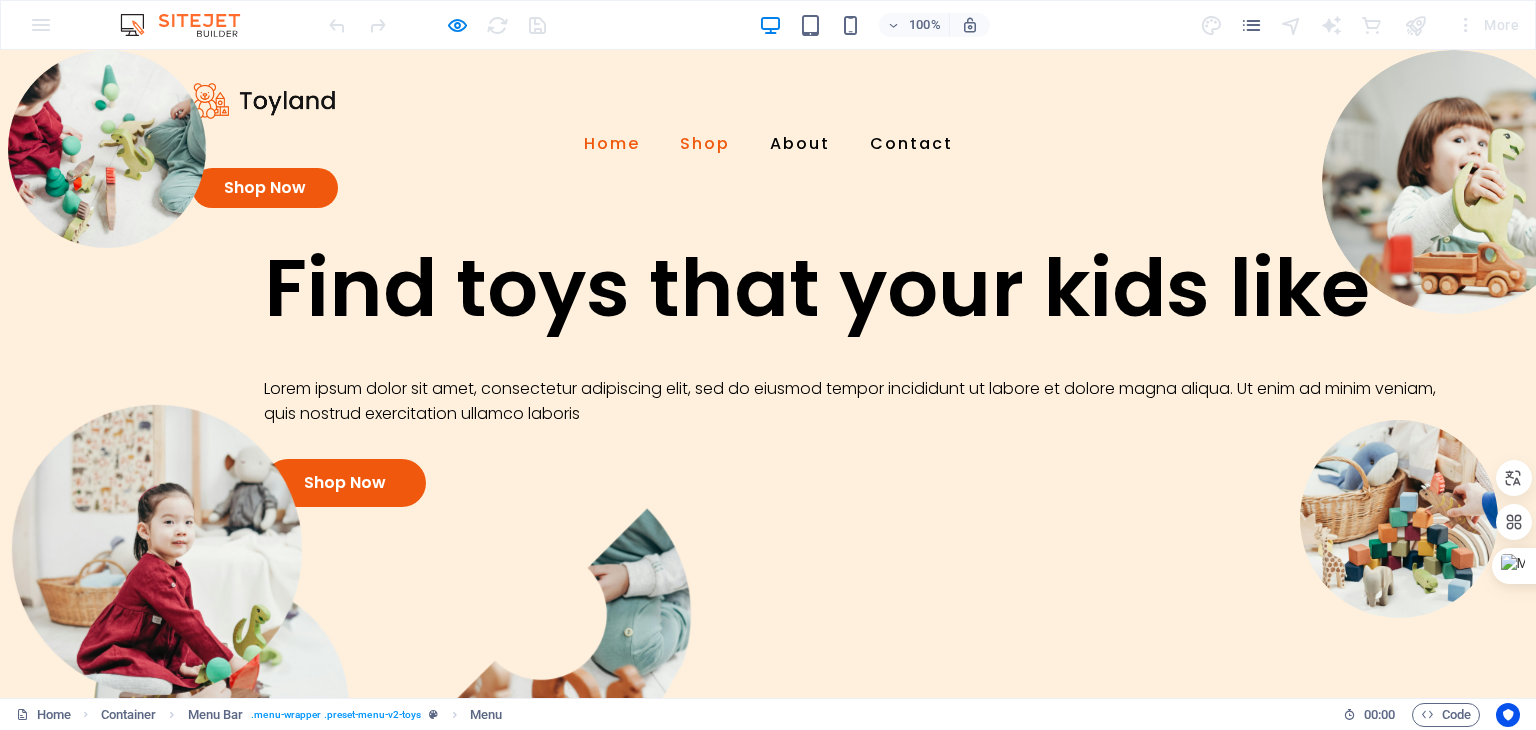 click on "Shop" at bounding box center (705, 144) 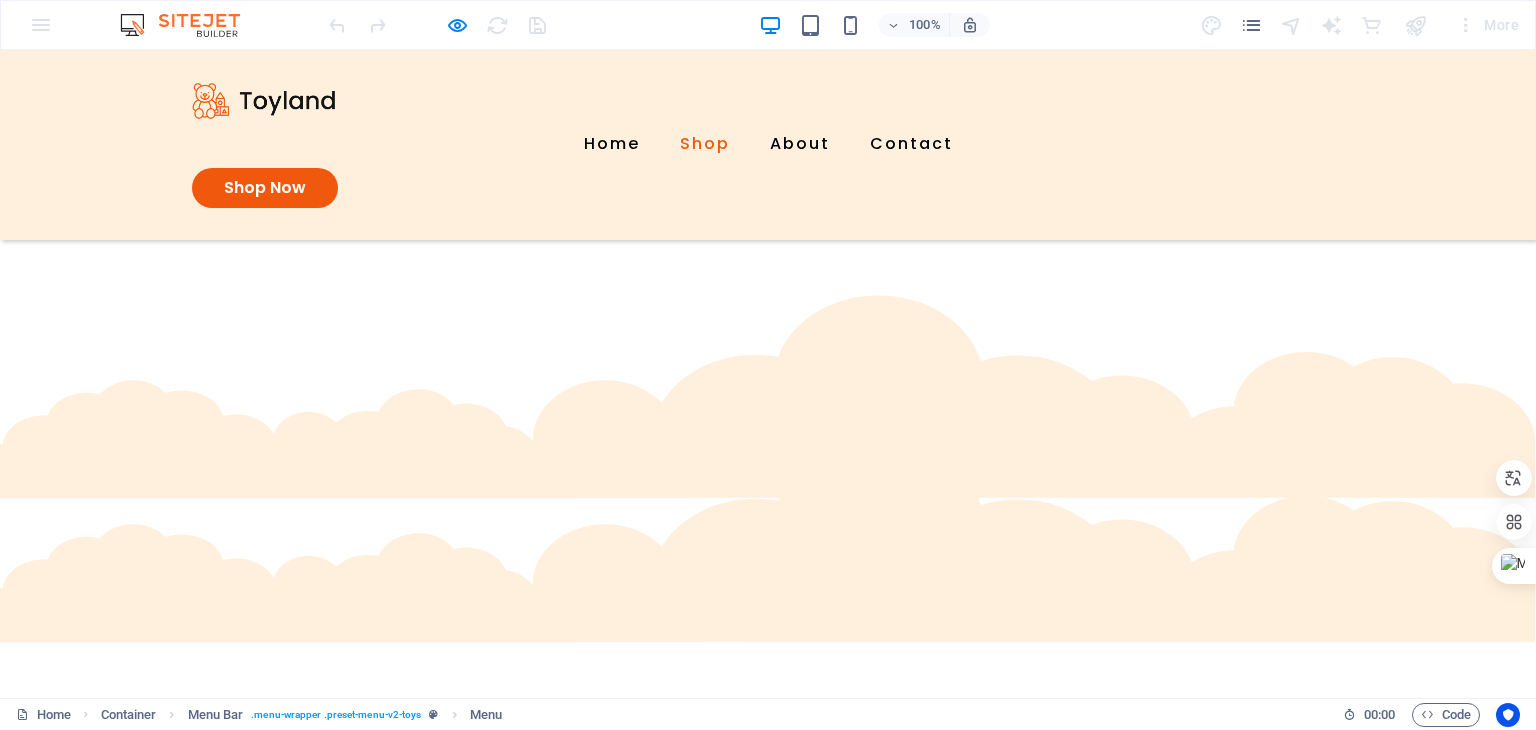 scroll, scrollTop: 835, scrollLeft: 0, axis: vertical 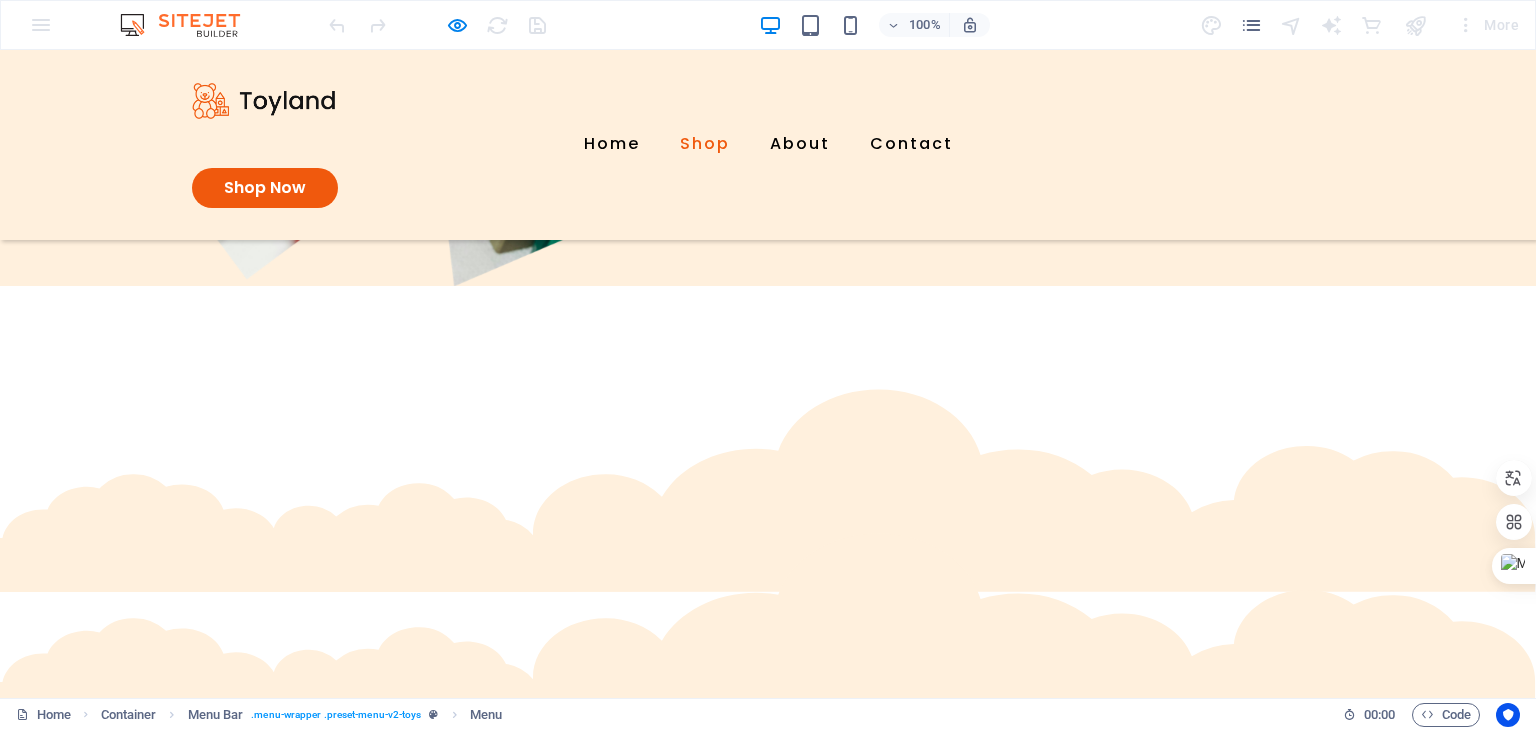 click at bounding box center (264, 101) 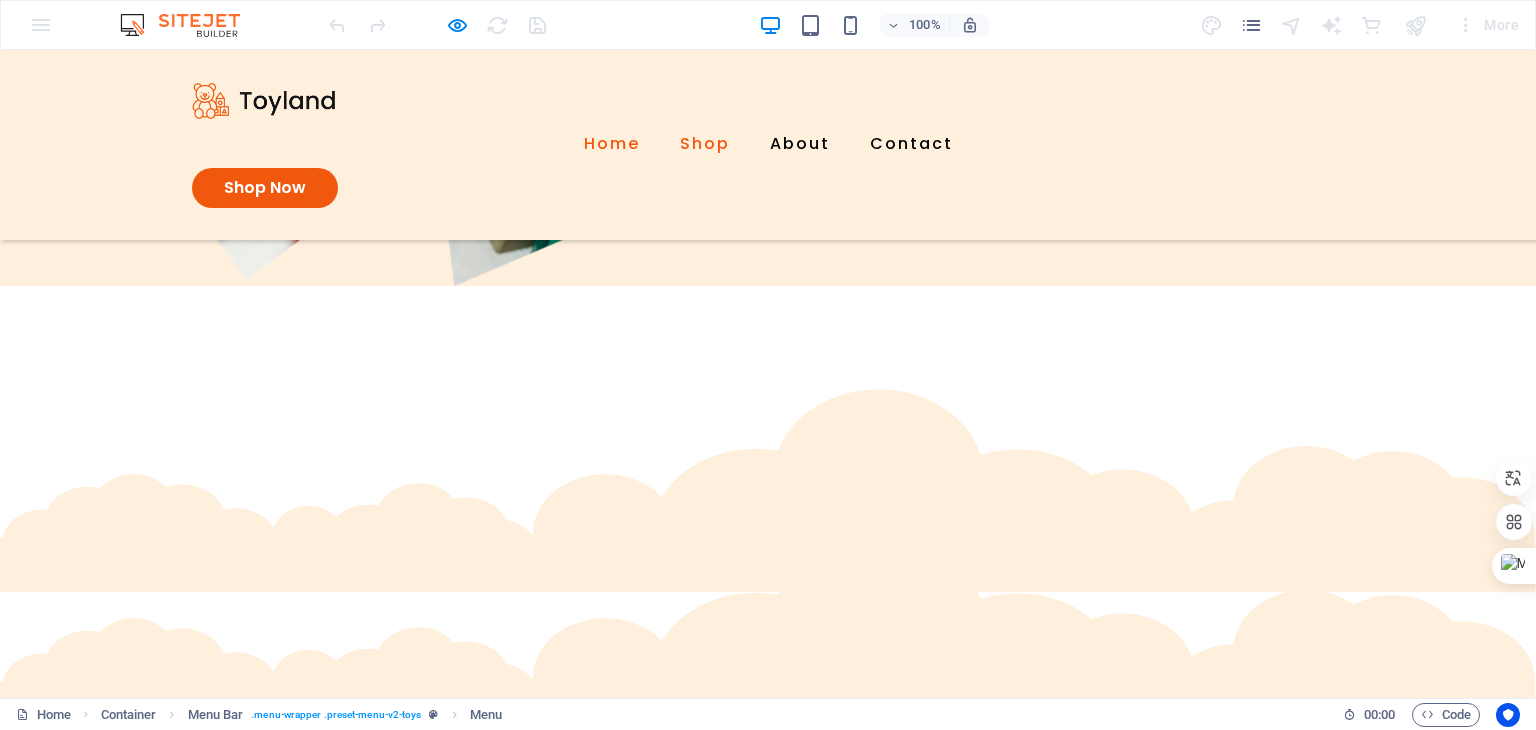 click on "Home" at bounding box center (612, 144) 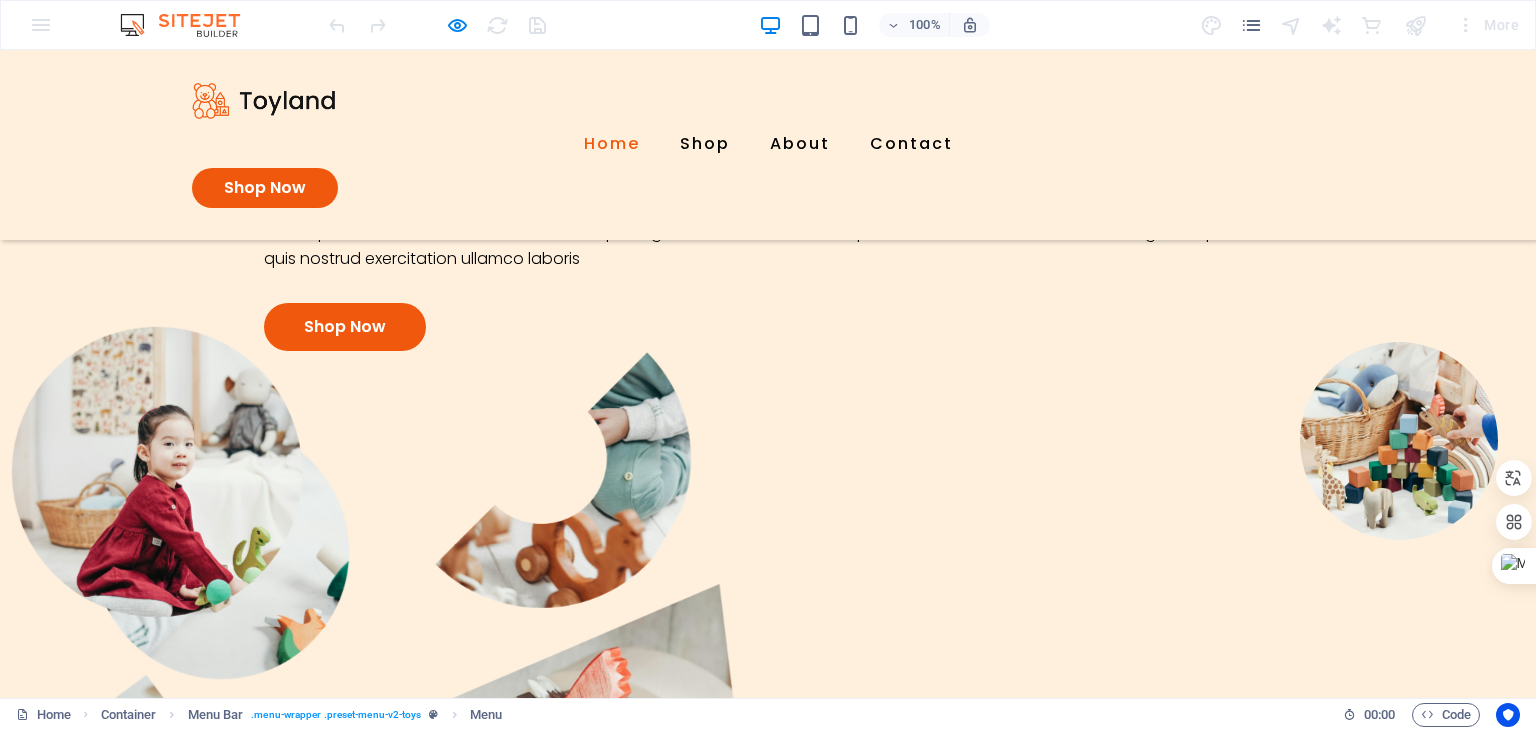 scroll, scrollTop: 0, scrollLeft: 0, axis: both 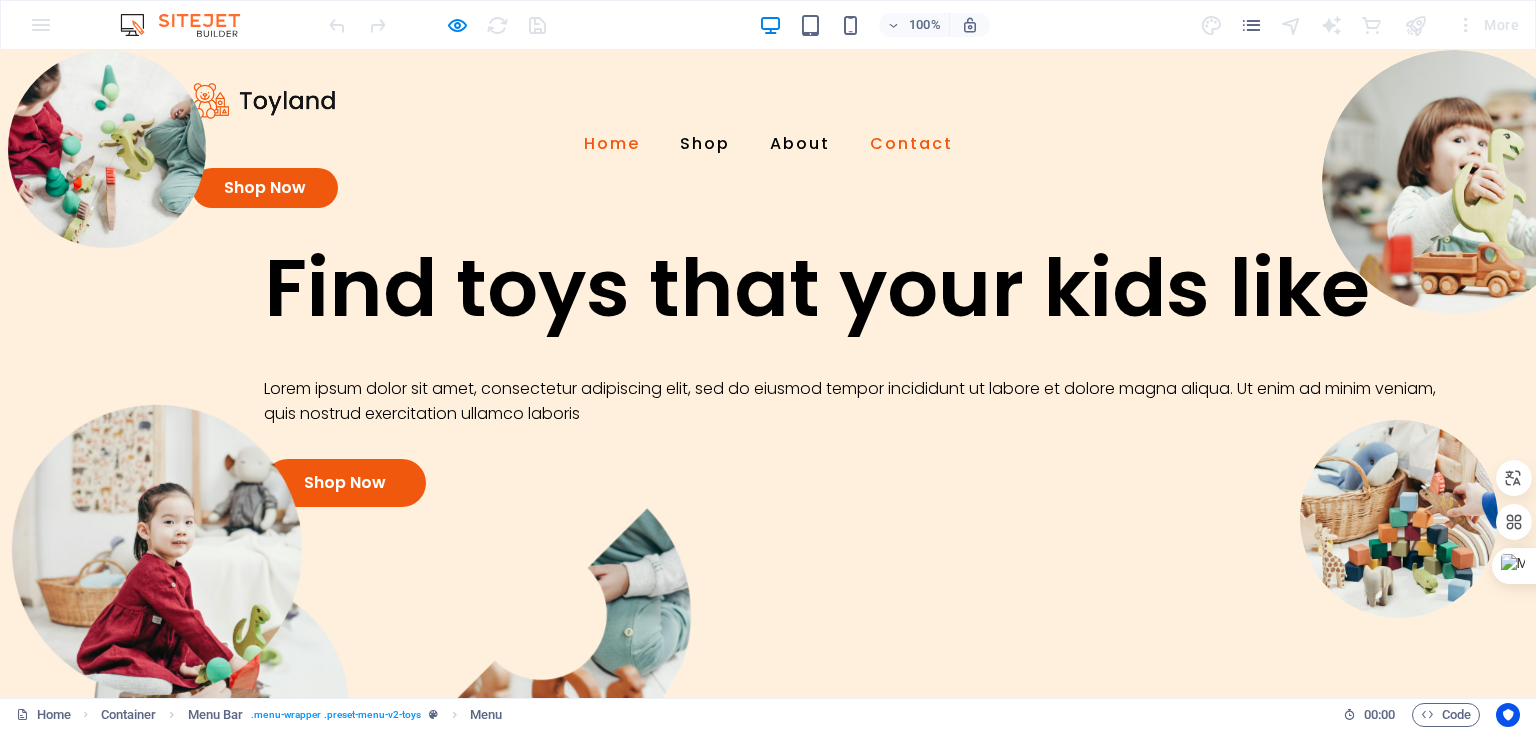 click on "Contact" at bounding box center (911, 144) 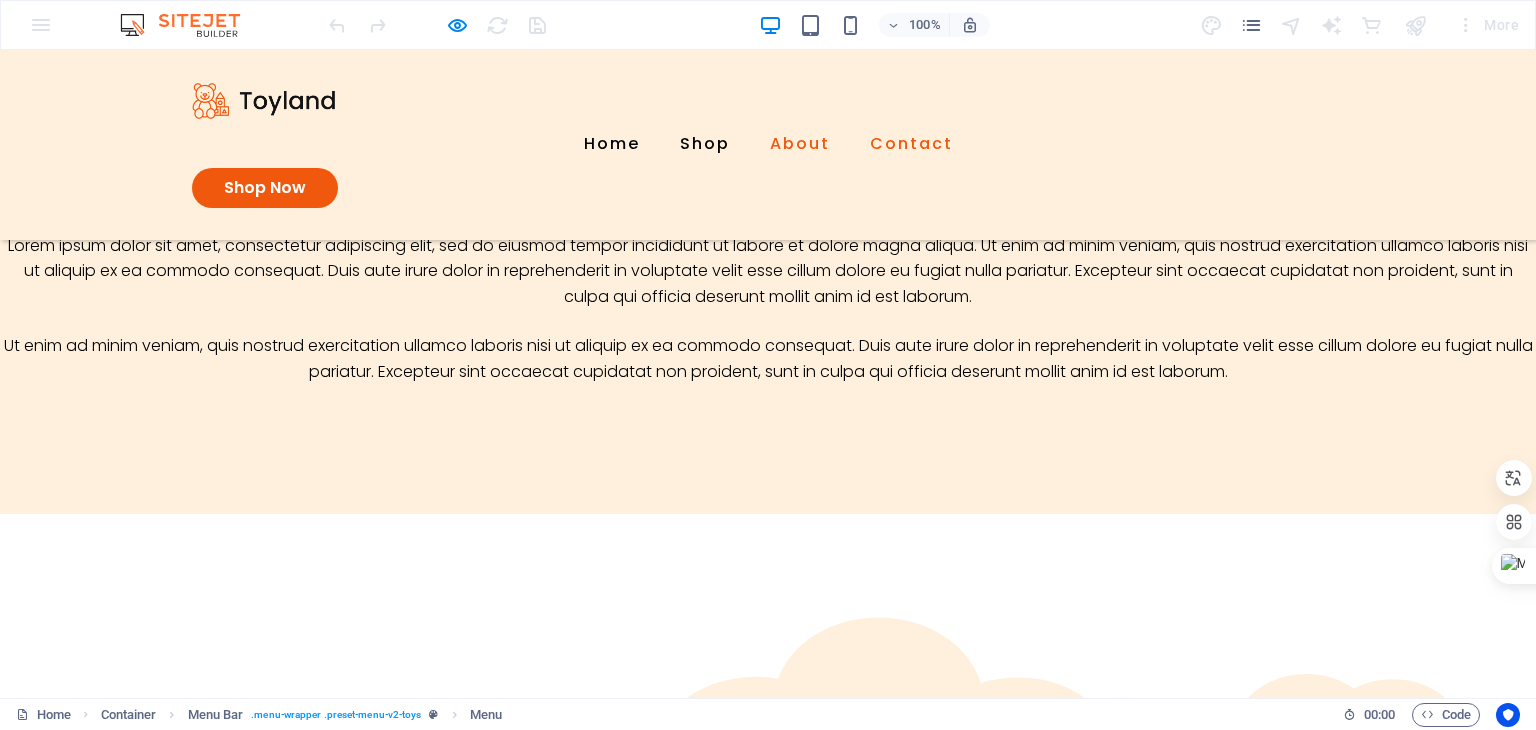 scroll, scrollTop: 2630, scrollLeft: 0, axis: vertical 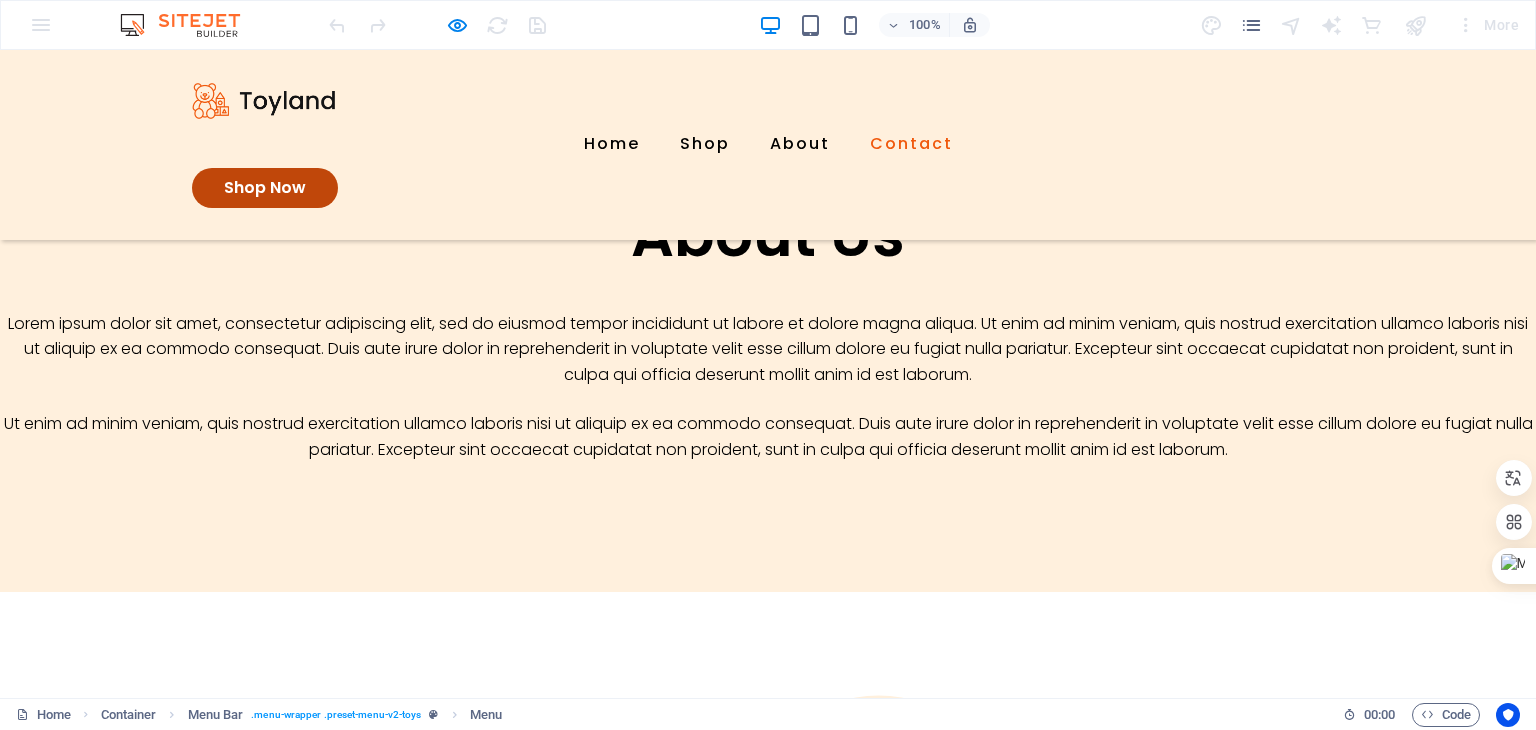 click on "Shop Now" at bounding box center (265, 188) 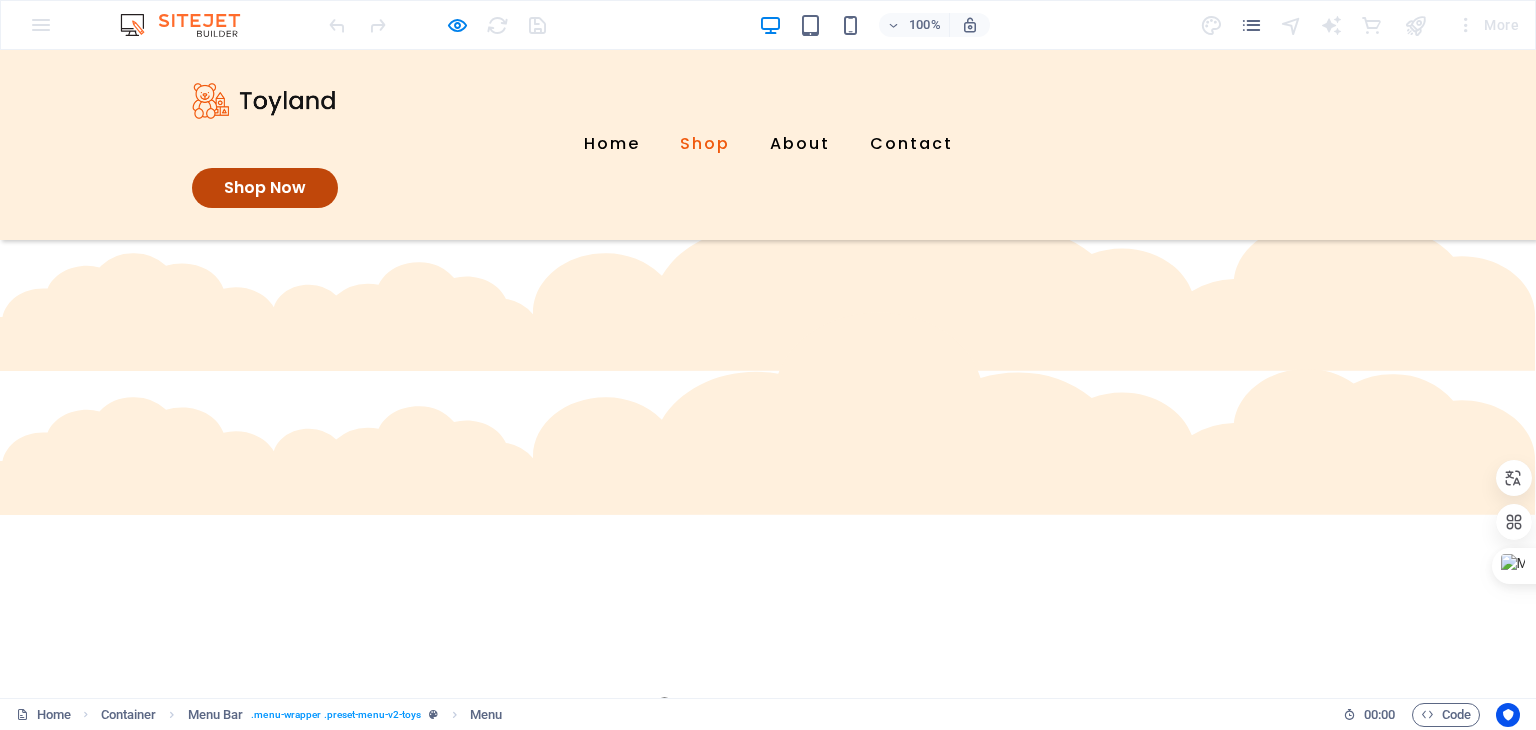 scroll, scrollTop: 835, scrollLeft: 0, axis: vertical 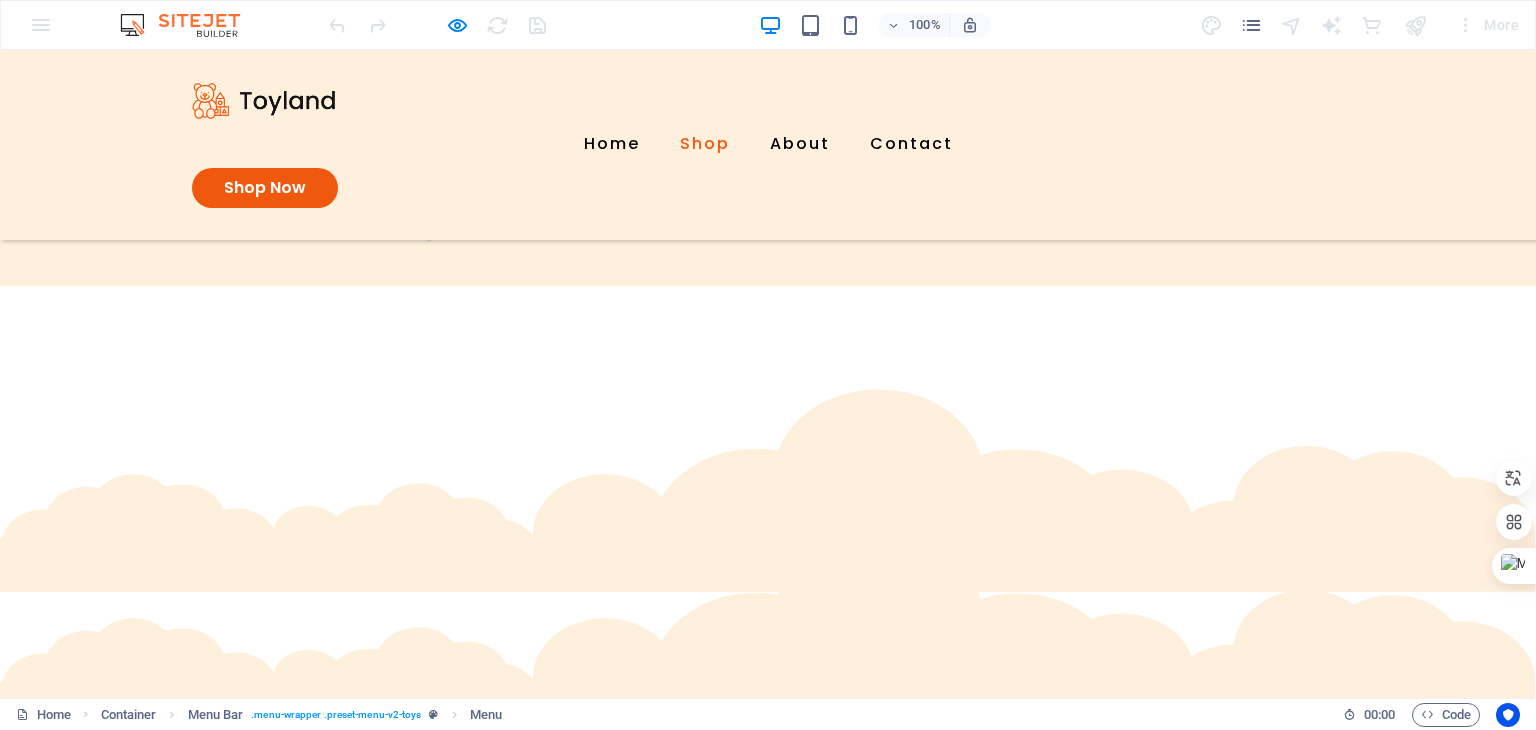 click at bounding box center [264, 101] 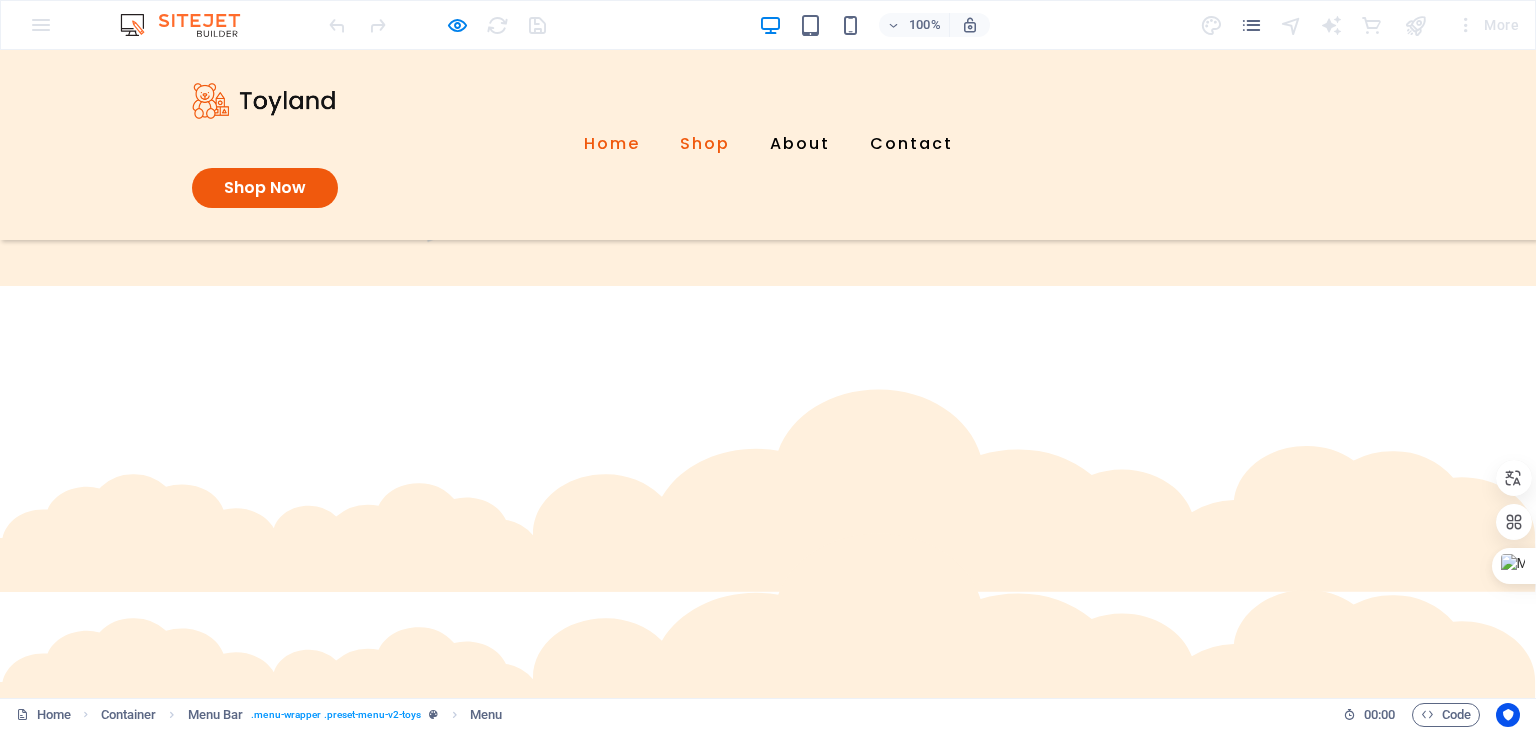 click on "Home" at bounding box center [612, 144] 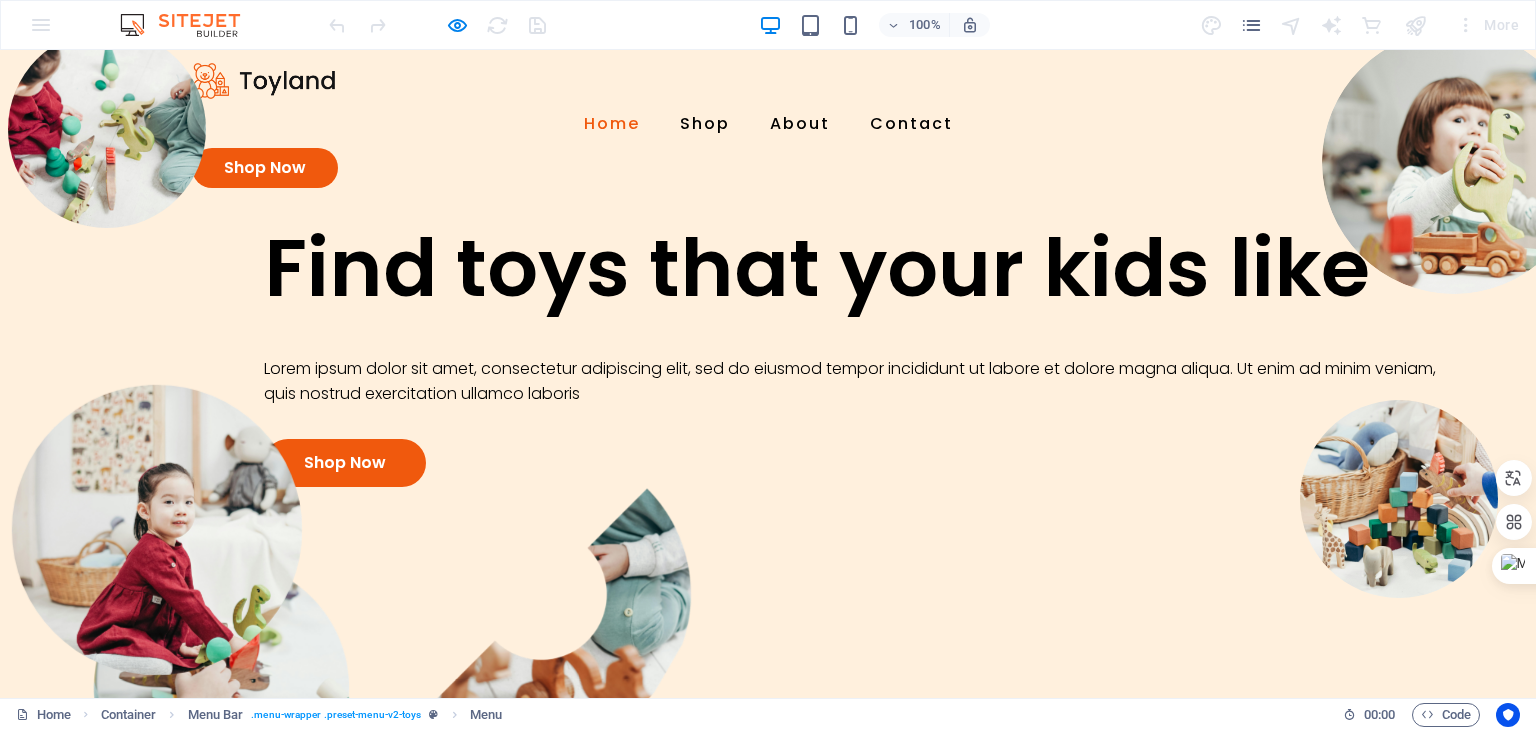 scroll, scrollTop: 0, scrollLeft: 0, axis: both 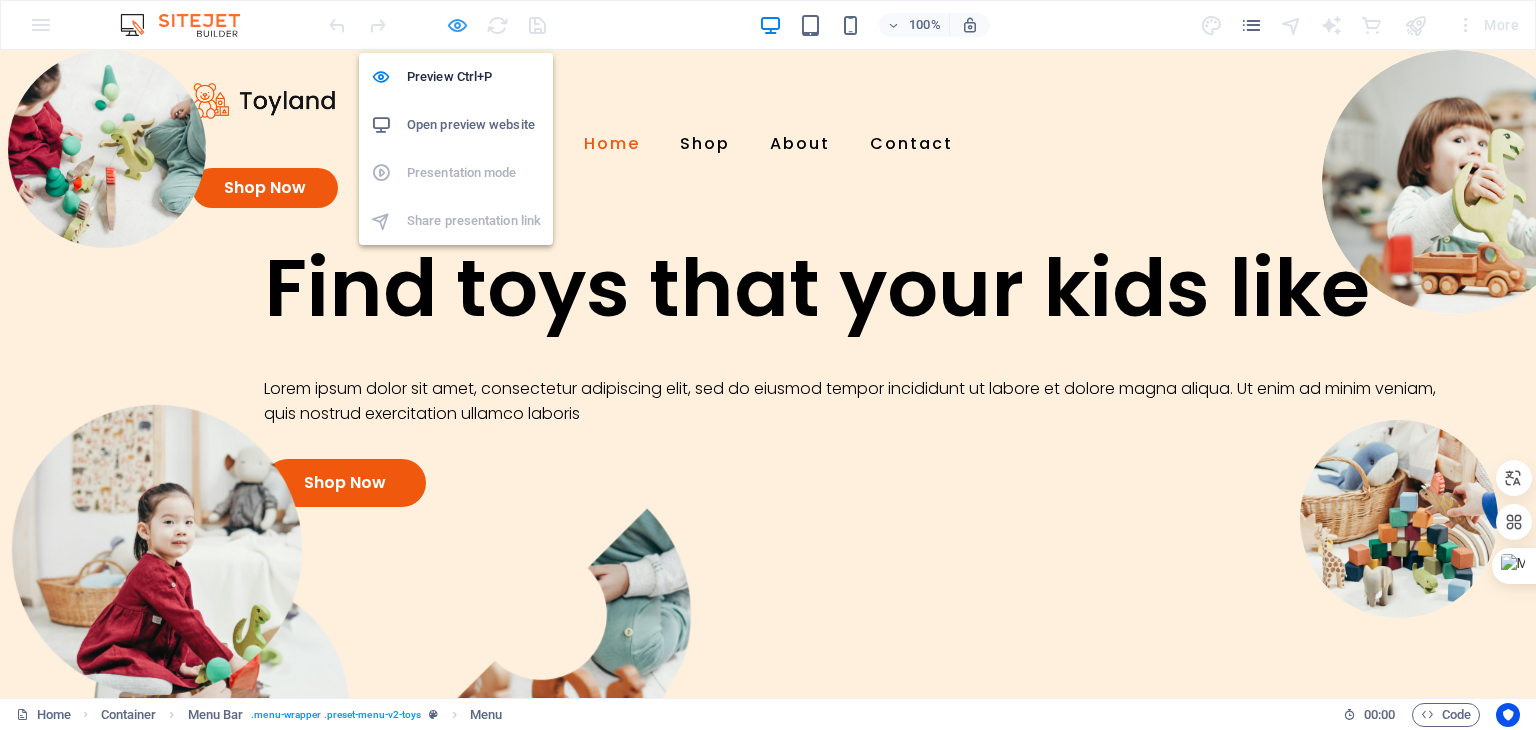 click at bounding box center [457, 25] 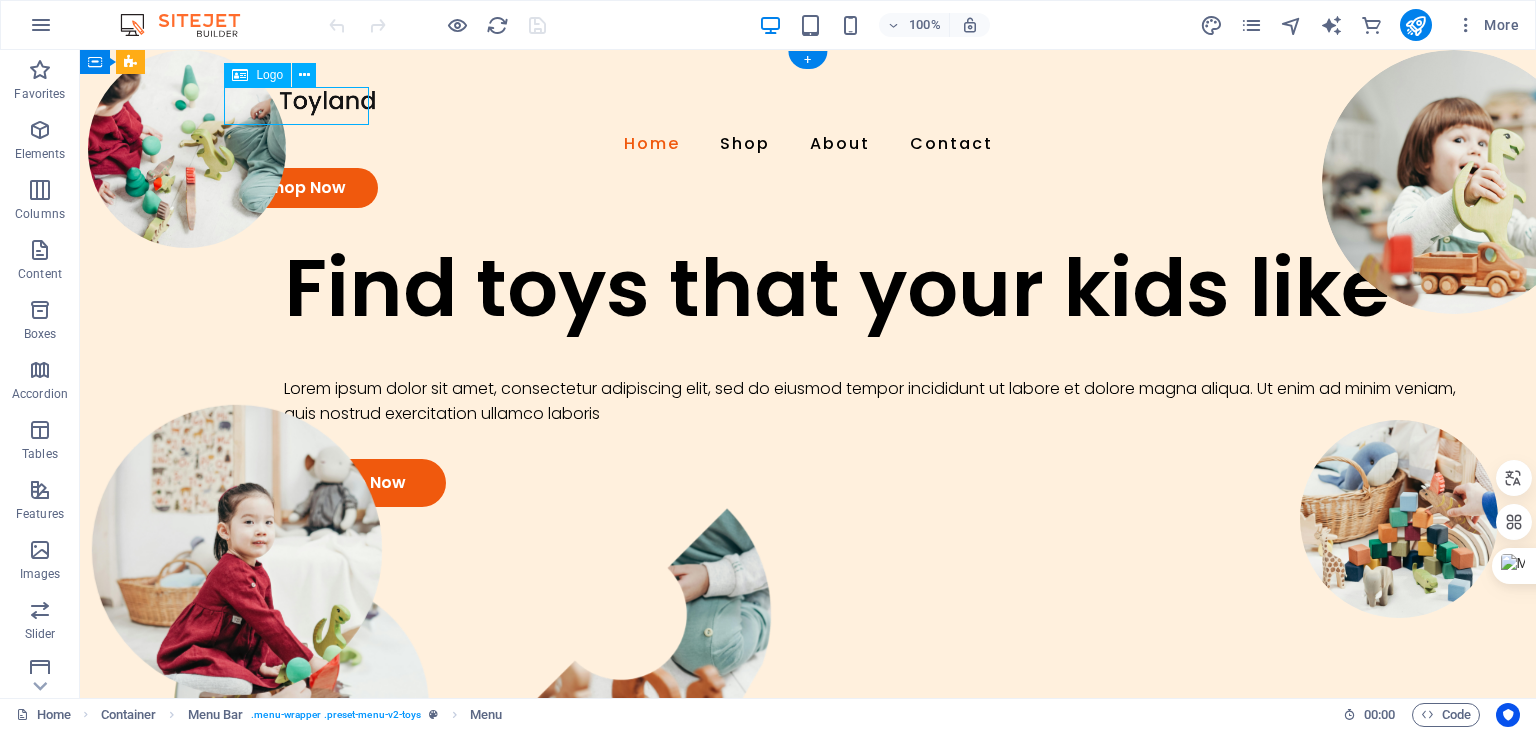 click at bounding box center [808, 101] 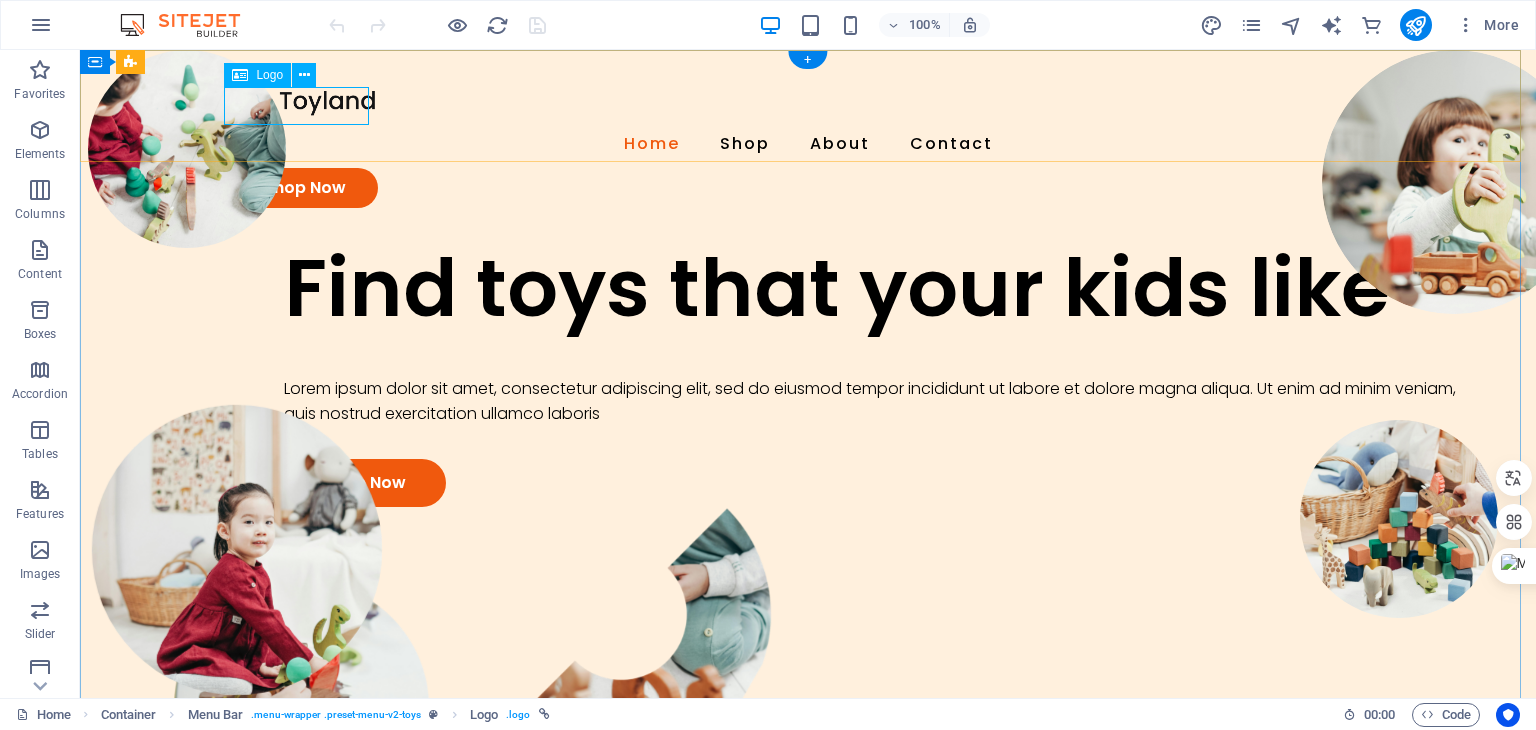 click at bounding box center [808, 101] 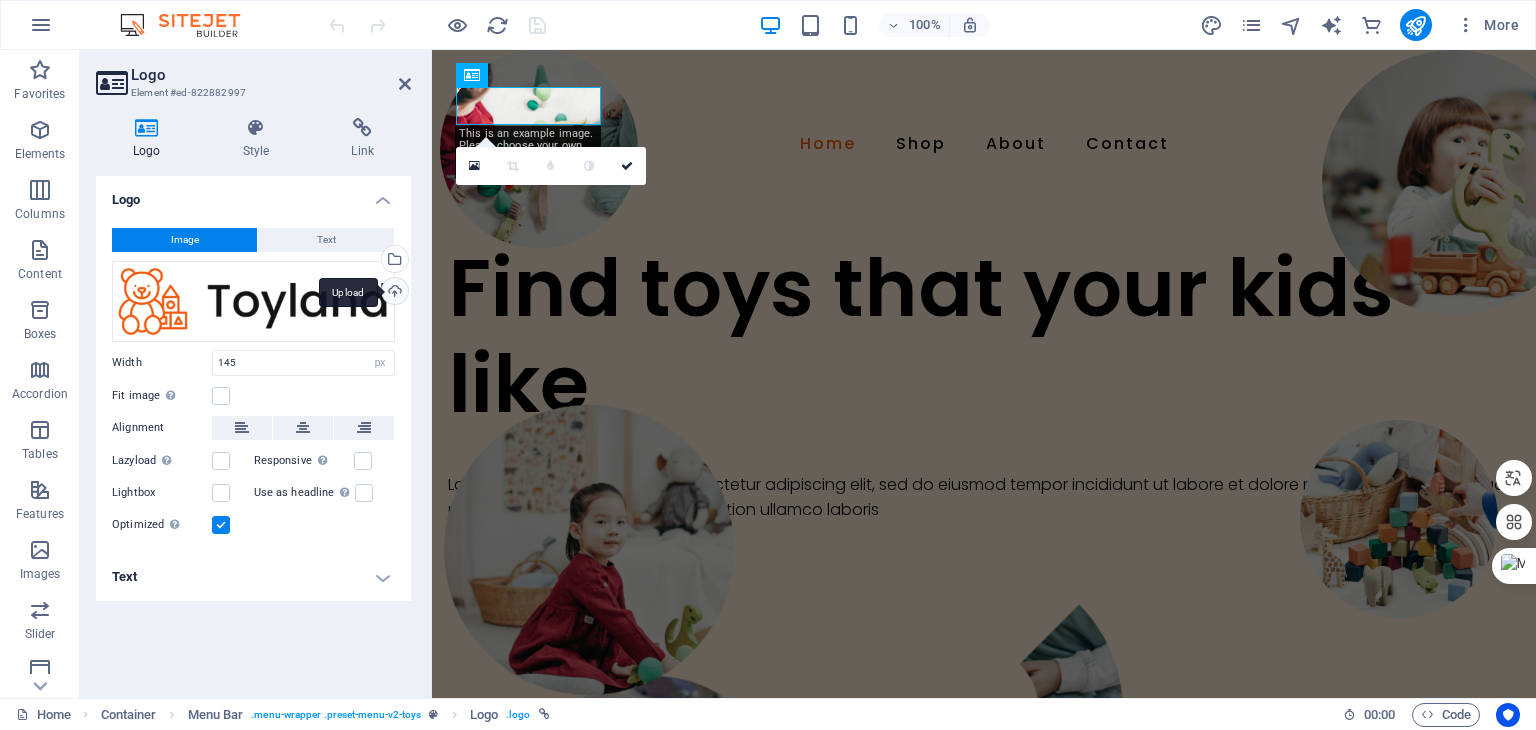 click on "Upload" at bounding box center (393, 293) 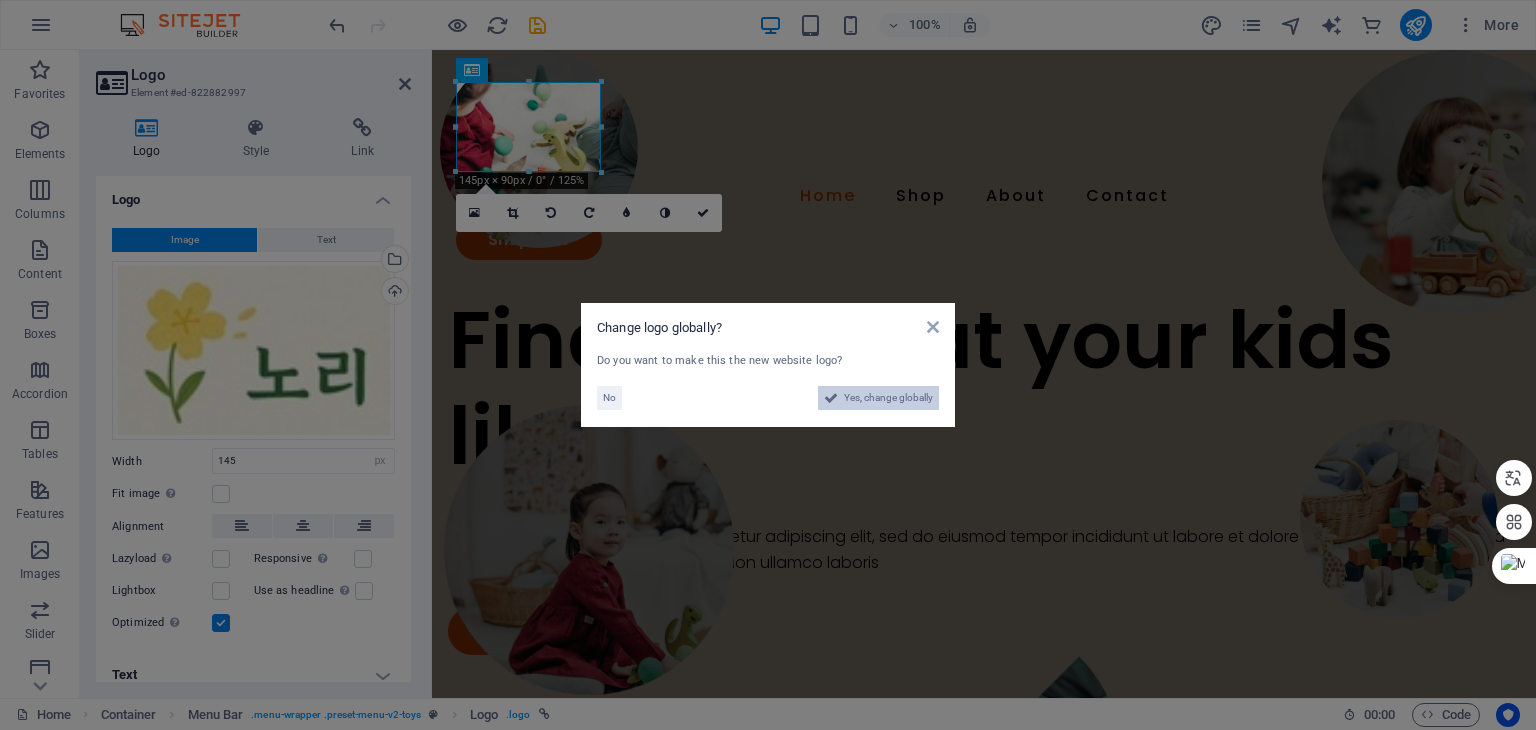 click on "Yes, change globally" at bounding box center (888, 398) 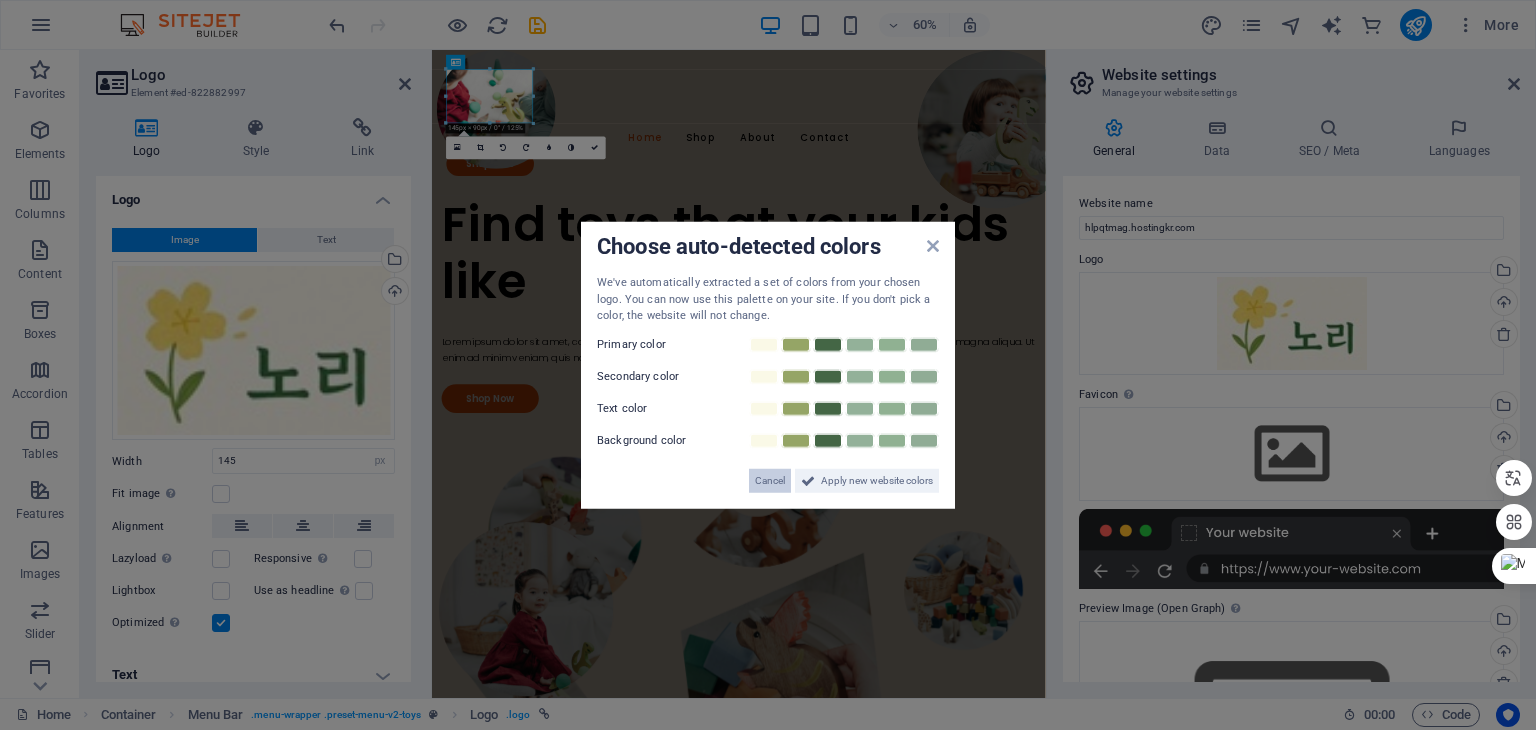 click on "Cancel" at bounding box center (770, 480) 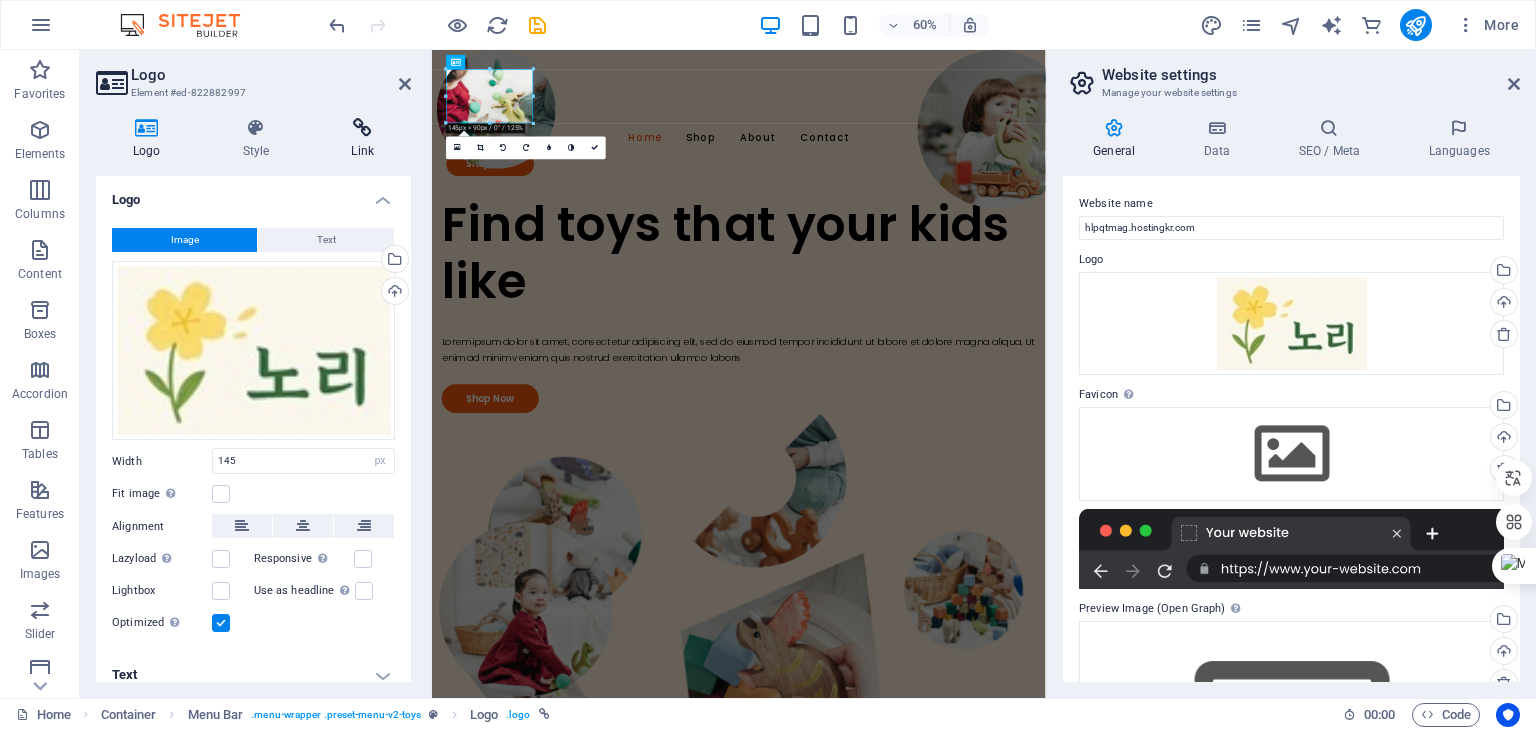 click on "Link" at bounding box center (362, 139) 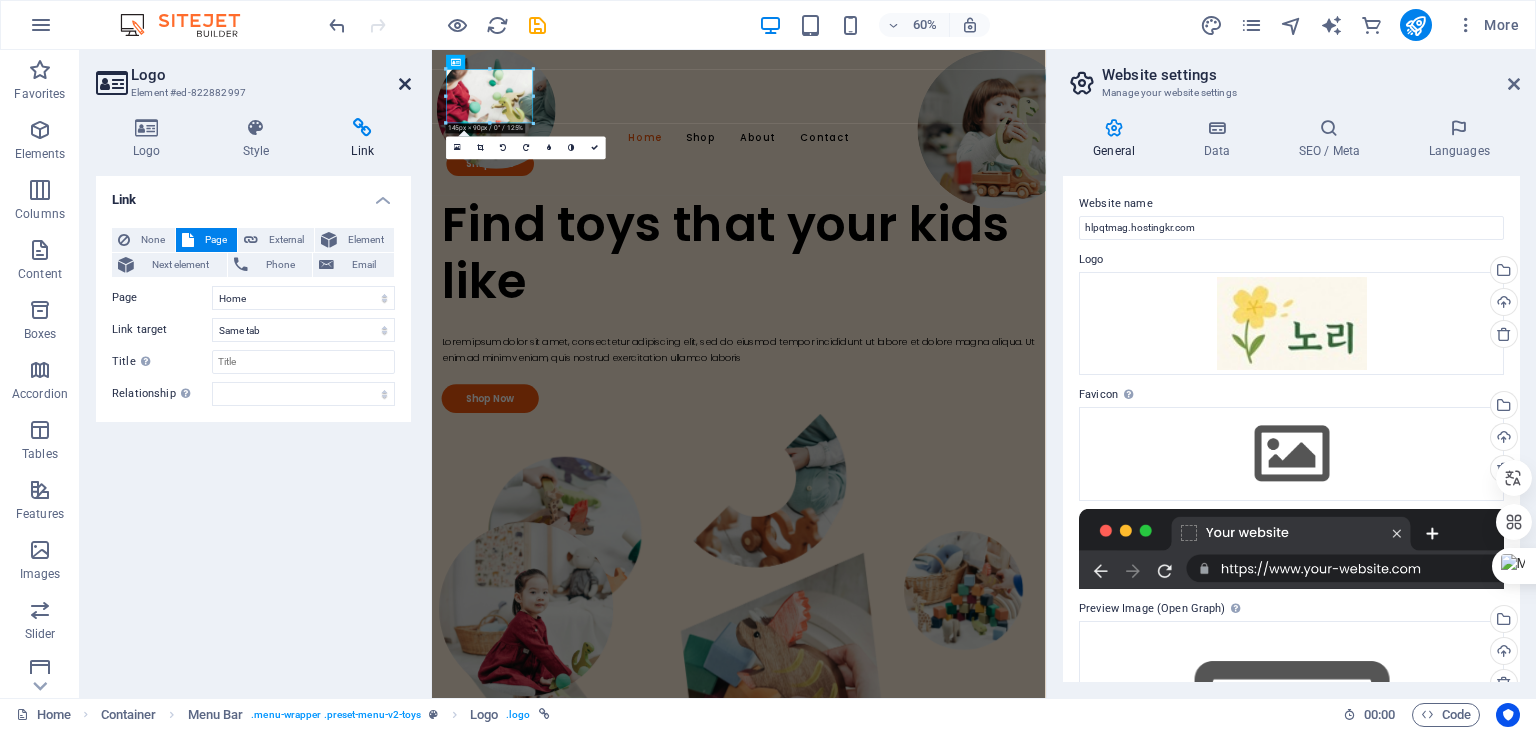 click at bounding box center [405, 84] 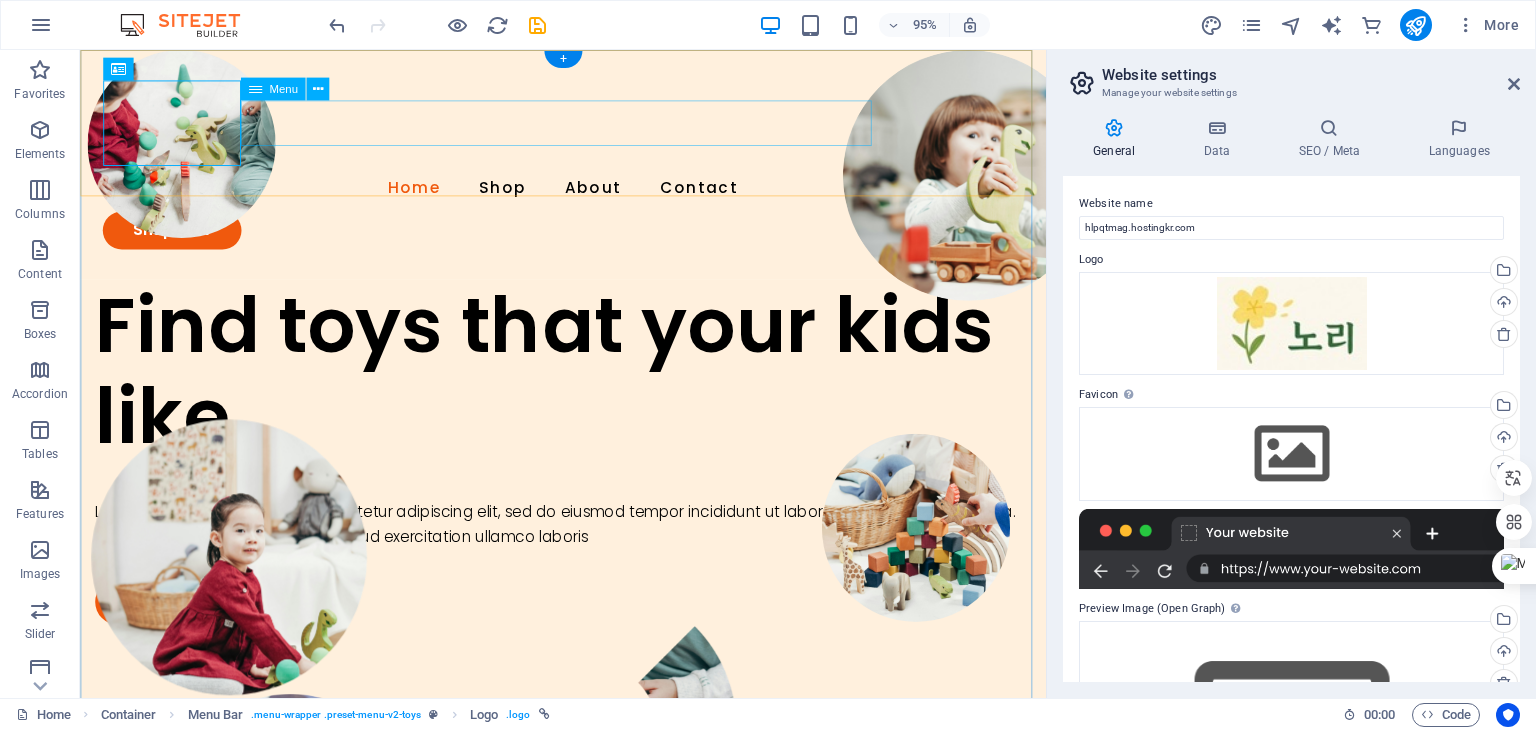 click on "Home Shop About Contact" at bounding box center (588, 196) 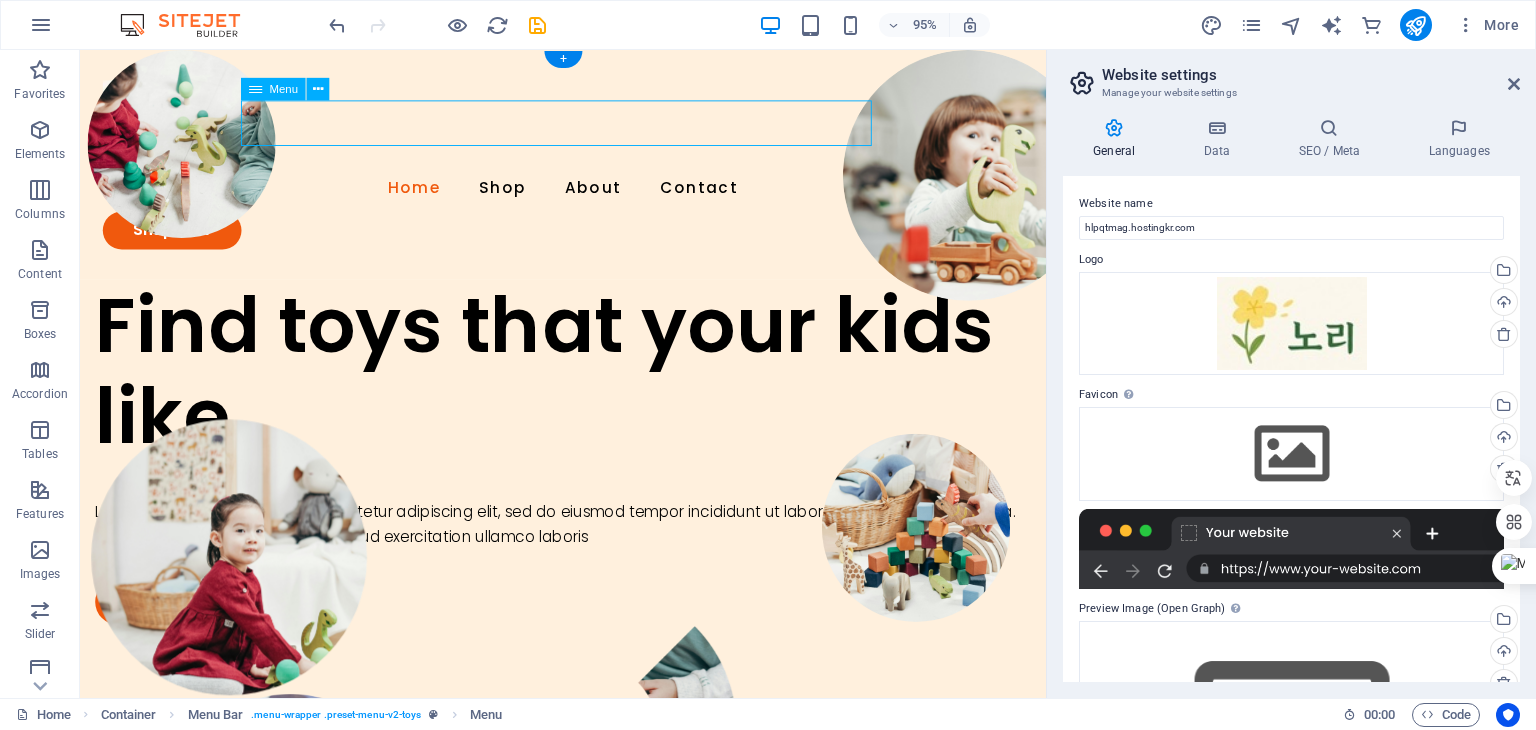 click on "Home Shop About Contact" at bounding box center (588, 196) 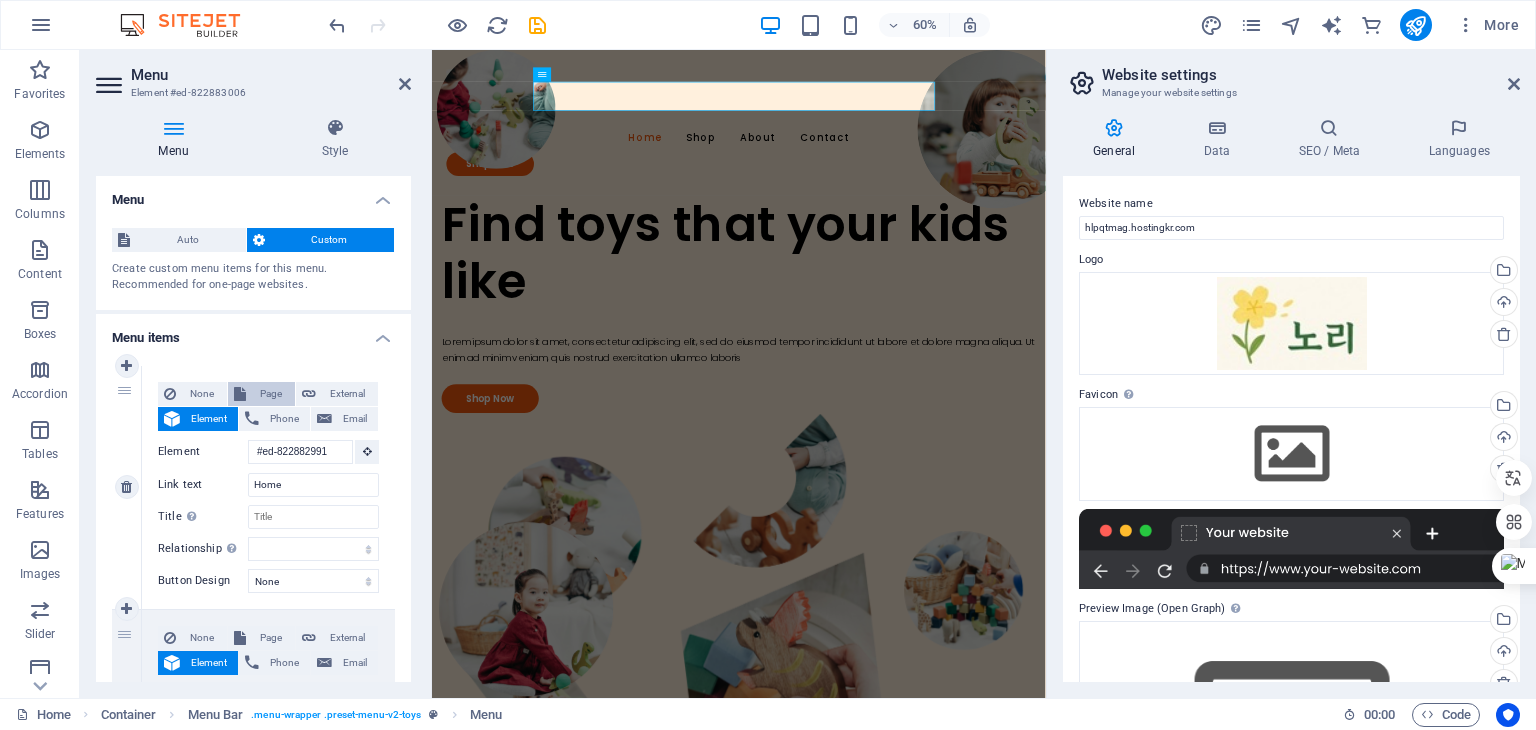 click on "Page" at bounding box center [270, 394] 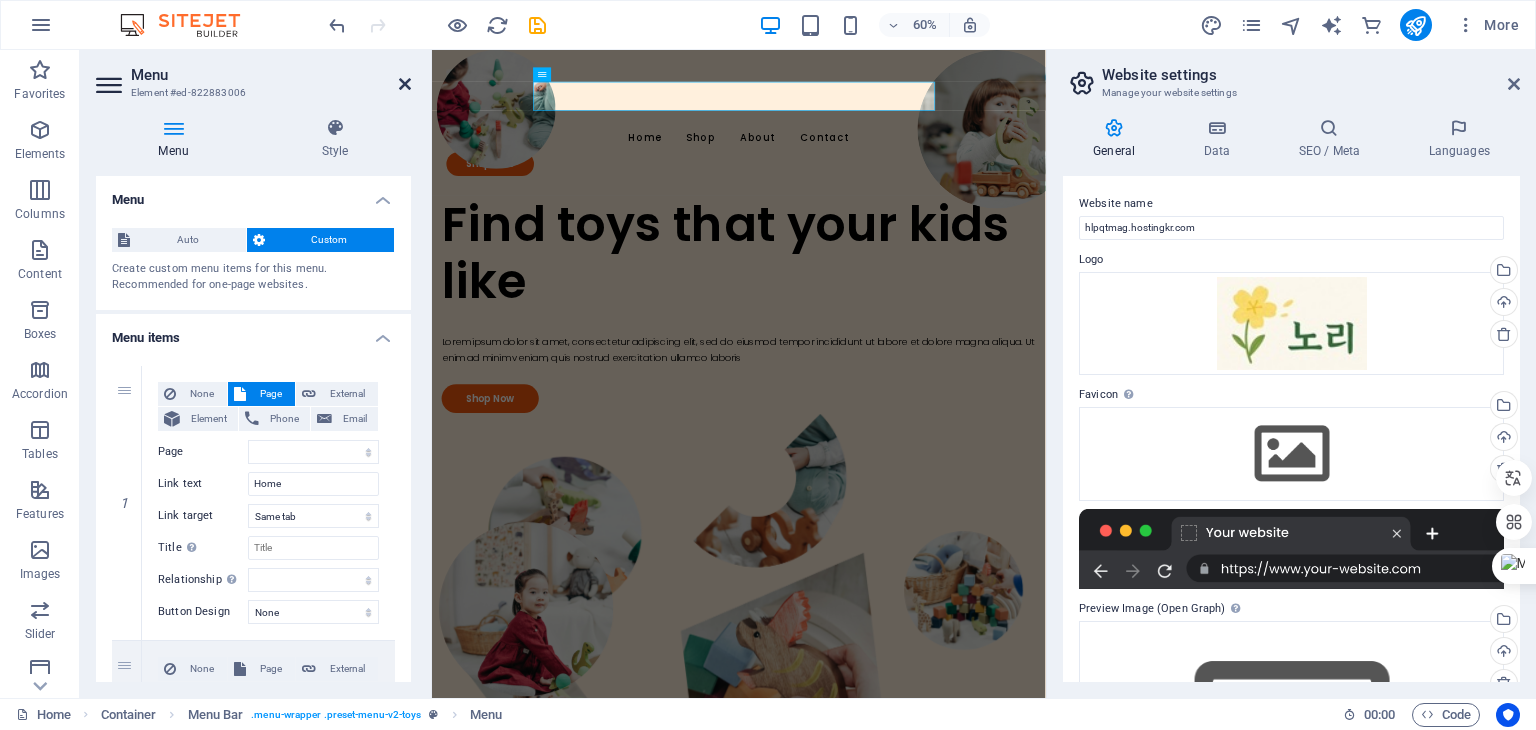 click at bounding box center [405, 84] 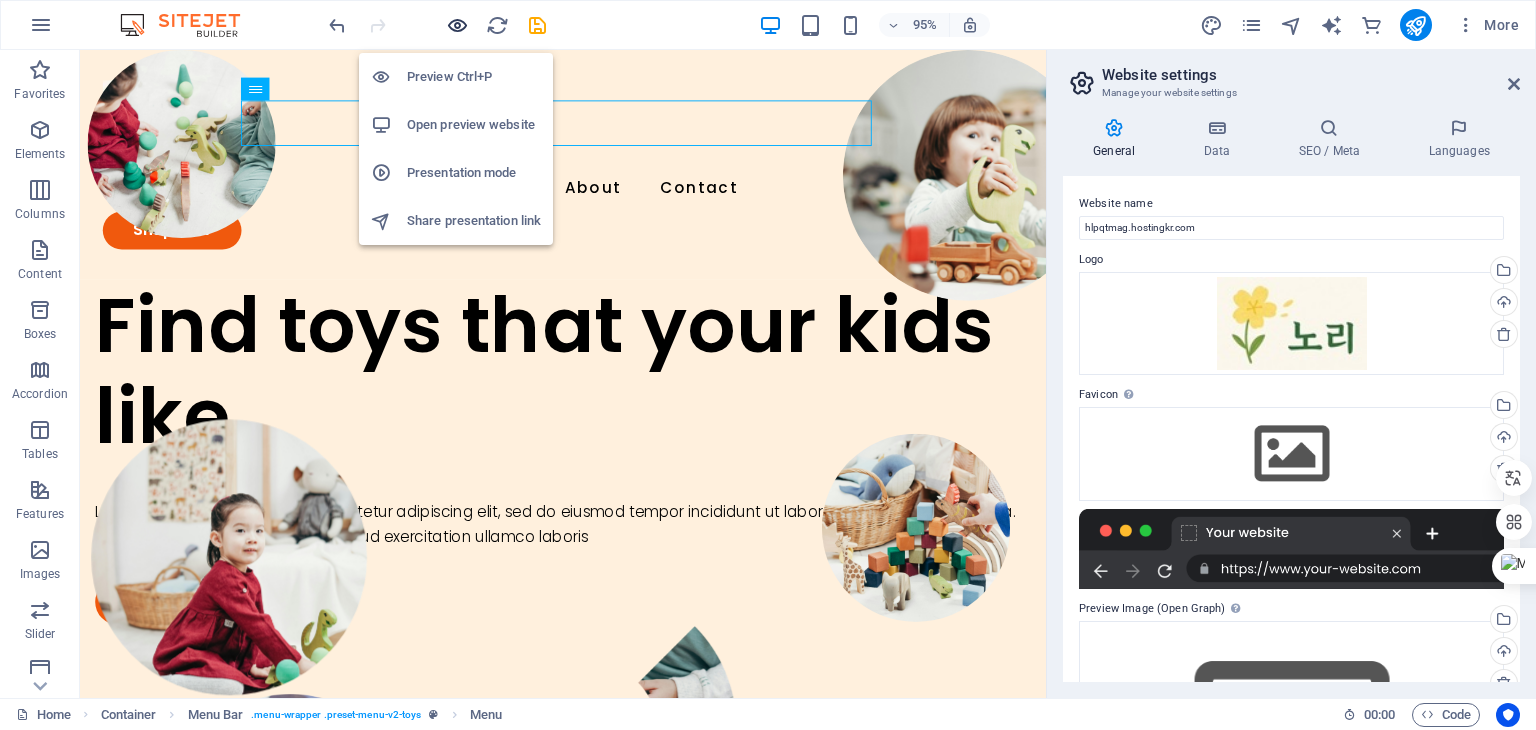 click at bounding box center (457, 25) 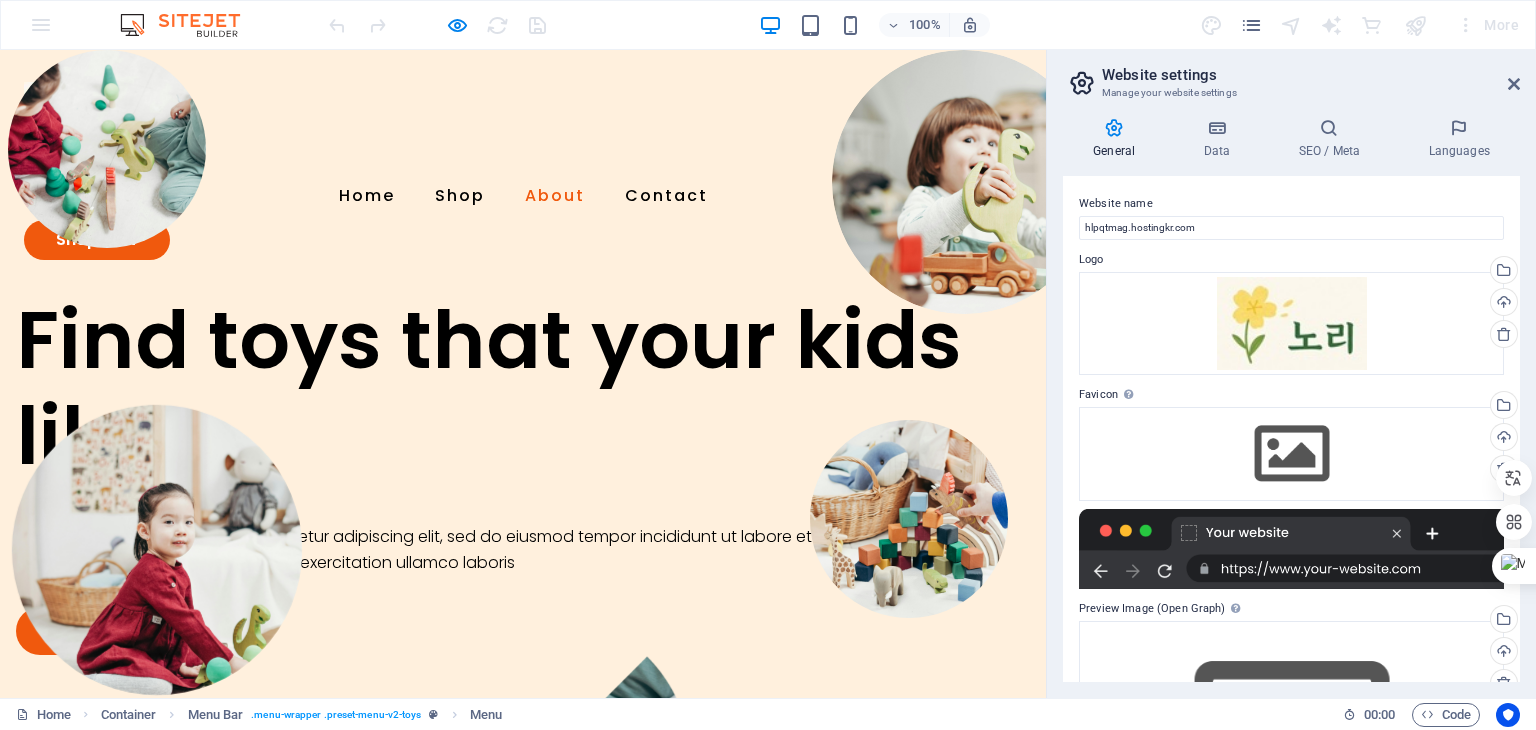 click on "About" at bounding box center (555, 196) 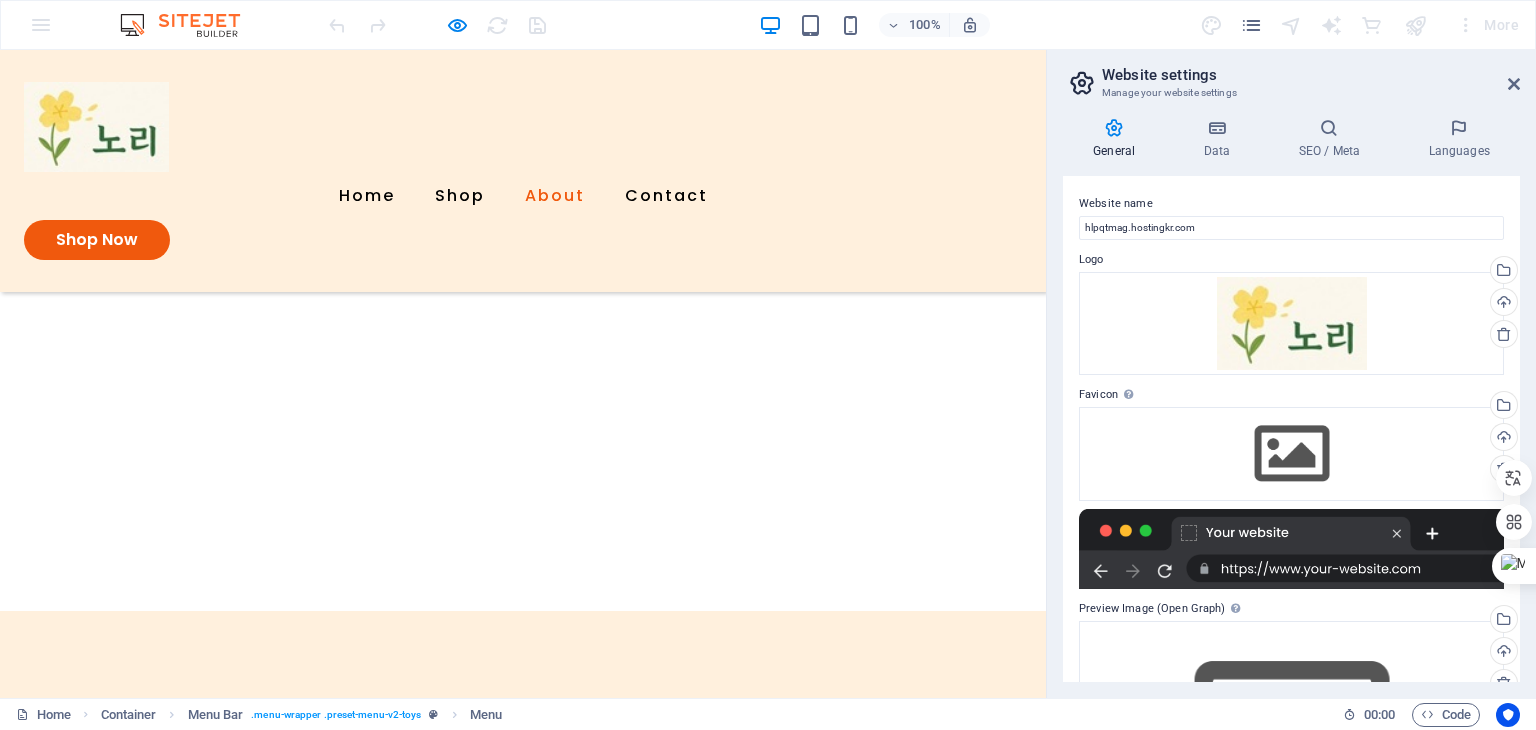 scroll, scrollTop: 1981, scrollLeft: 0, axis: vertical 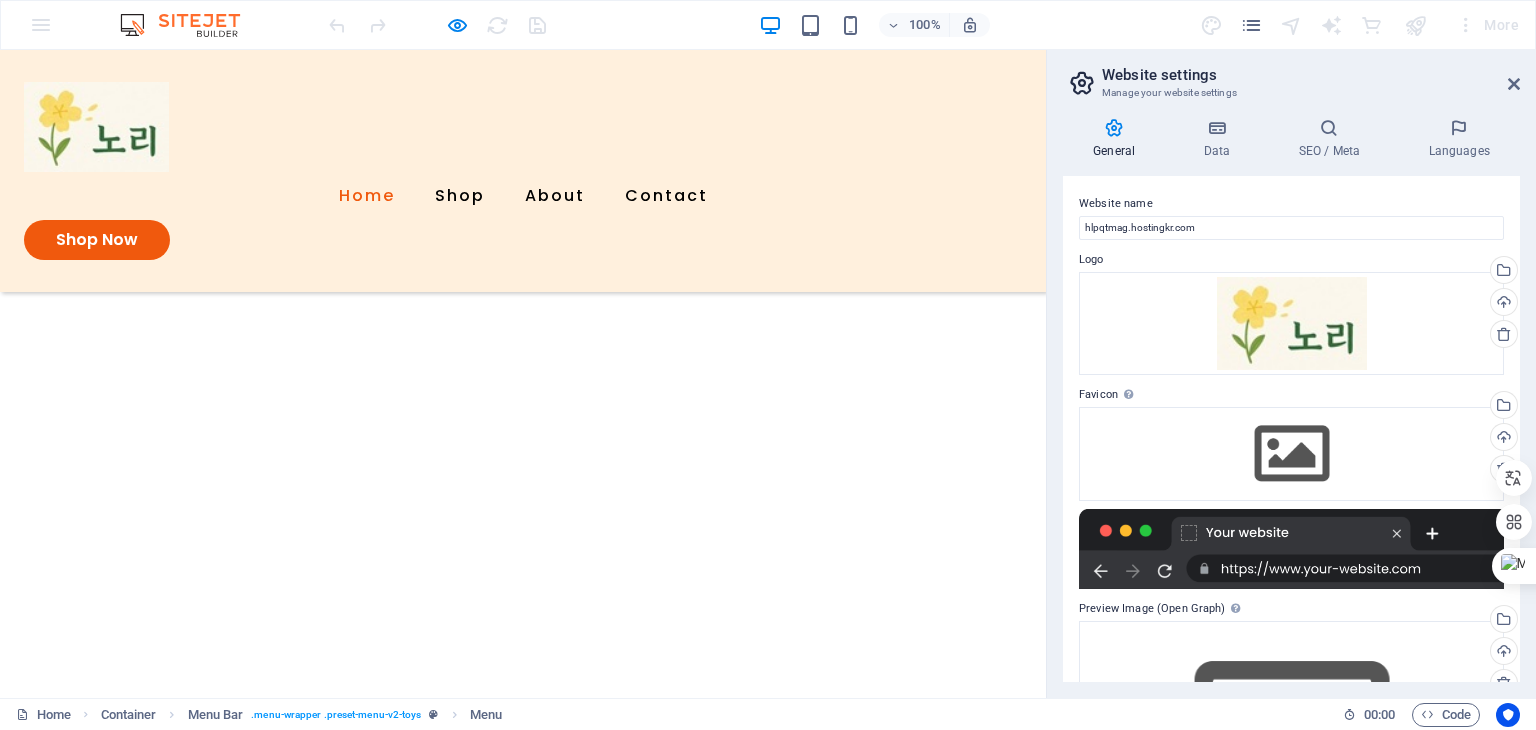 click on "Home" at bounding box center [367, 196] 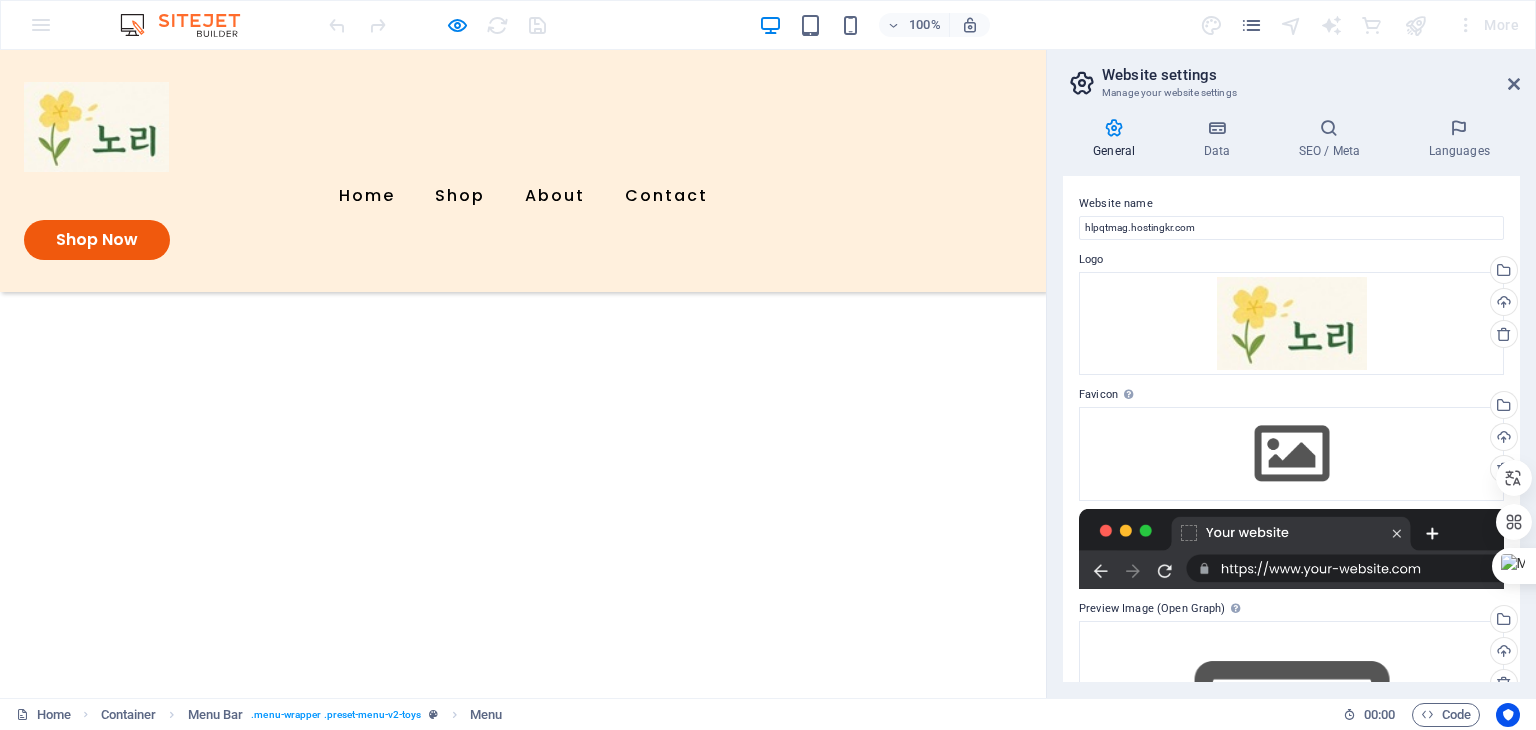 click at bounding box center (96, 127) 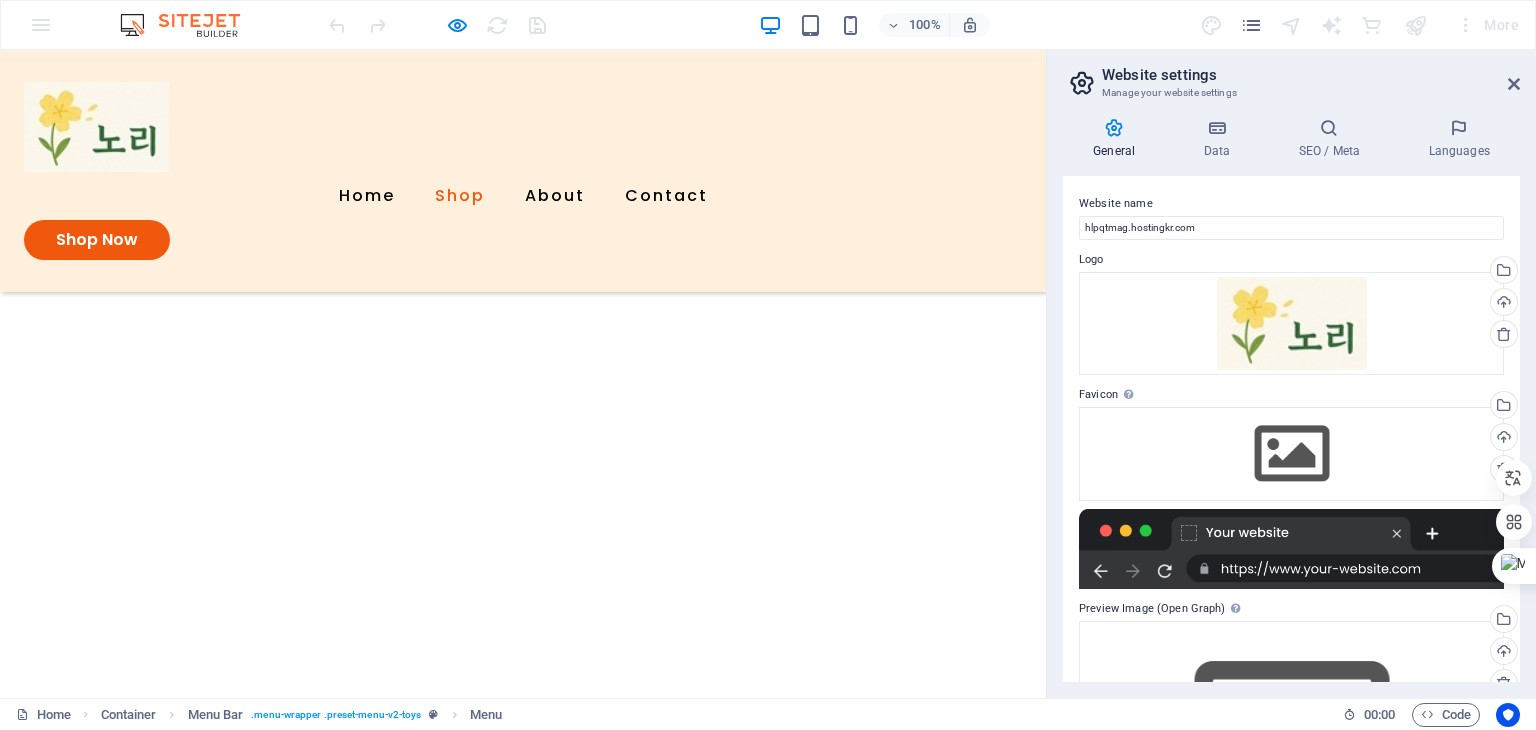click on "Shop" at bounding box center [460, 196] 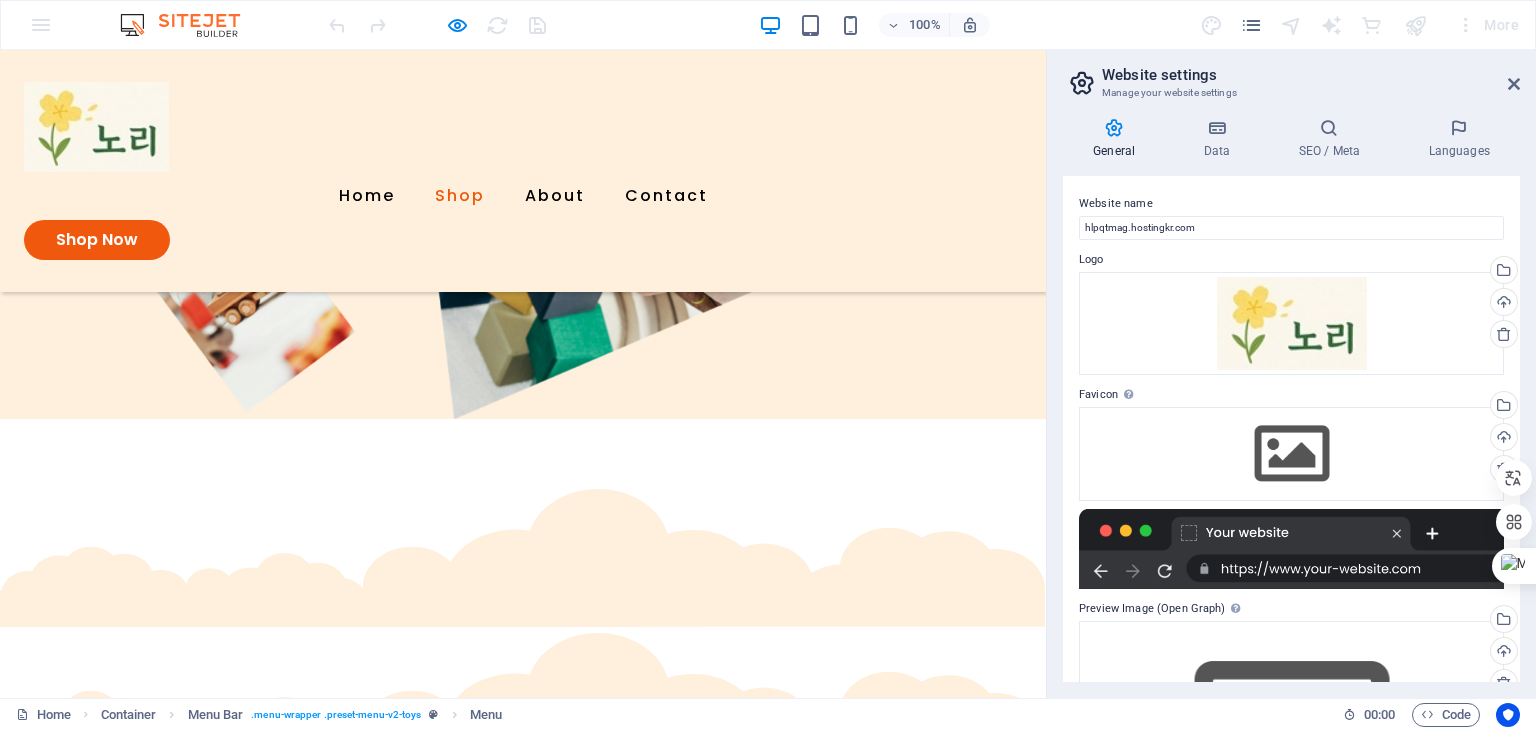 scroll, scrollTop: 835, scrollLeft: 0, axis: vertical 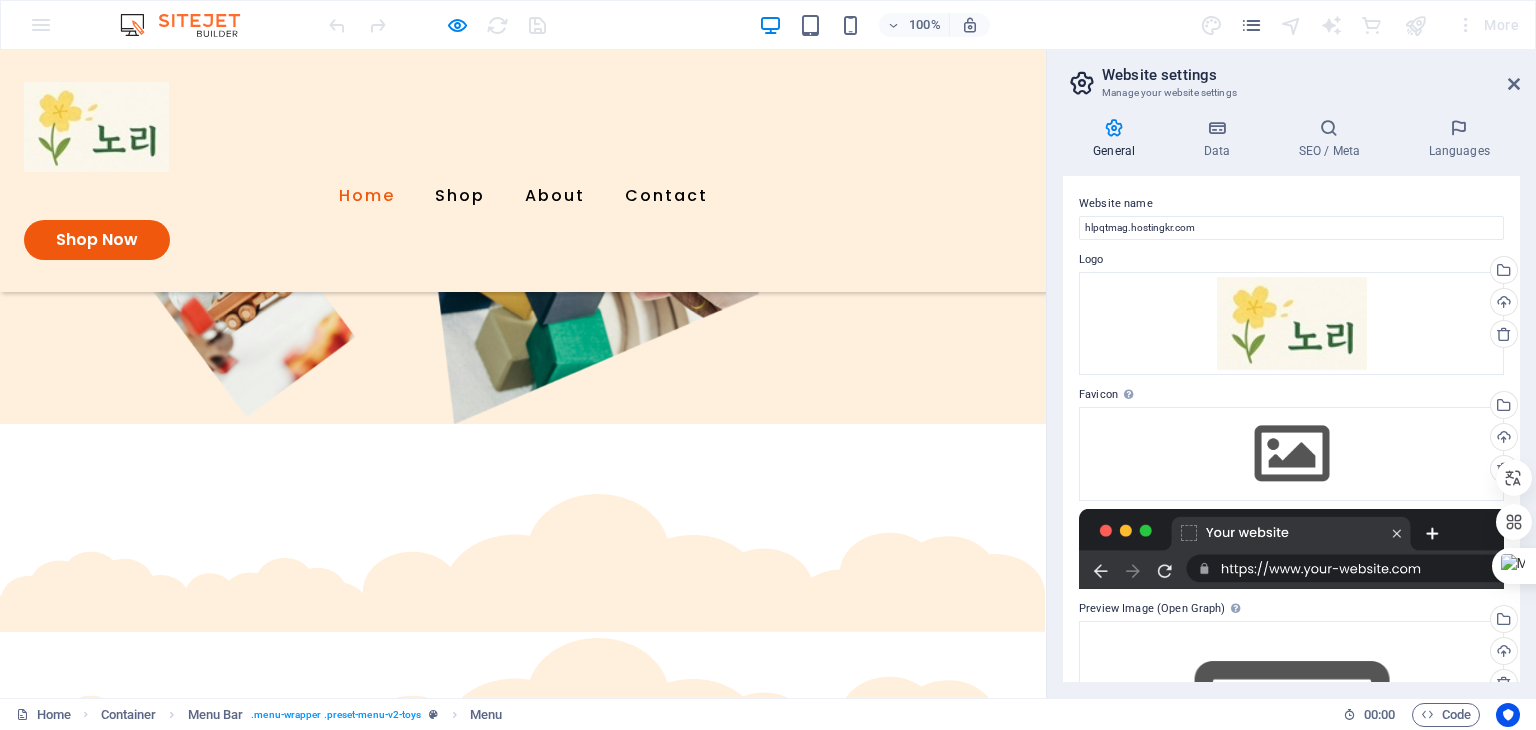 click on "Home" at bounding box center (367, 196) 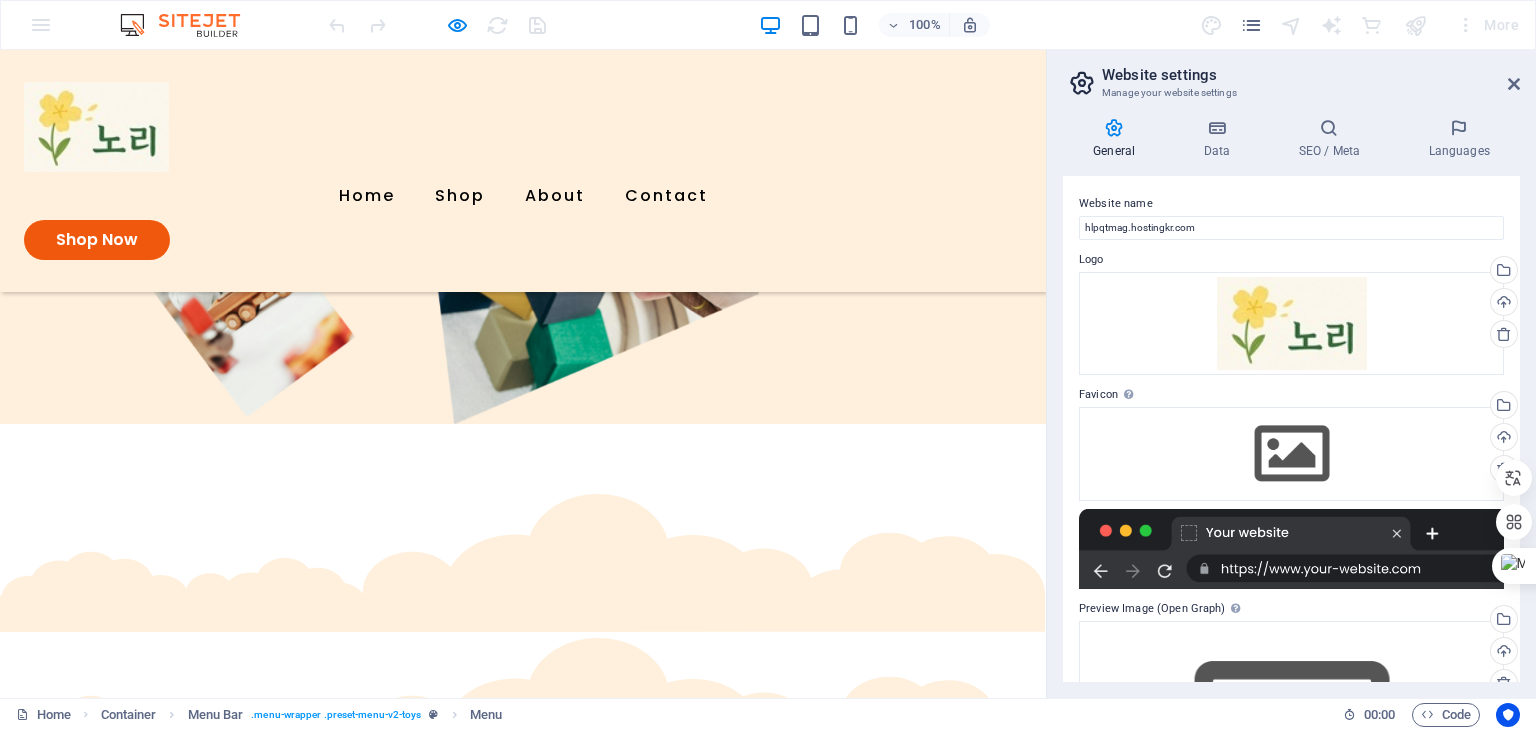click at bounding box center [96, 127] 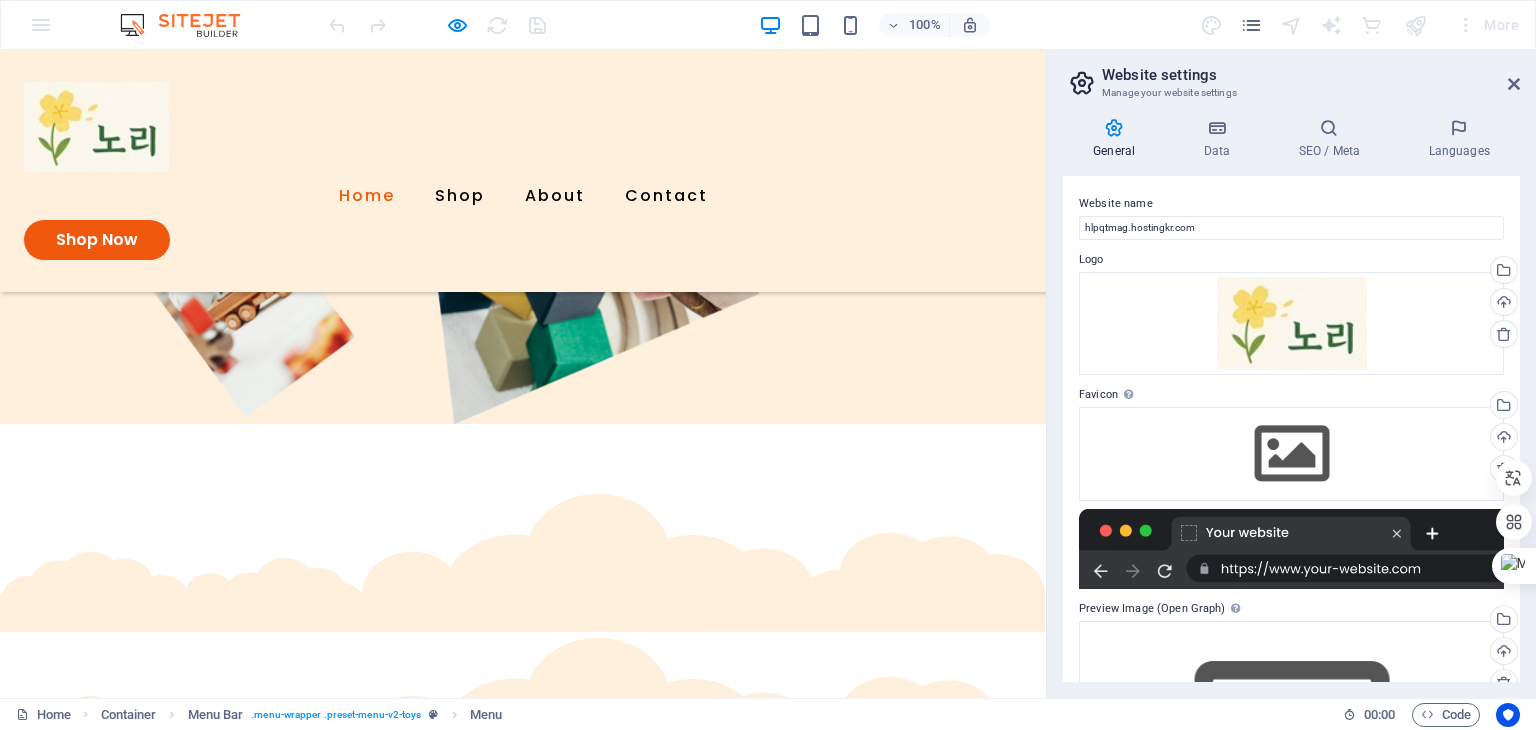 click on "Home" at bounding box center (367, 196) 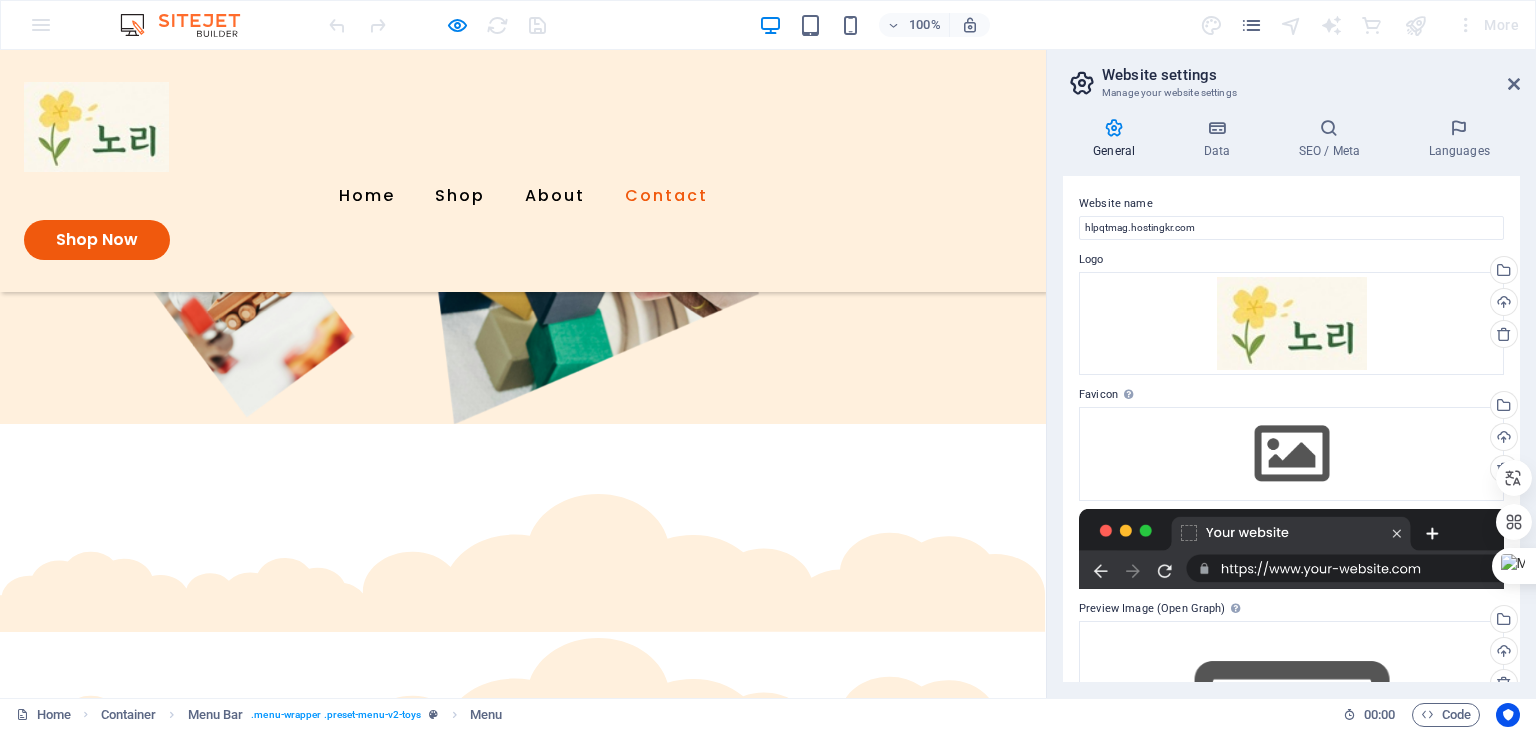 click on "Contact" at bounding box center (666, 196) 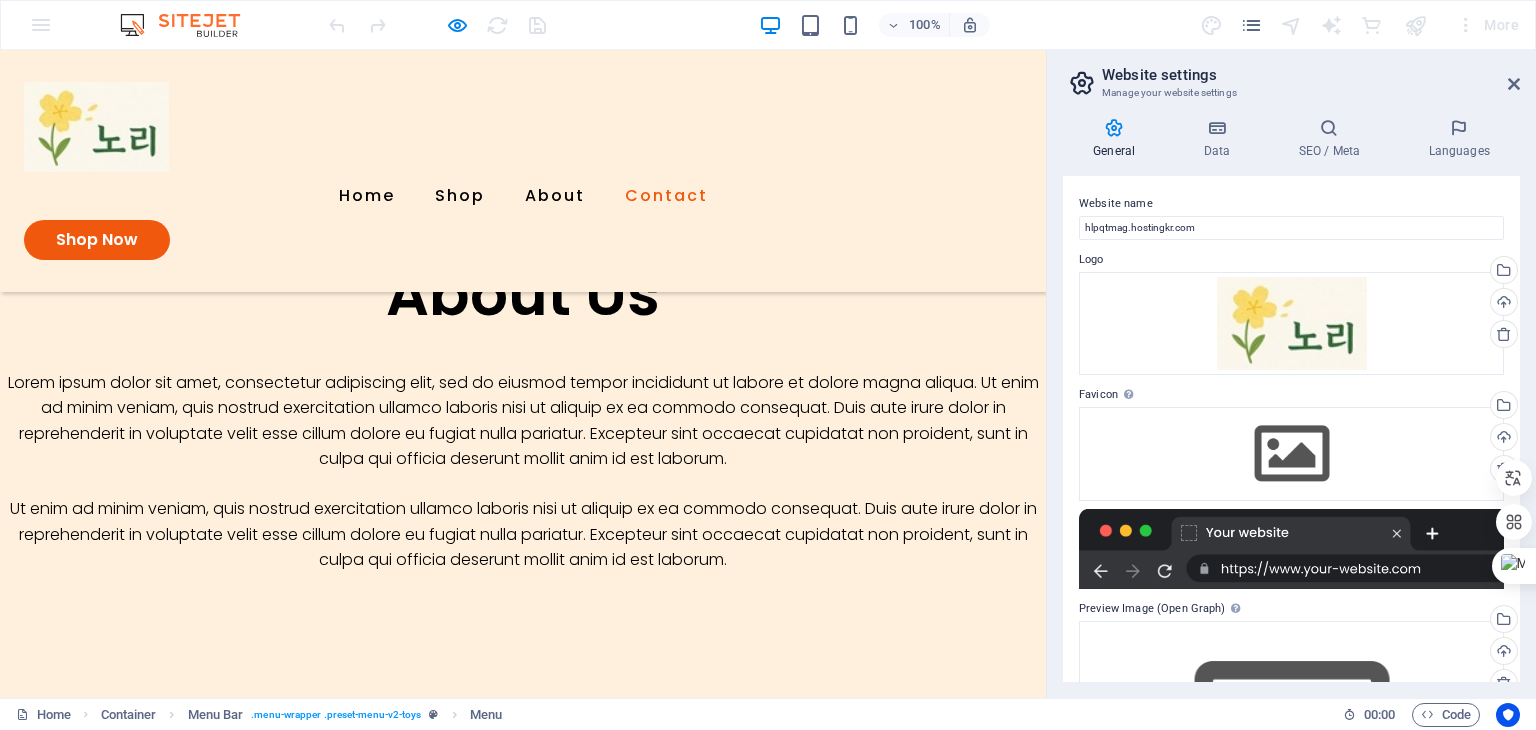 scroll, scrollTop: 2630, scrollLeft: 0, axis: vertical 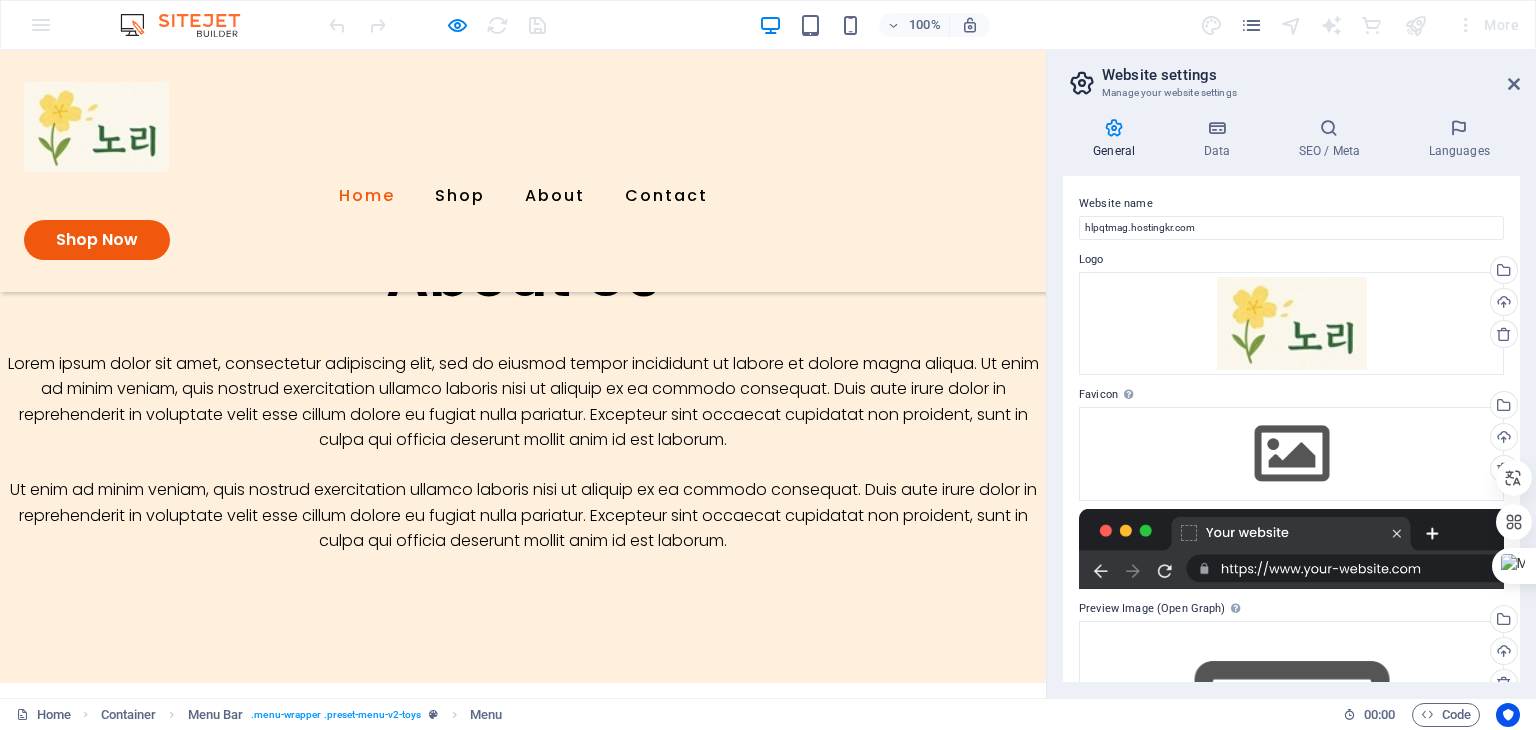 click on "Home" at bounding box center (367, 196) 